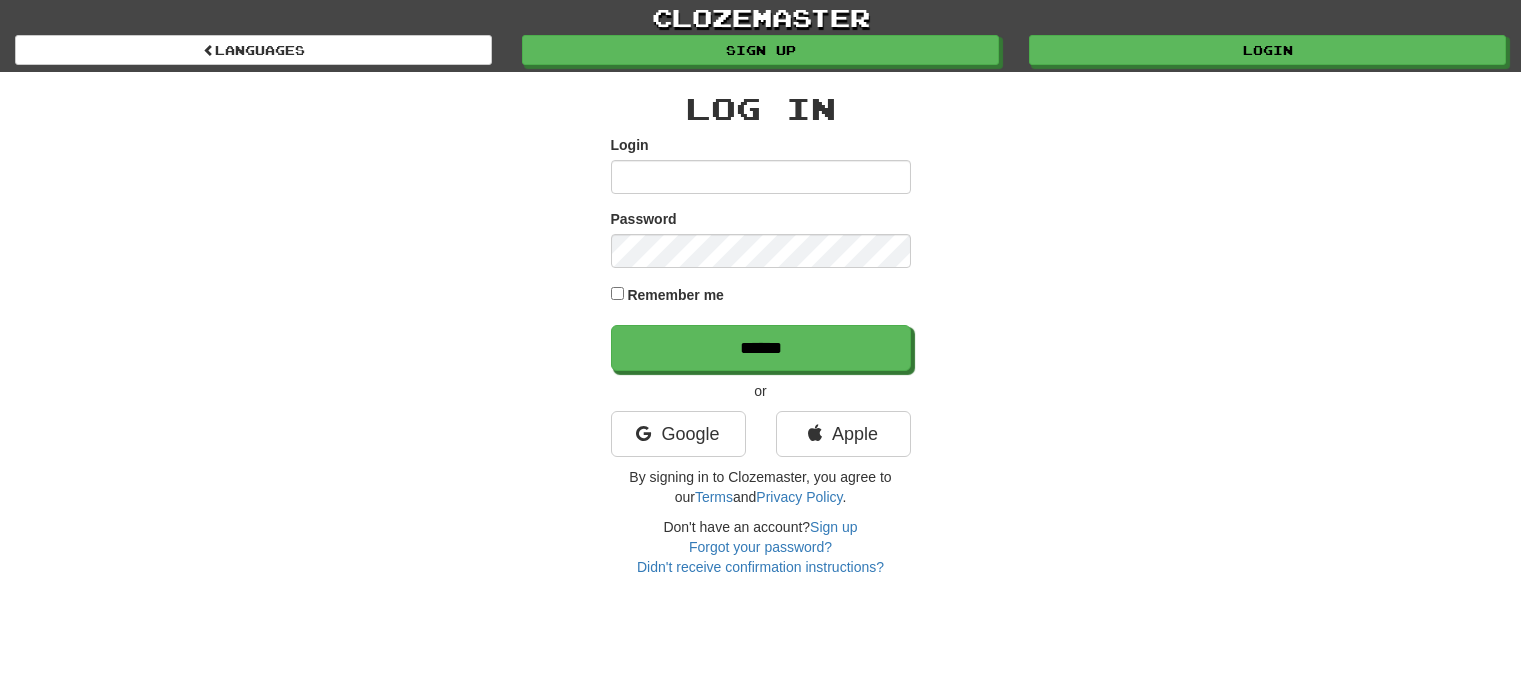 scroll, scrollTop: 0, scrollLeft: 0, axis: both 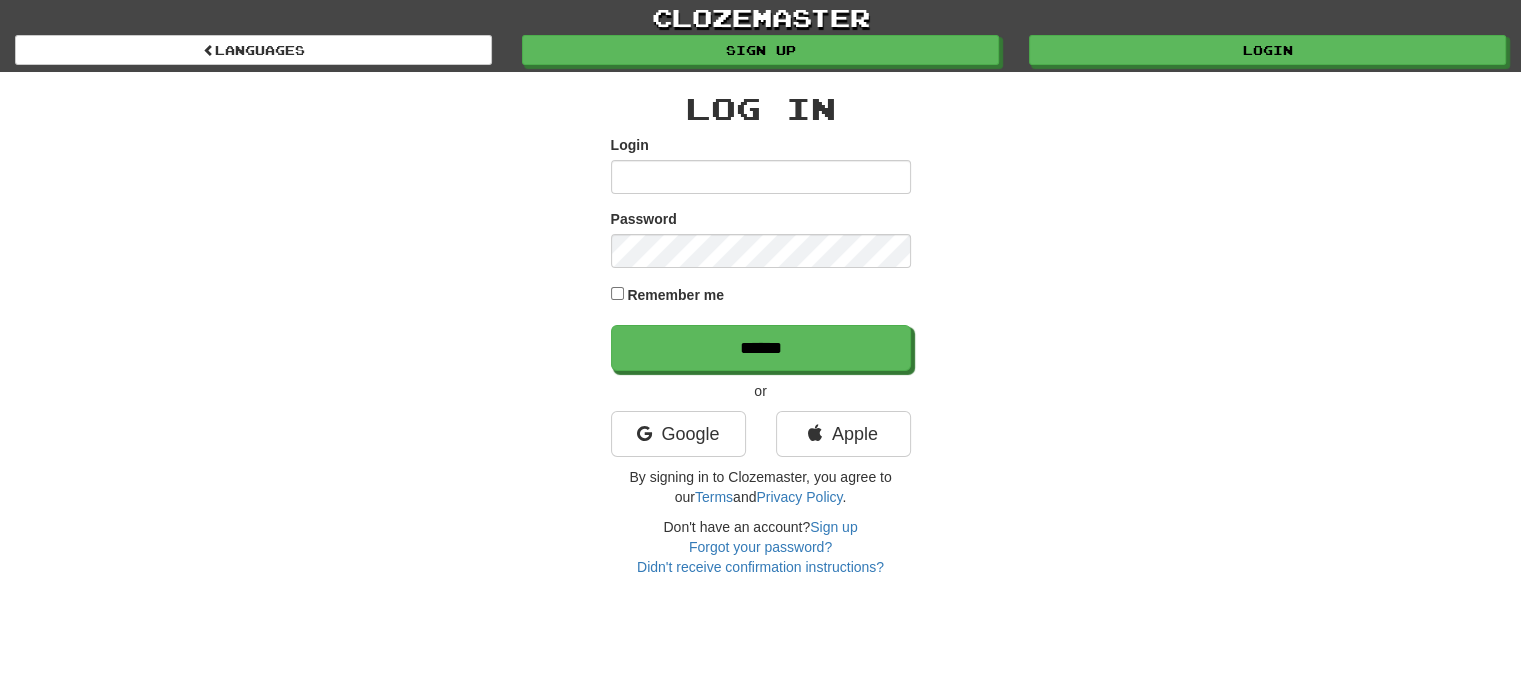 type on "**********" 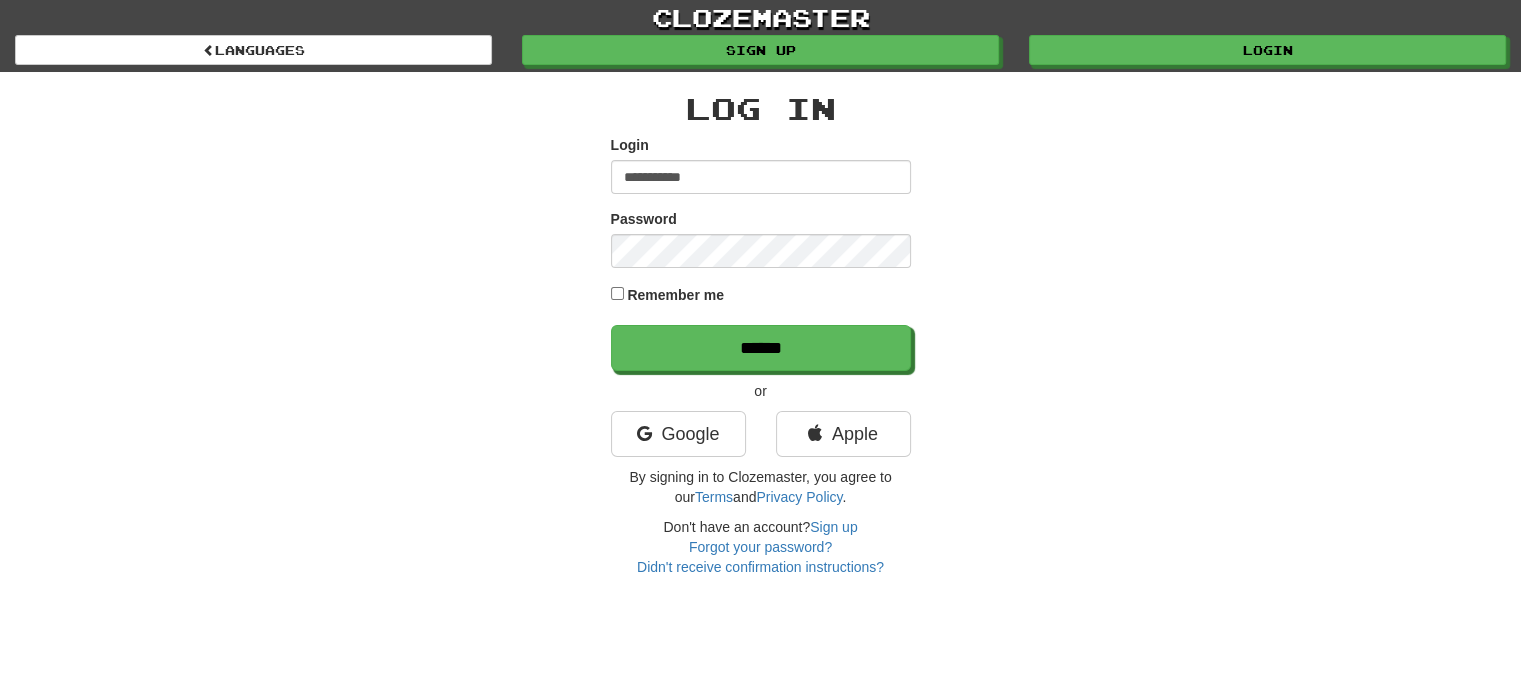 click on "**********" at bounding box center [761, 334] 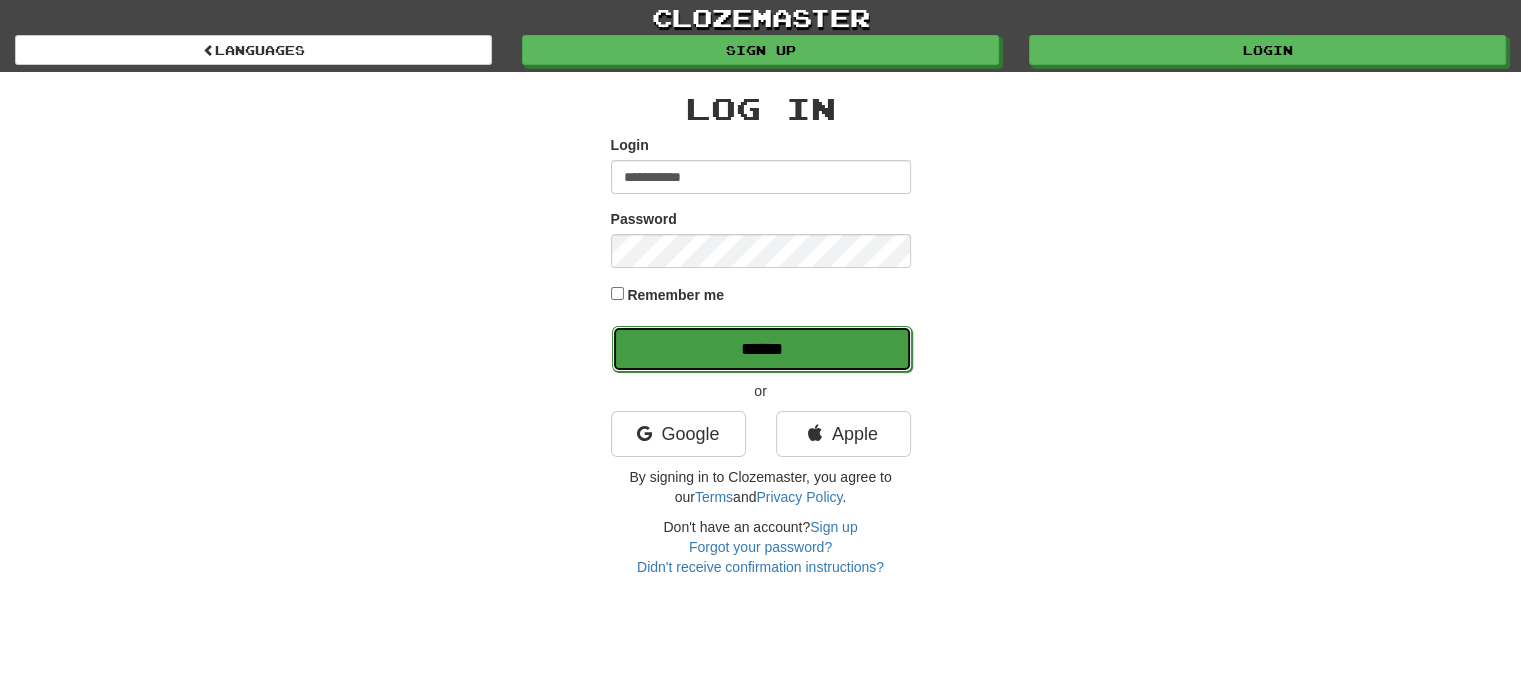 click on "******" at bounding box center [762, 349] 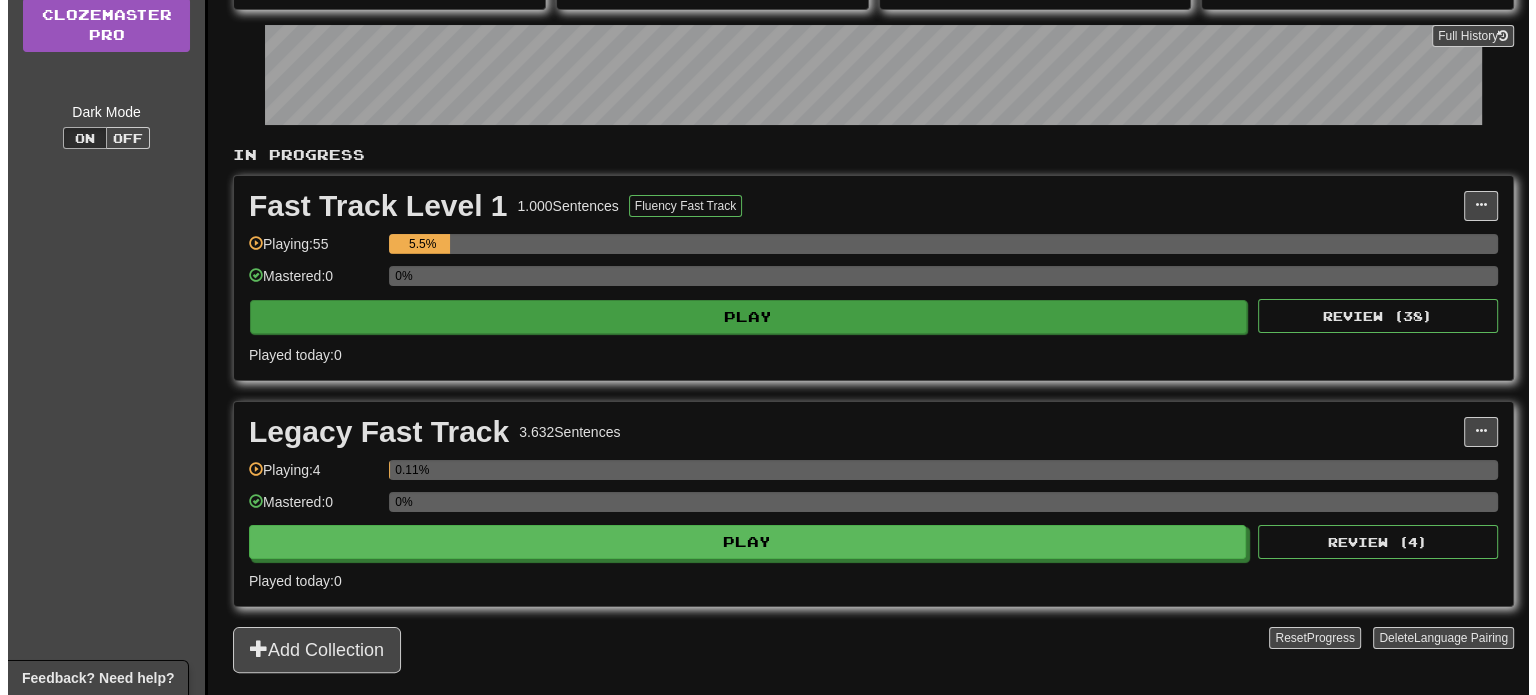 scroll, scrollTop: 300, scrollLeft: 0, axis: vertical 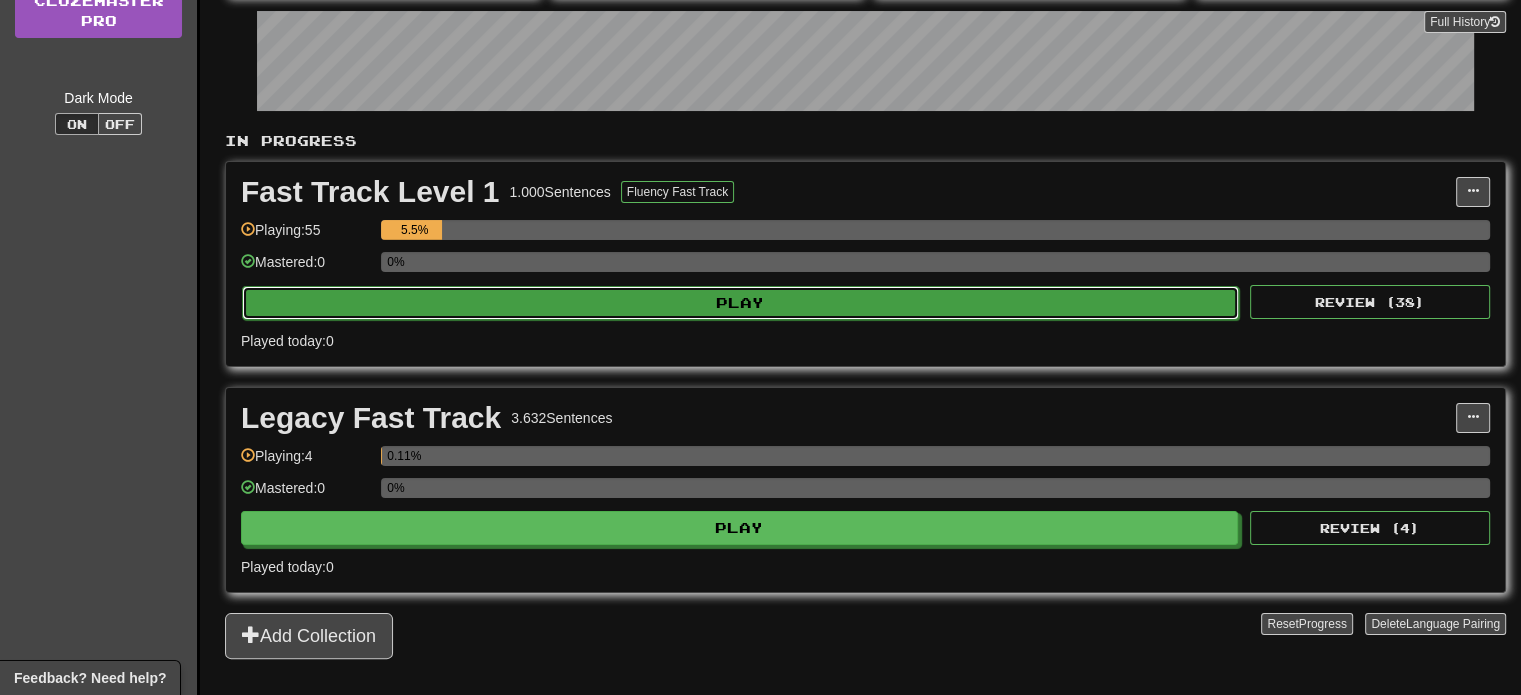 click on "Play" at bounding box center (740, 303) 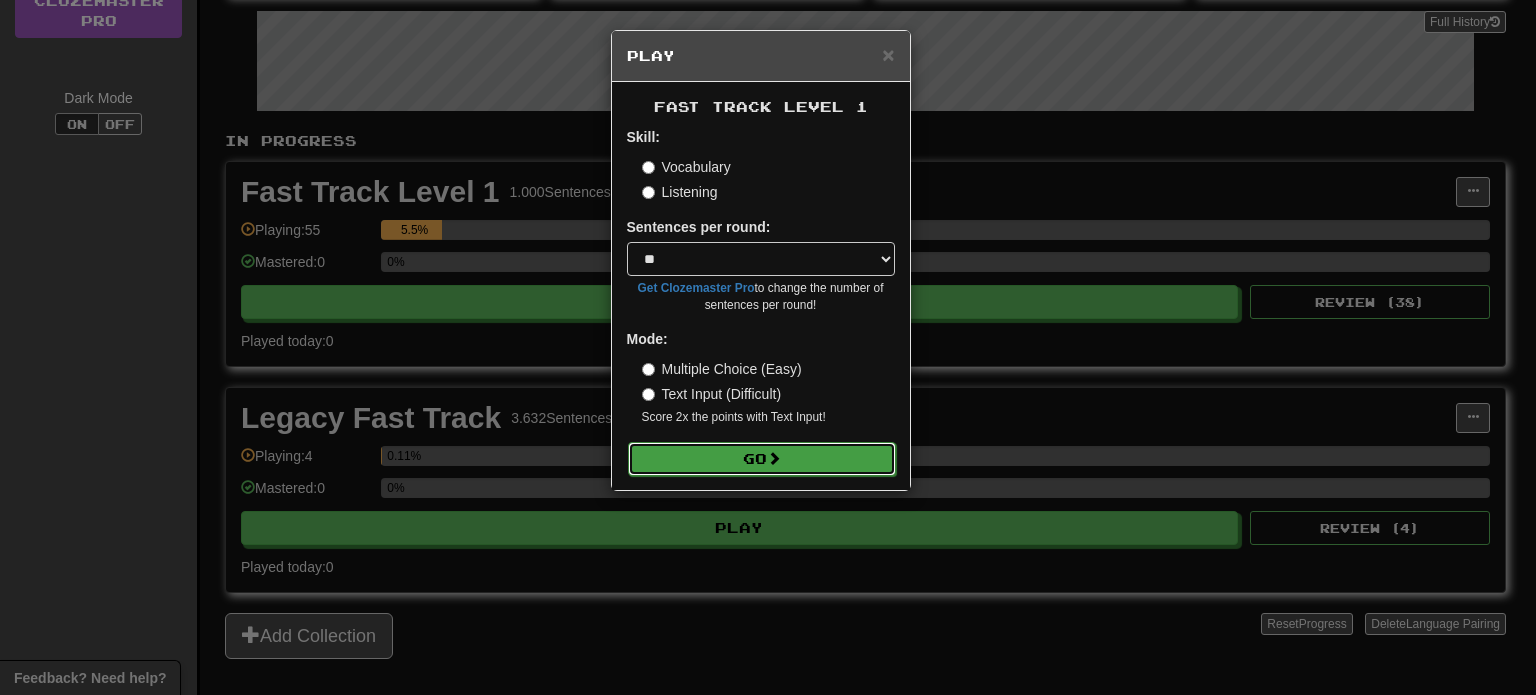 click on "Go" at bounding box center [762, 459] 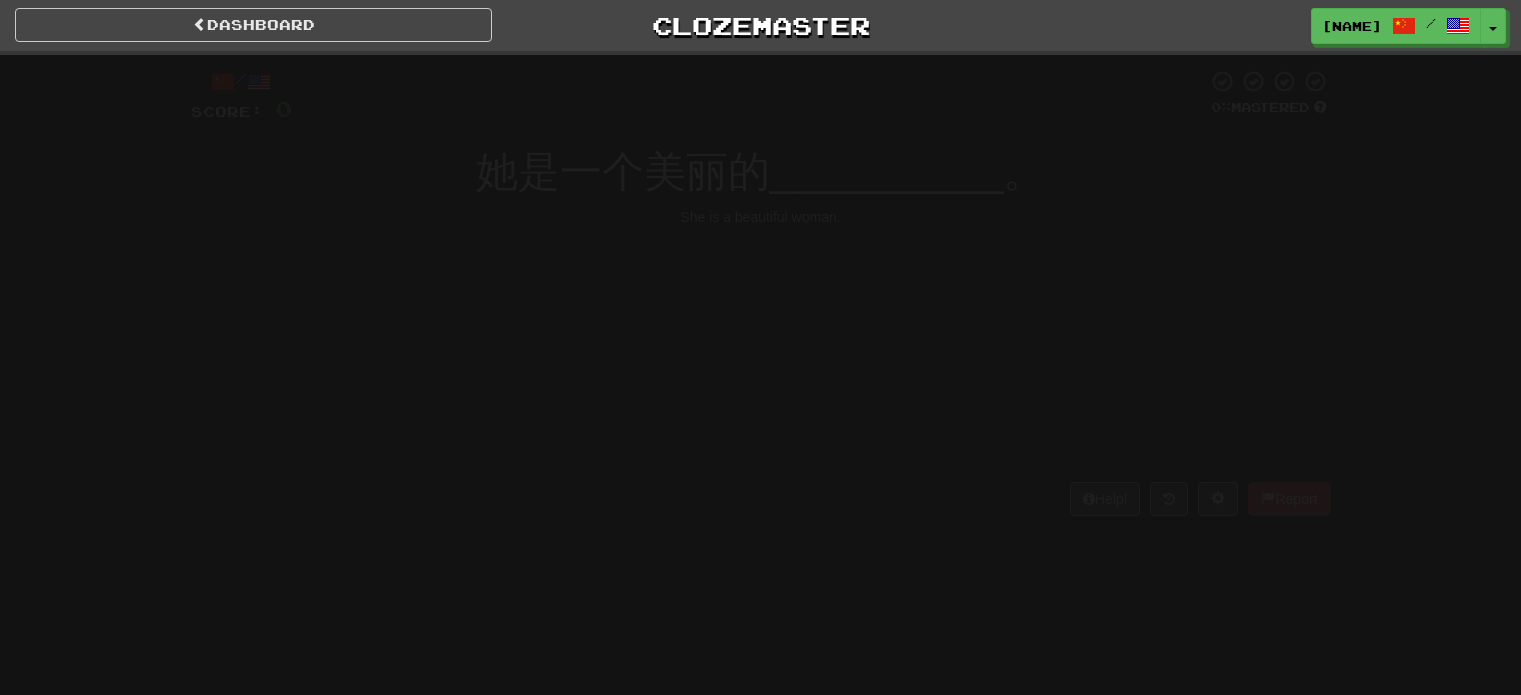 scroll, scrollTop: 0, scrollLeft: 0, axis: both 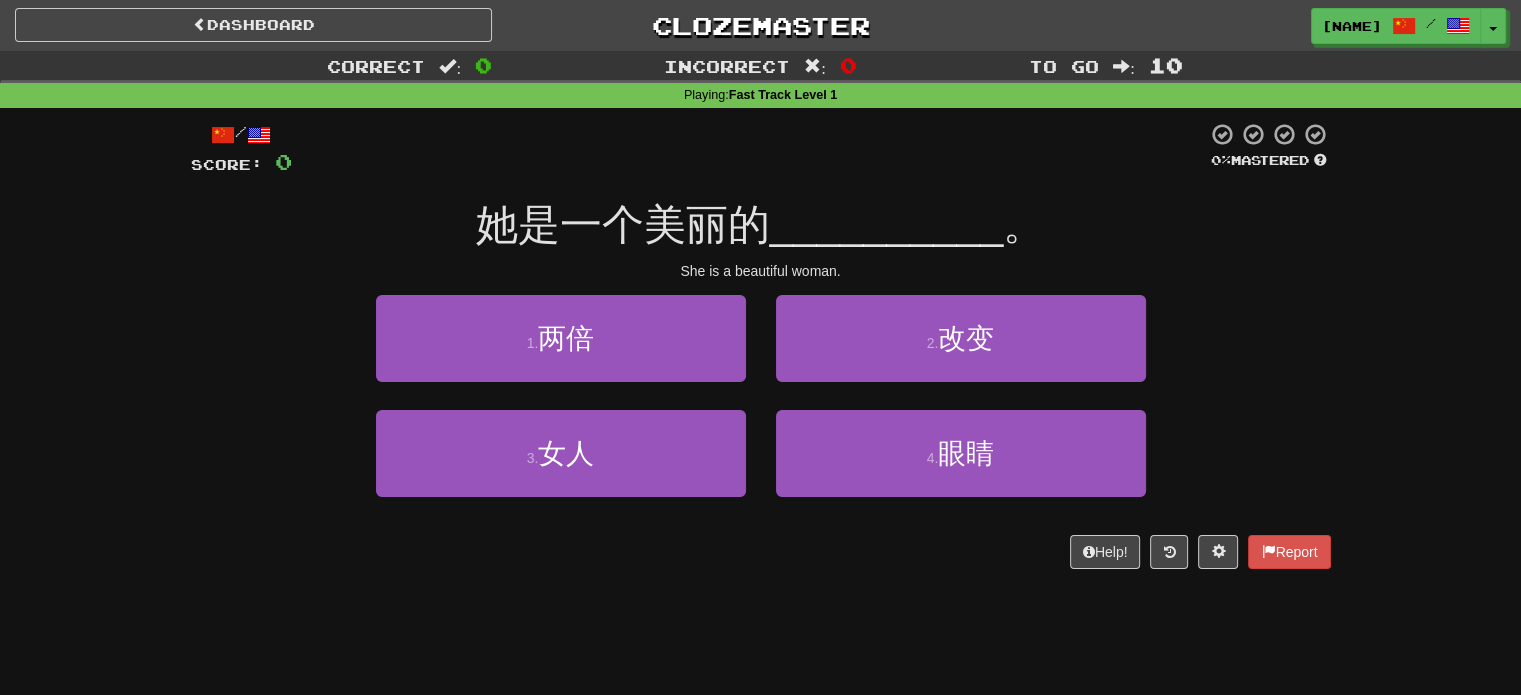 drag, startPoint x: 732, startPoint y: 175, endPoint x: 716, endPoint y: 174, distance: 16.03122 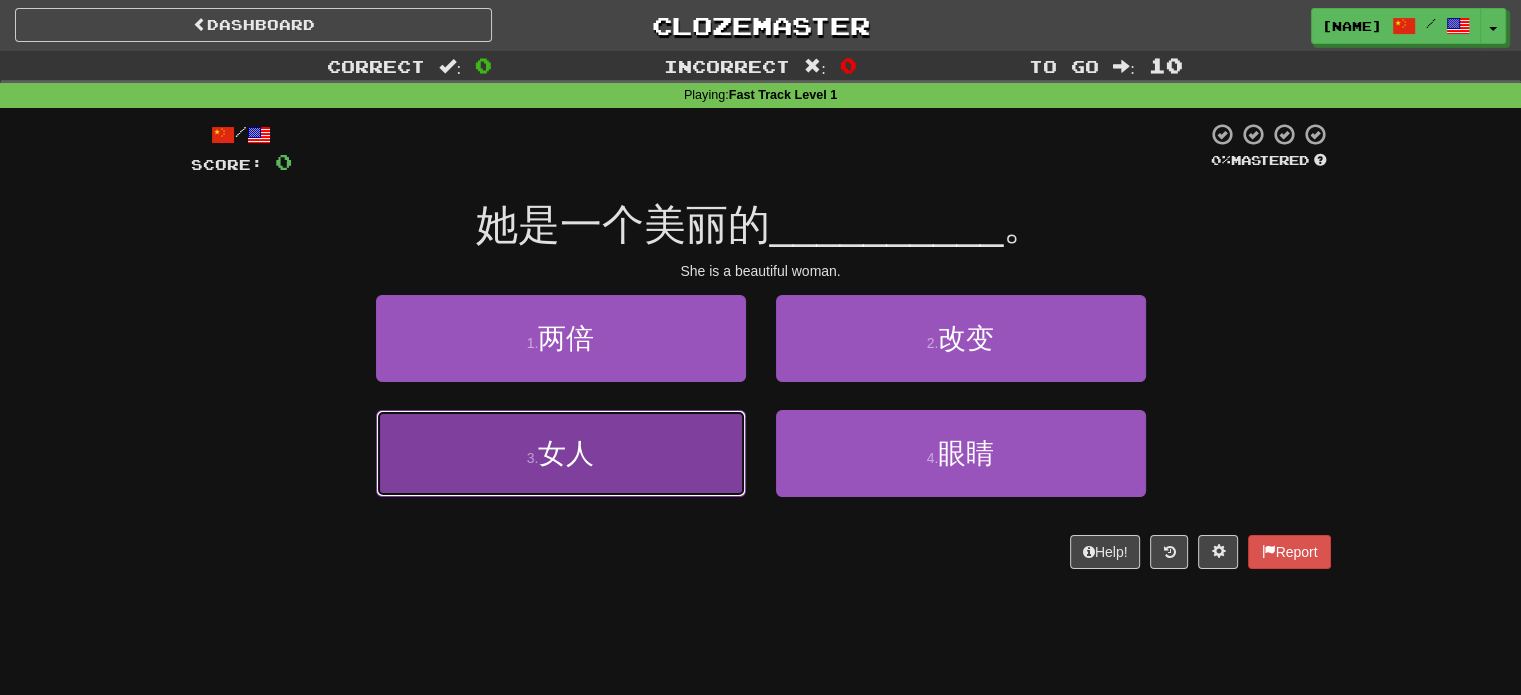 click on "3 .  女人" at bounding box center [561, 453] 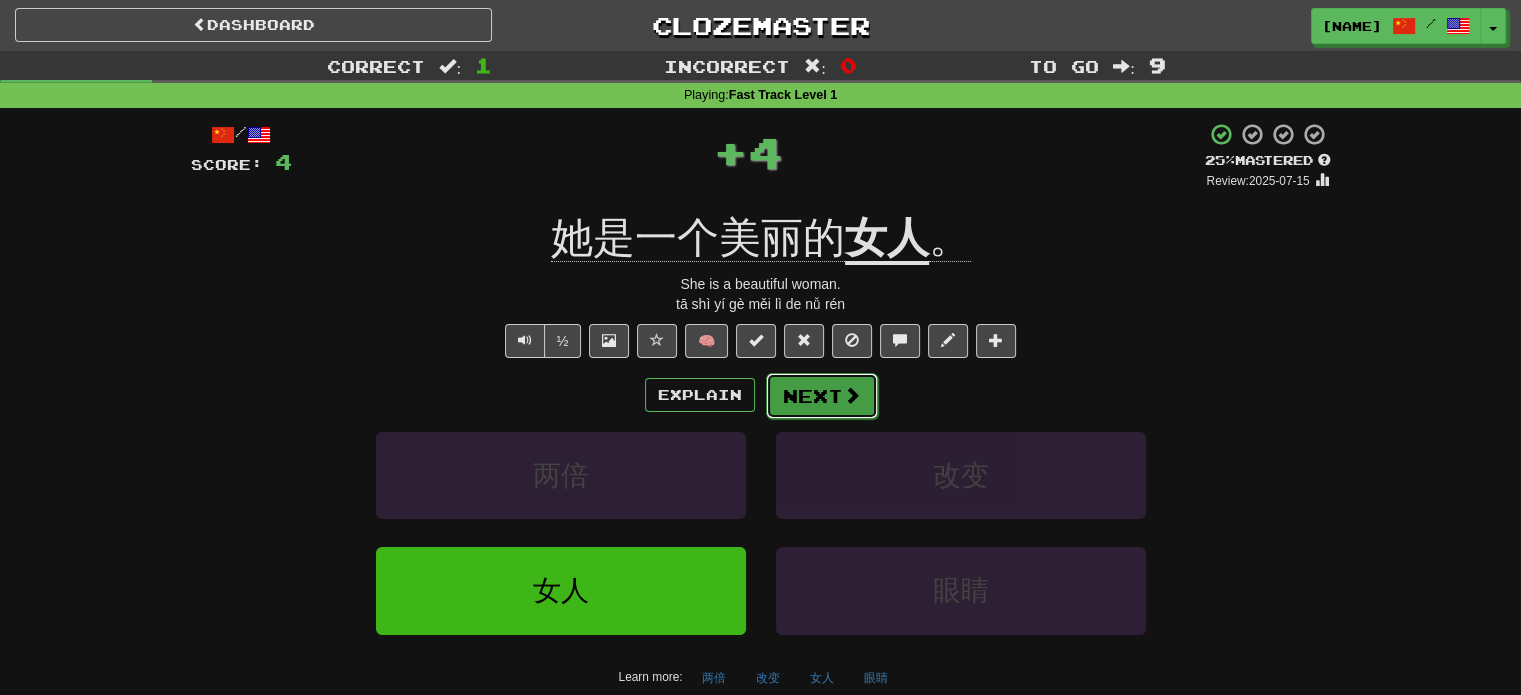 click on "Next" at bounding box center (822, 396) 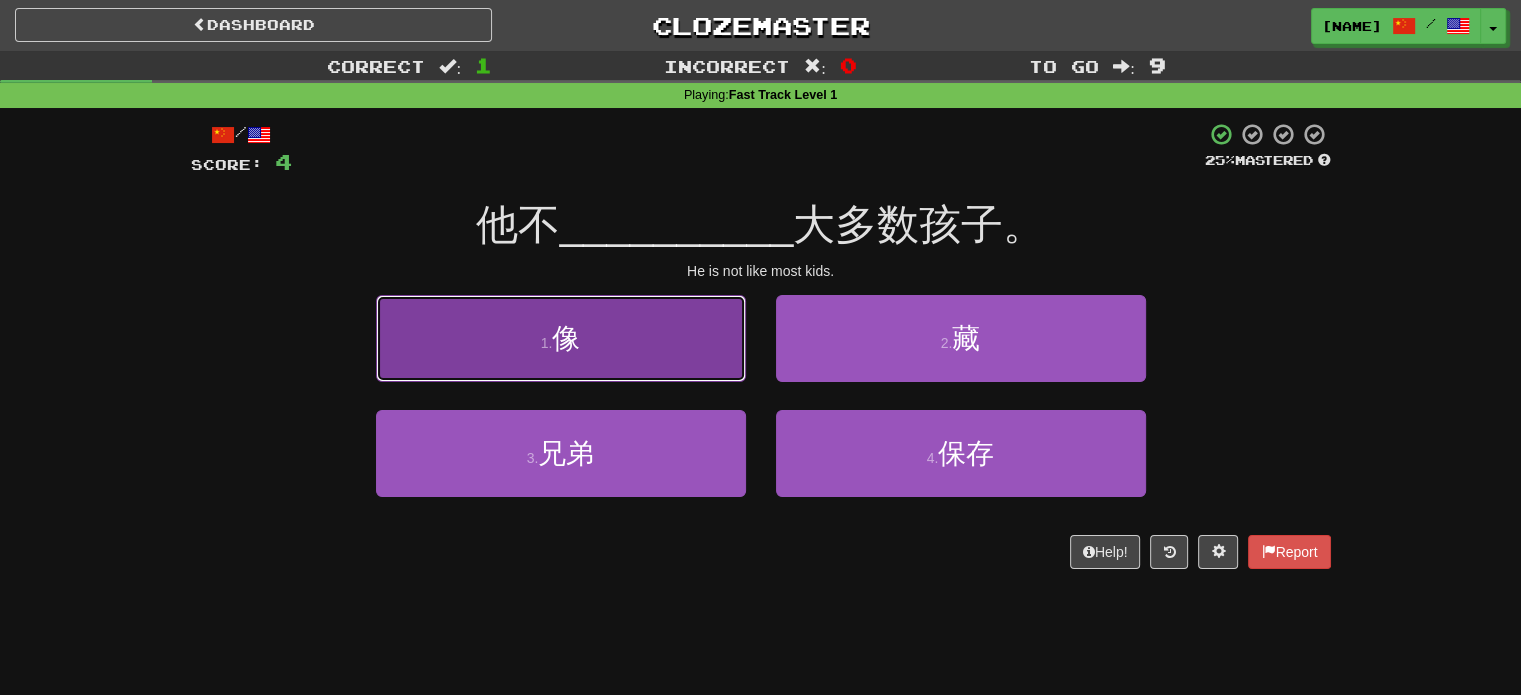 click on "1 .  像" at bounding box center [561, 338] 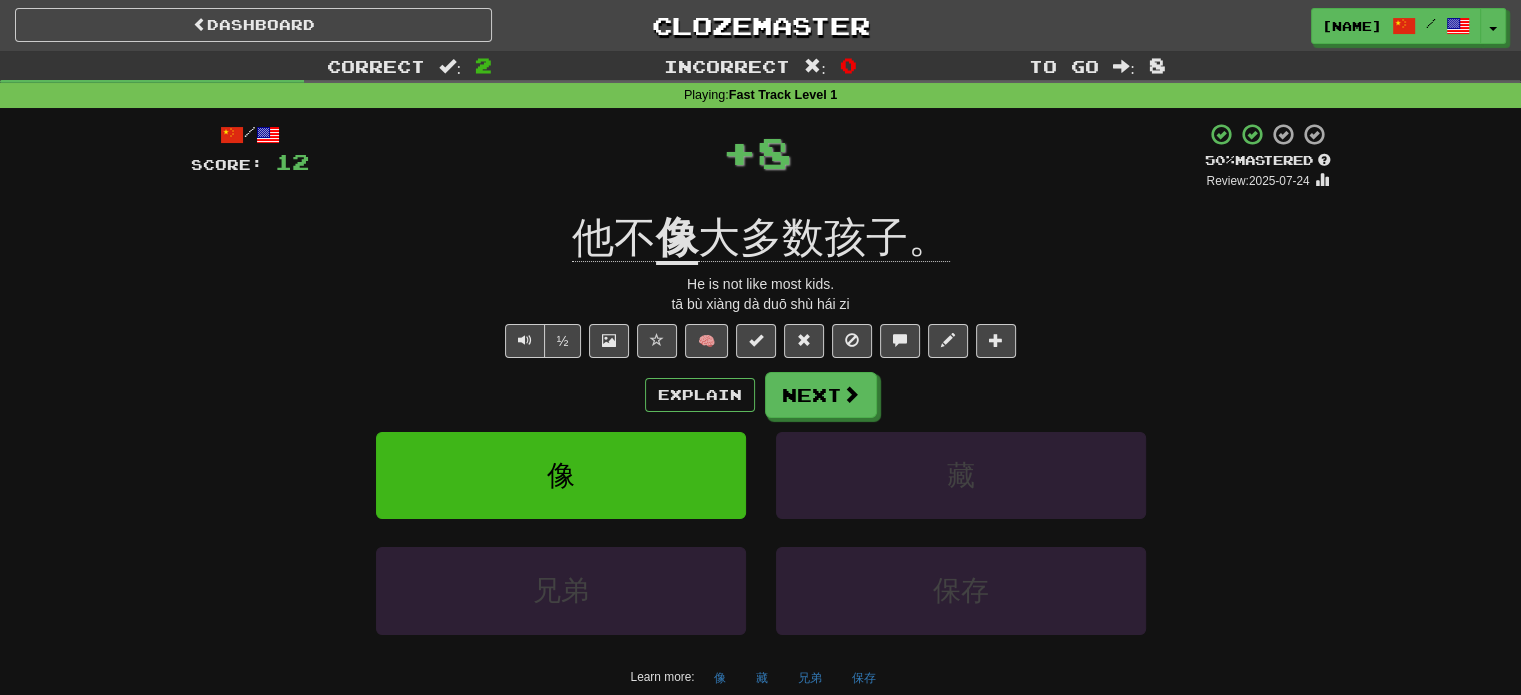 drag, startPoint x: 566, startPoint y: 291, endPoint x: 548, endPoint y: 284, distance: 19.313208 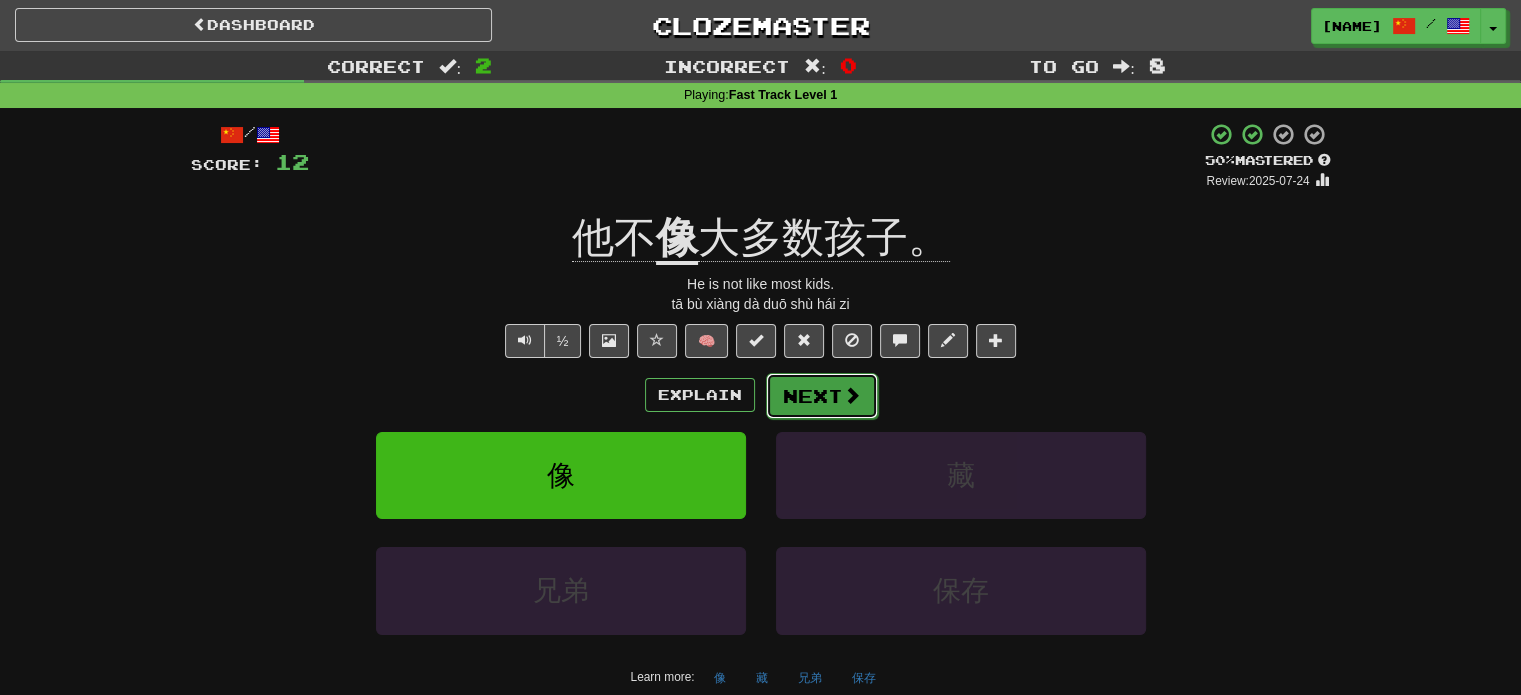 click on "Next" at bounding box center [822, 396] 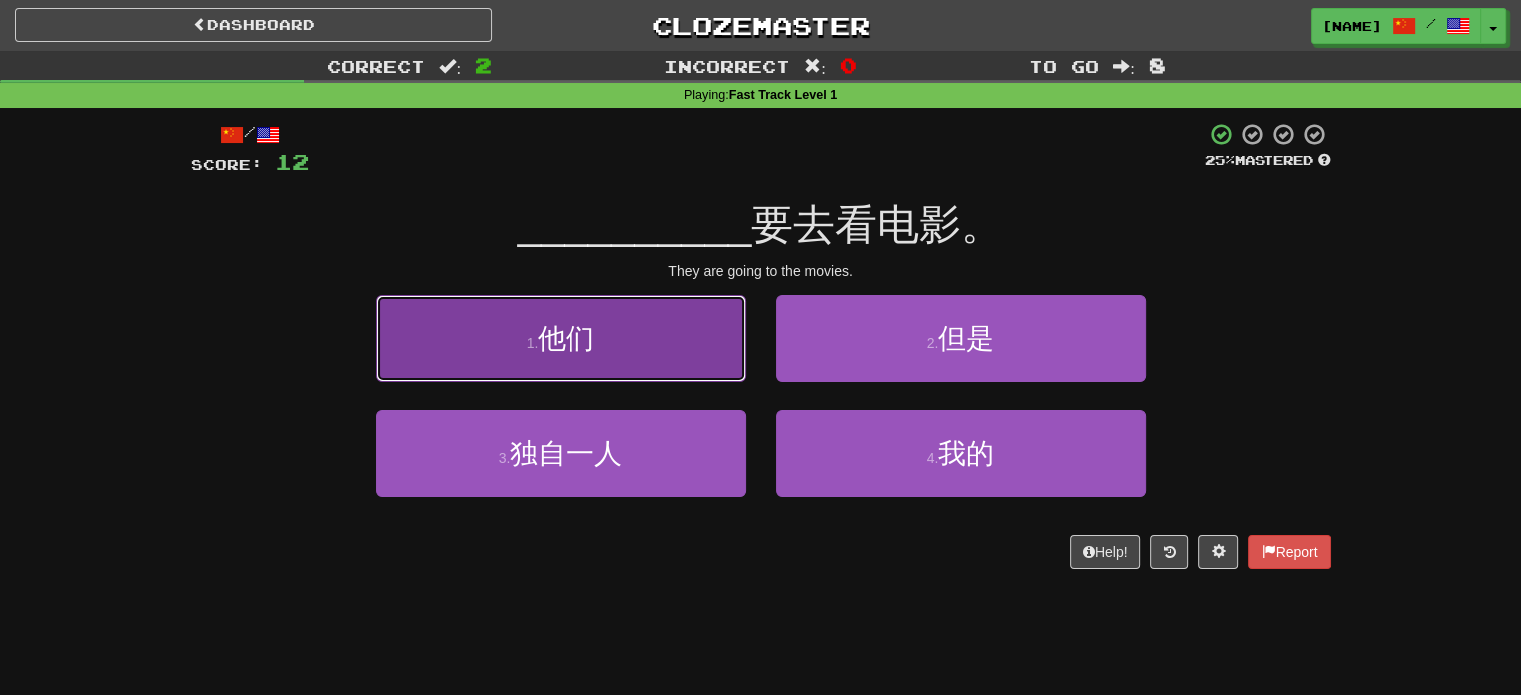 click on "1 .  他们" at bounding box center (561, 338) 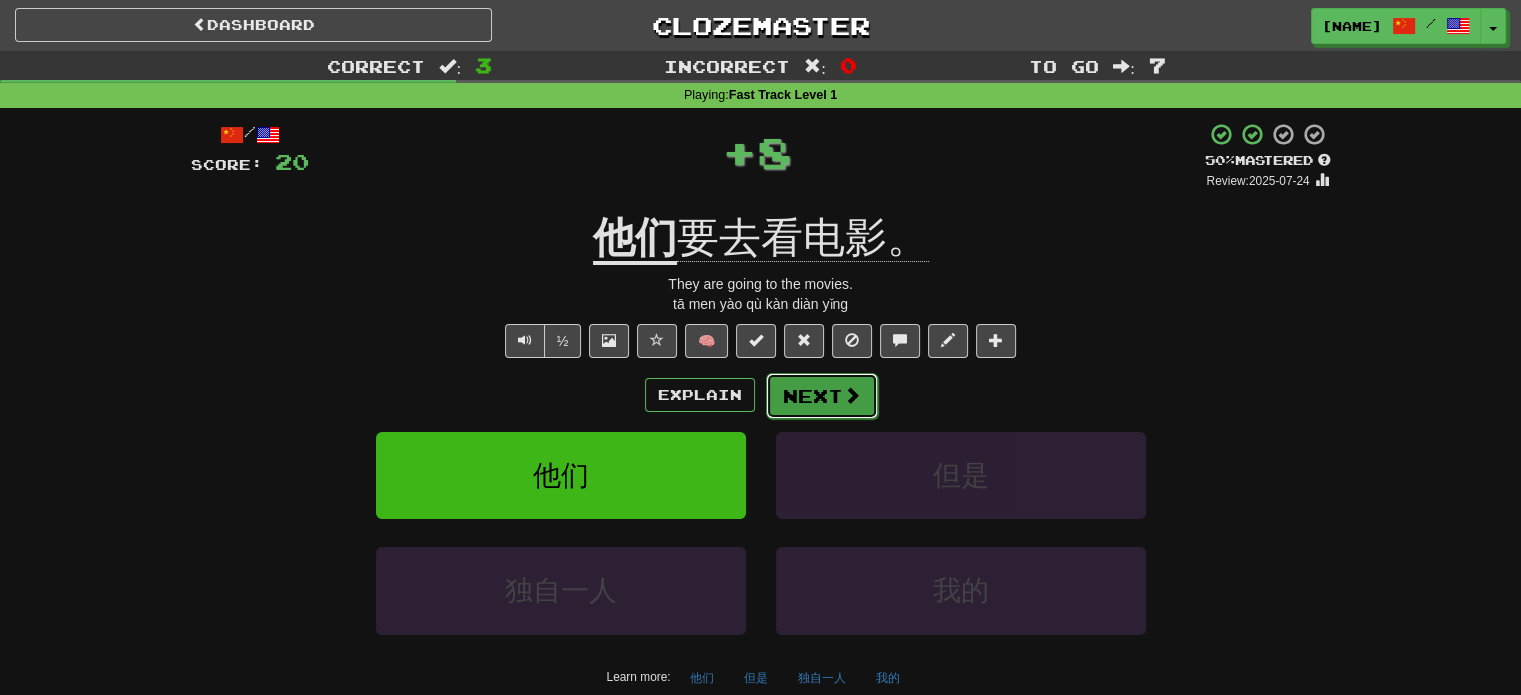 click on "Next" at bounding box center (822, 396) 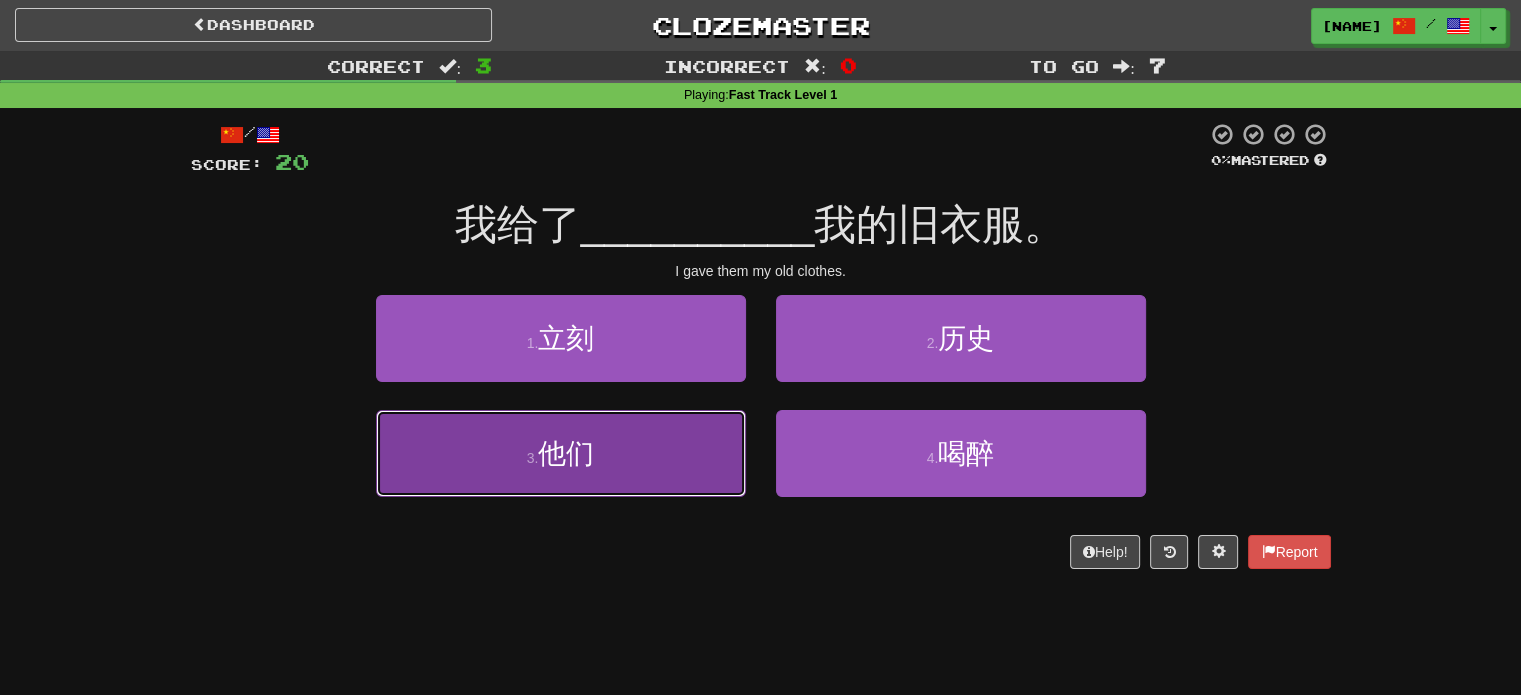 click on "3 .  他们" at bounding box center (561, 453) 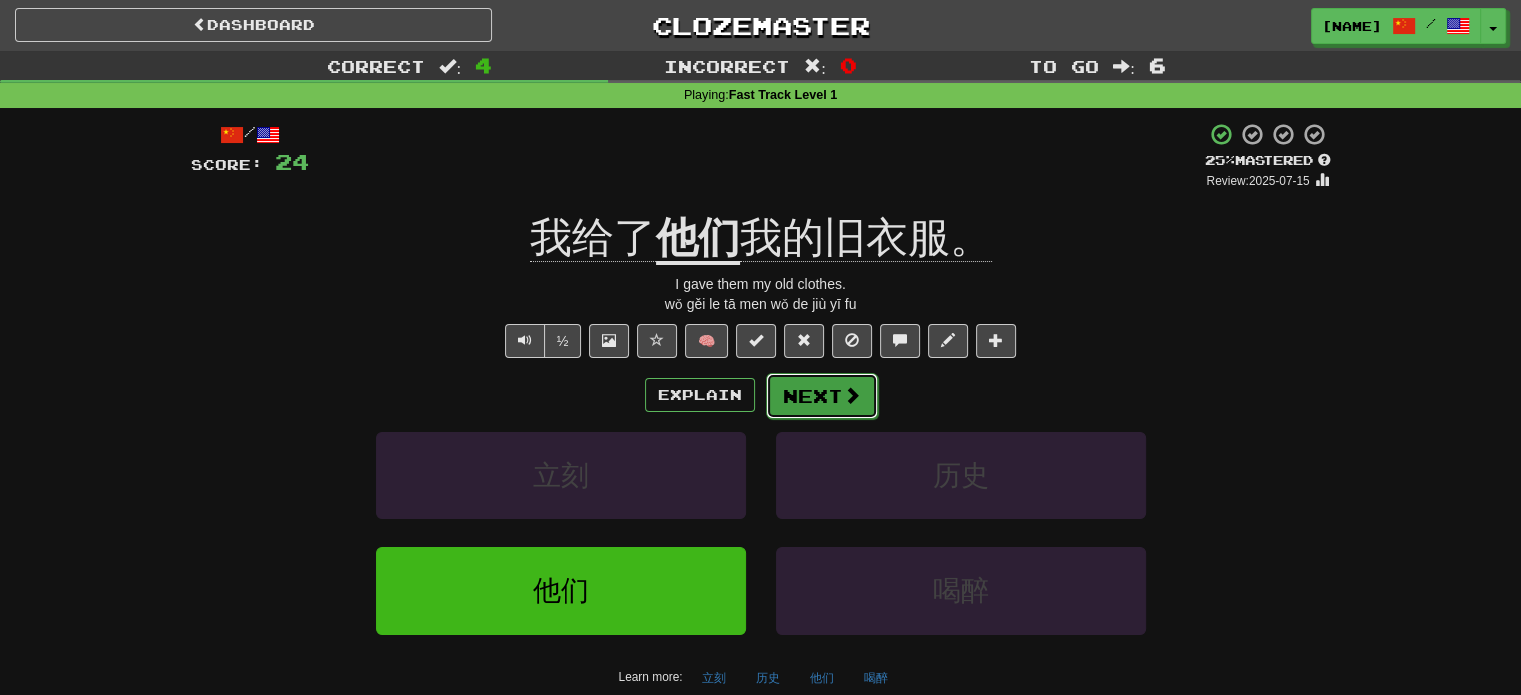 click on "Next" at bounding box center (822, 396) 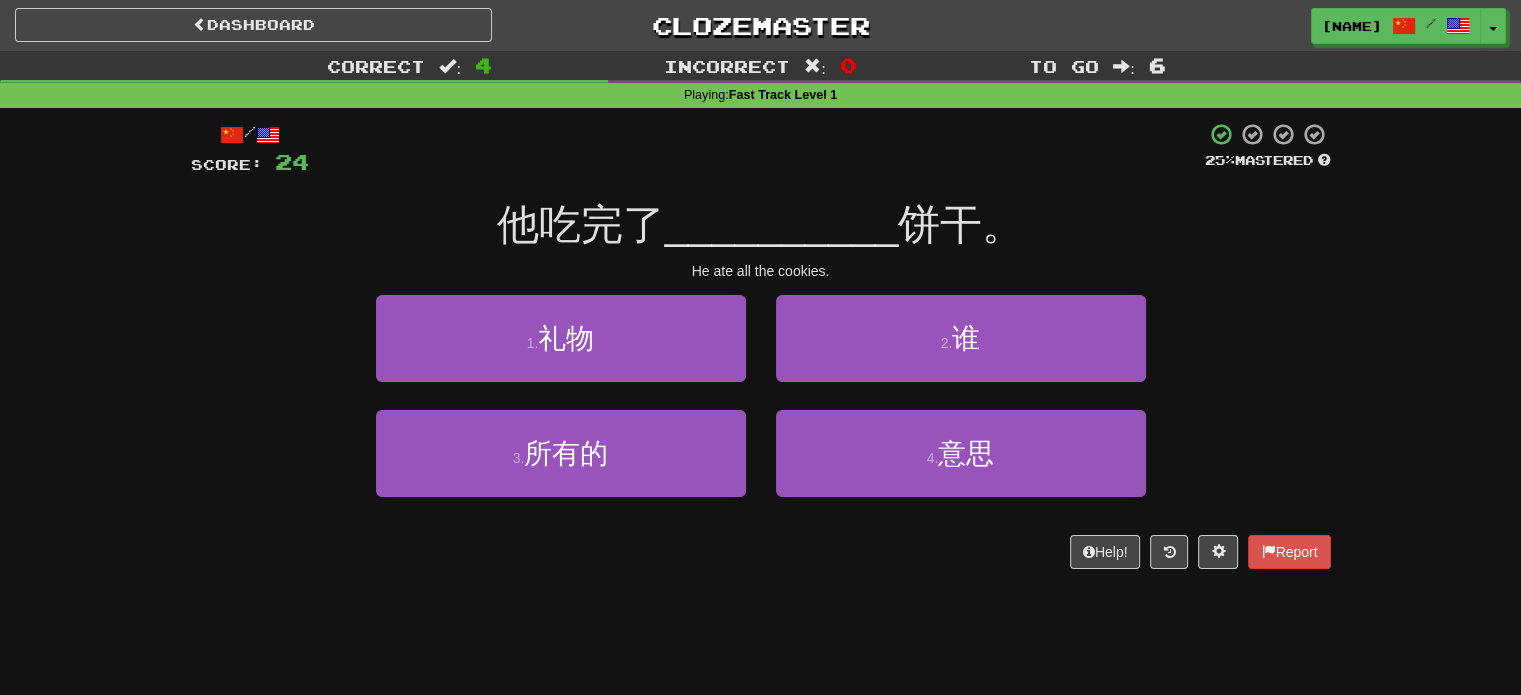 drag, startPoint x: 728, startPoint y: 283, endPoint x: 675, endPoint y: 269, distance: 54.81788 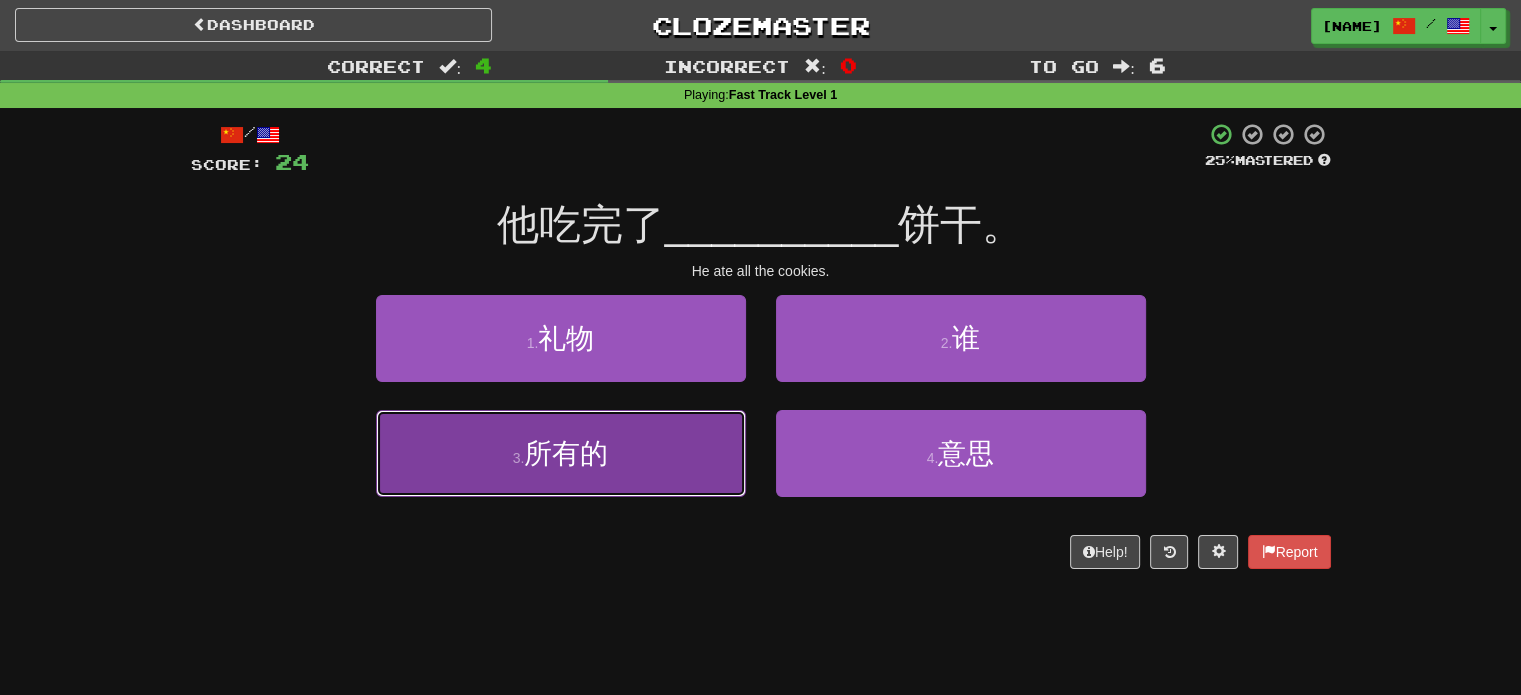 click on "3 .  所有的" at bounding box center [561, 453] 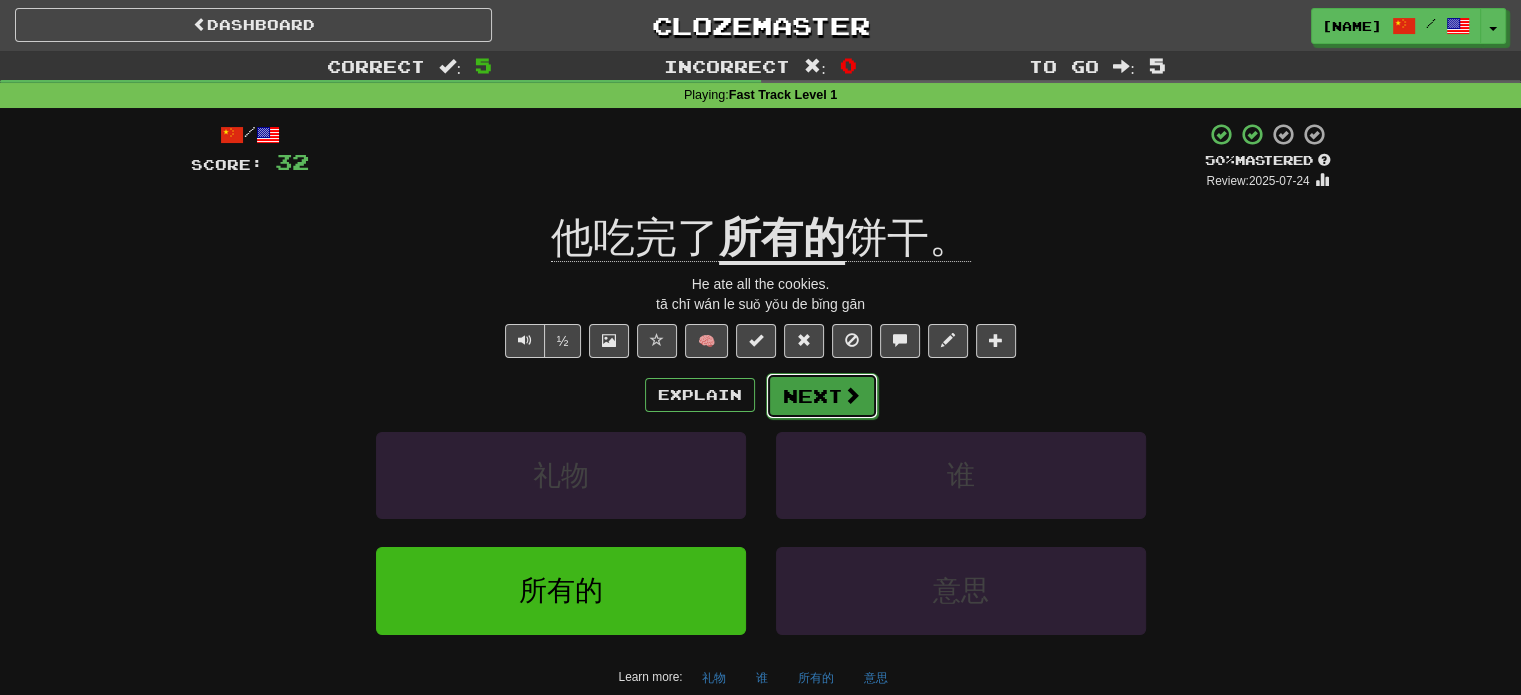 click on "Next" at bounding box center (822, 396) 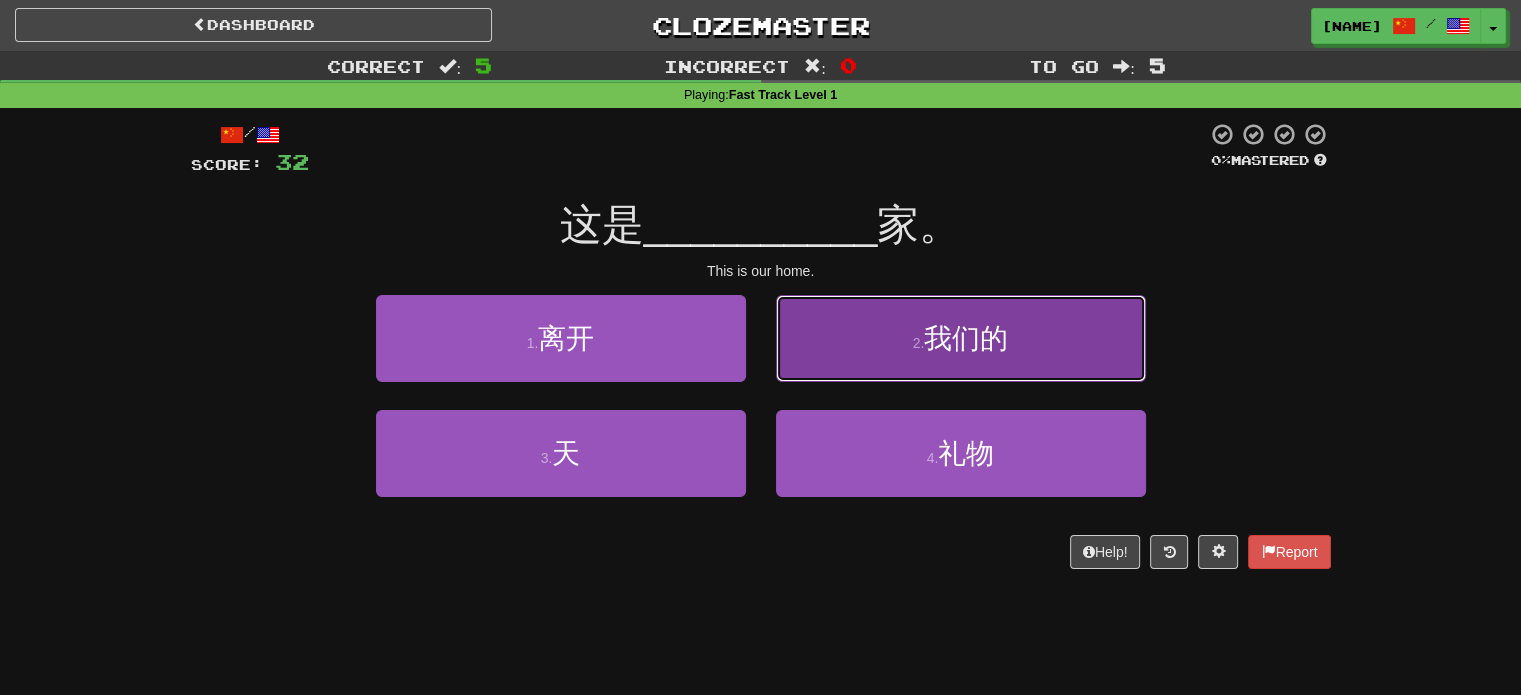 click on "2 .  我们的" at bounding box center (961, 338) 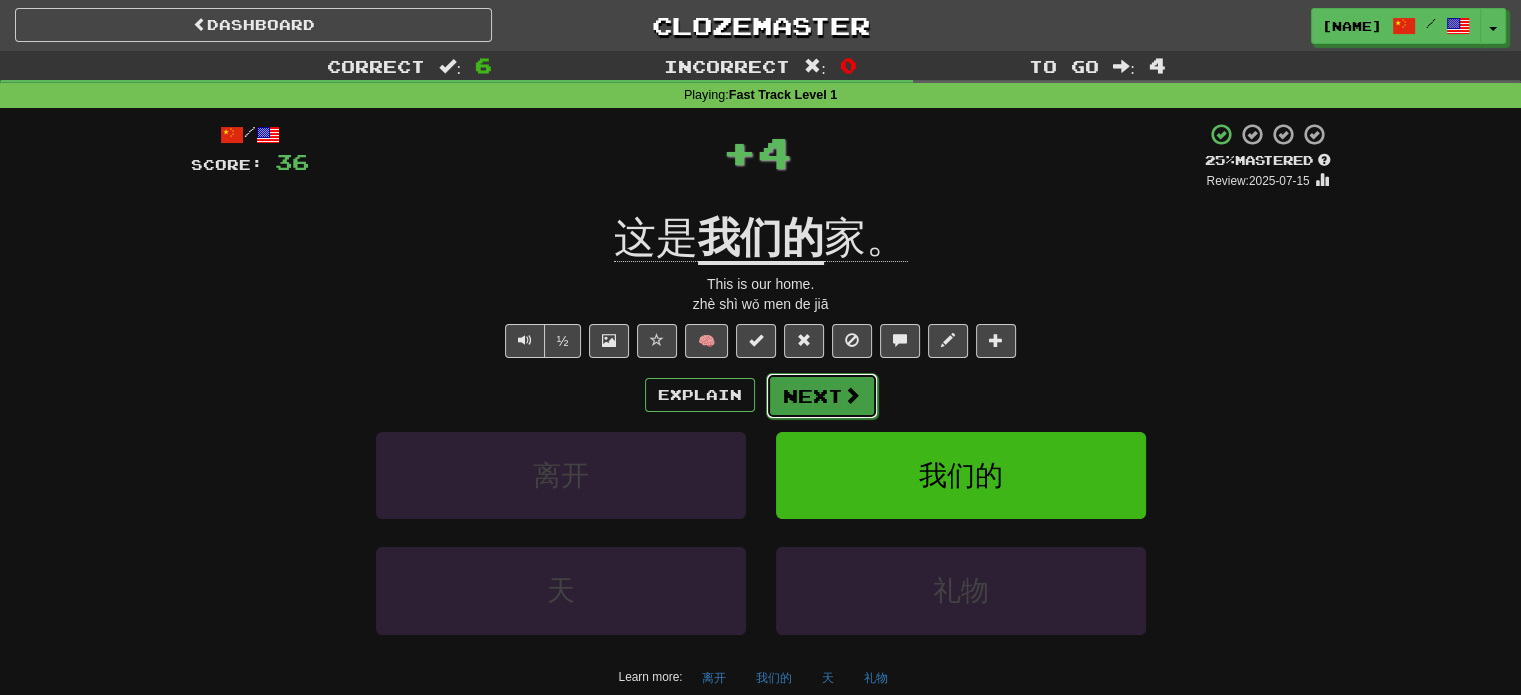 click on "Next" at bounding box center [822, 396] 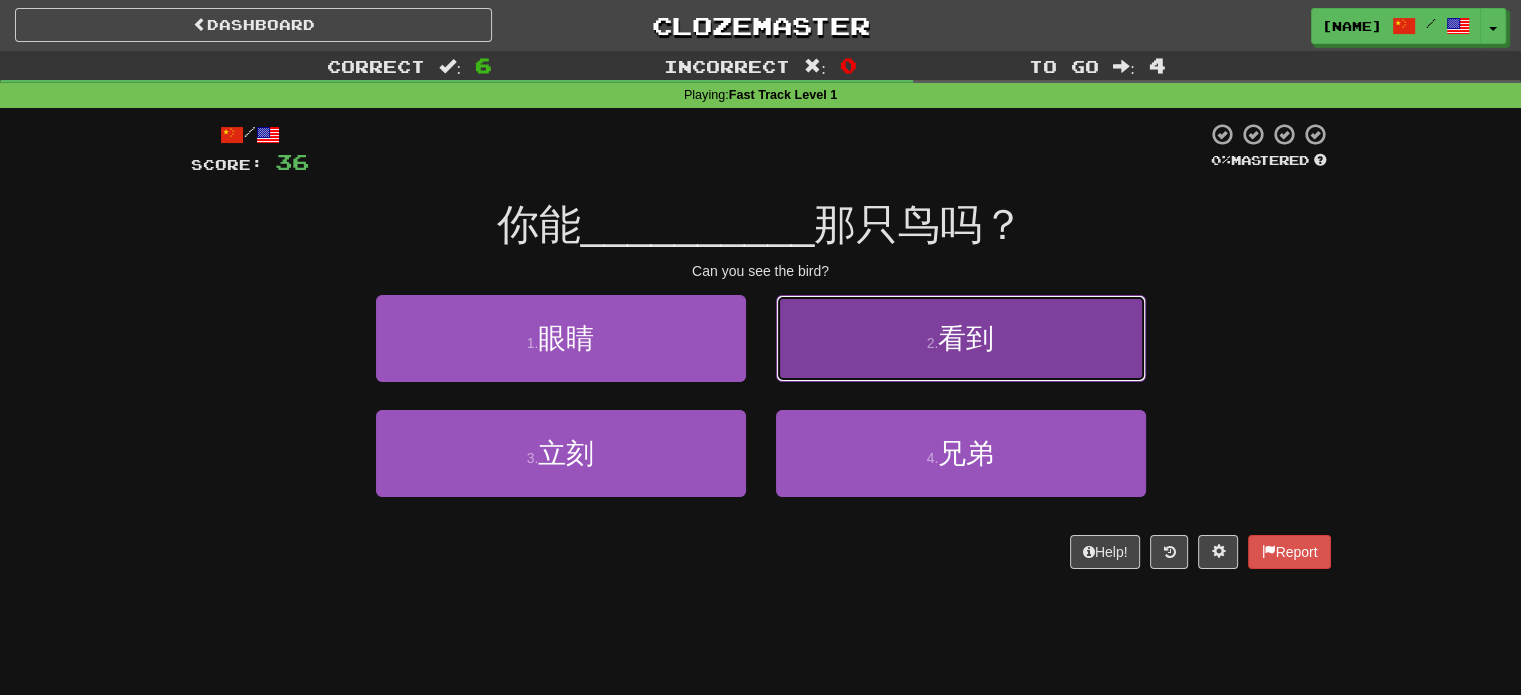 click on "2 .  看到" at bounding box center [961, 338] 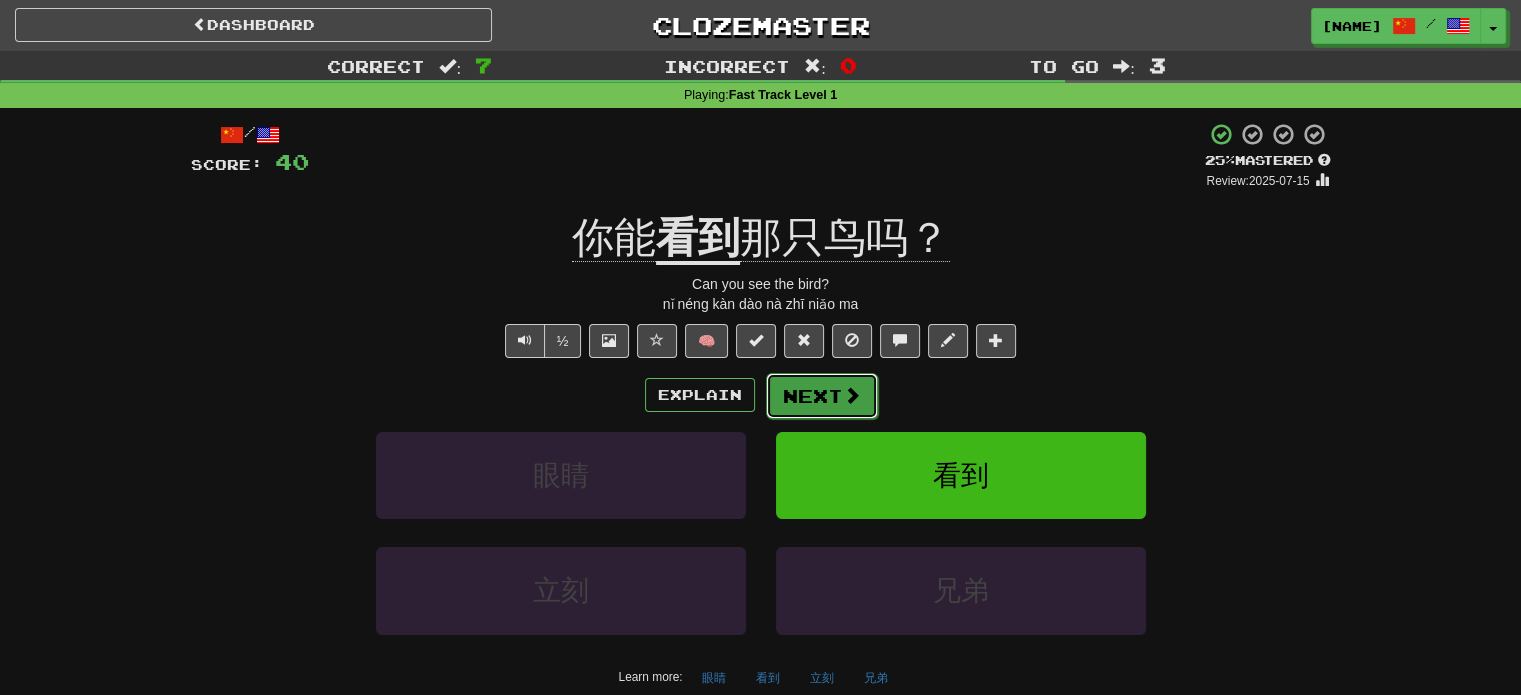 click on "Next" at bounding box center (822, 396) 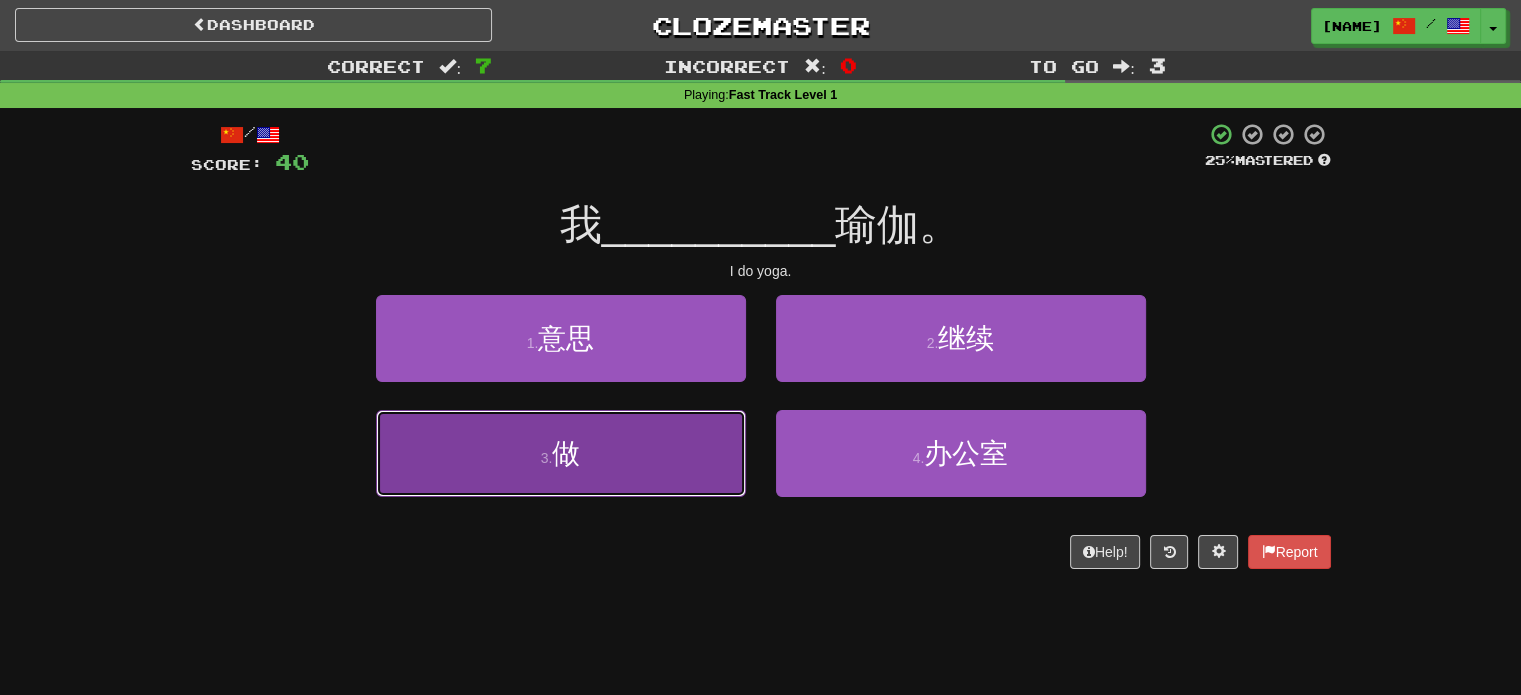 click on "3 .  做" at bounding box center [561, 453] 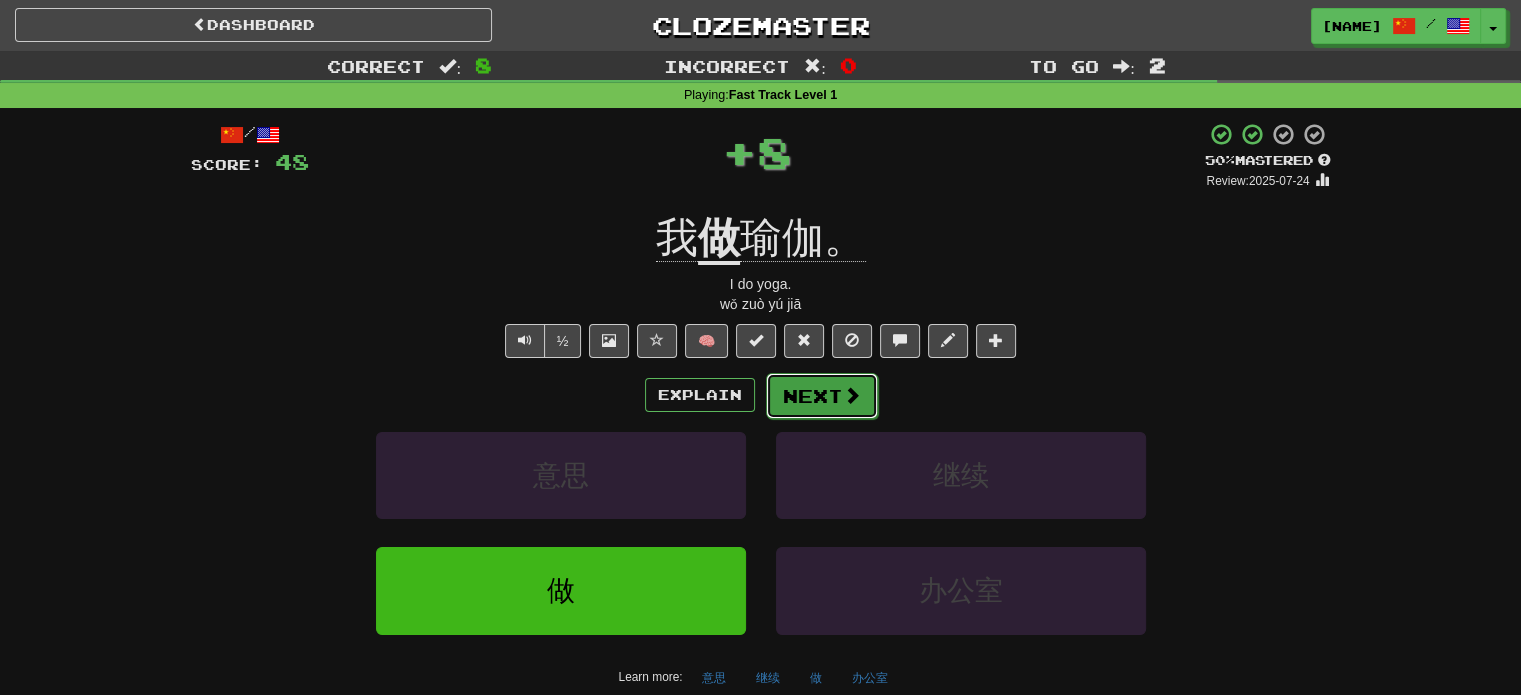 click on "Next" at bounding box center (822, 396) 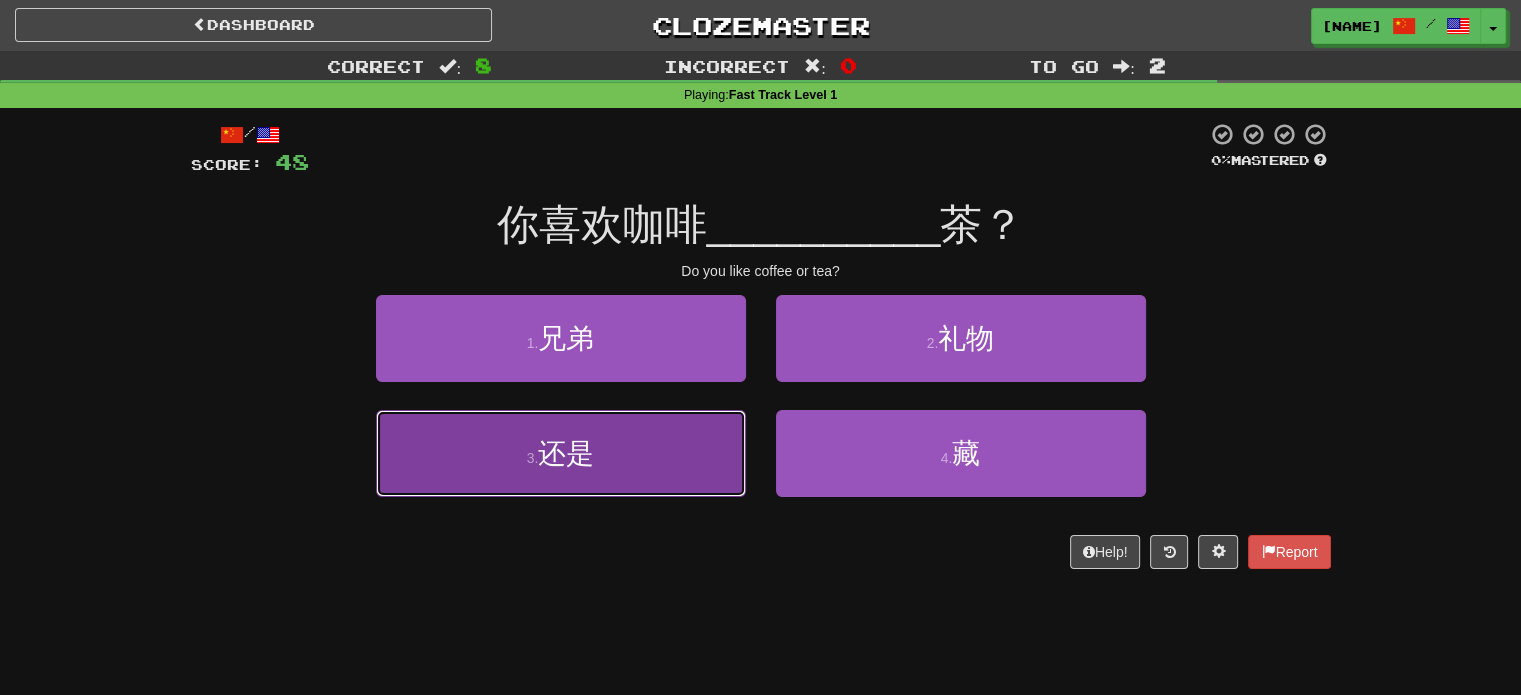 click on "3 .  还是" at bounding box center [561, 453] 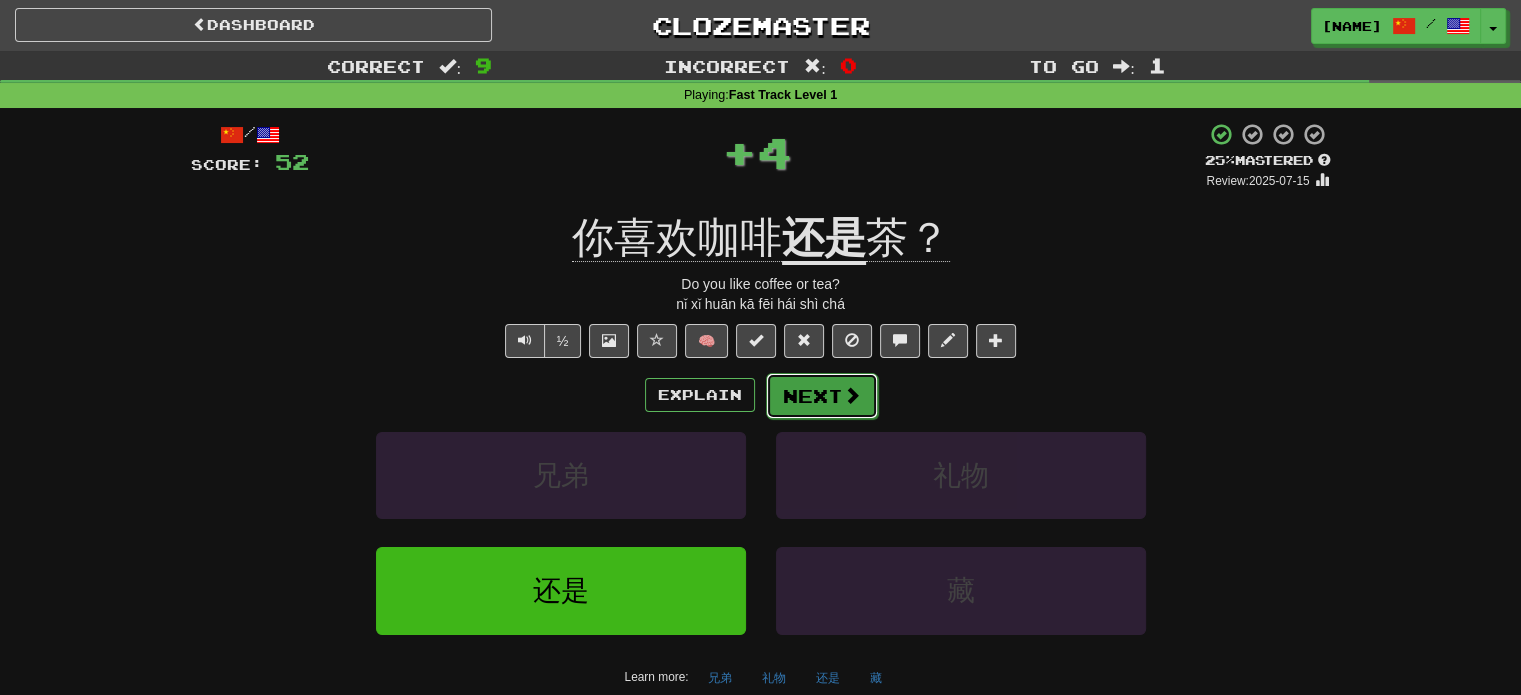 click on "Next" at bounding box center (822, 396) 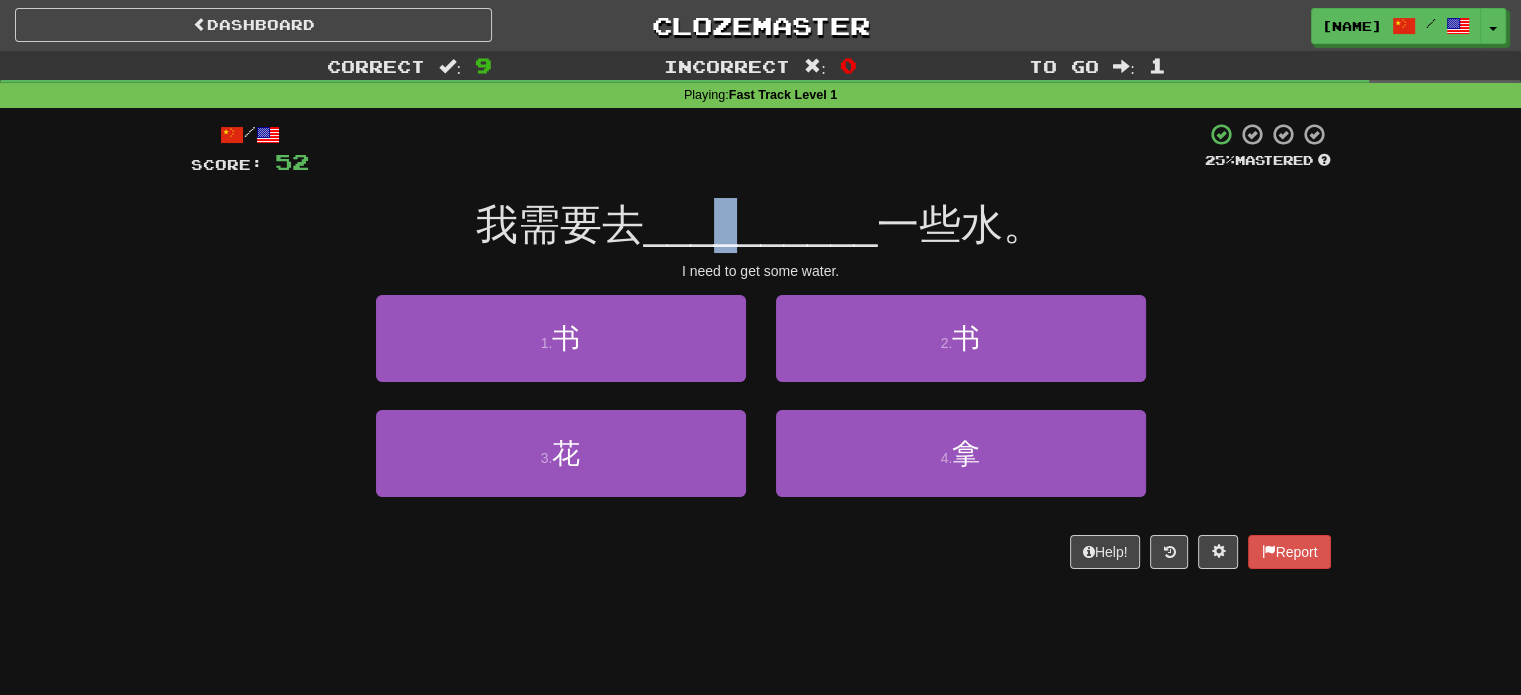 drag, startPoint x: 770, startPoint y: 251, endPoint x: 725, endPoint y: 227, distance: 51 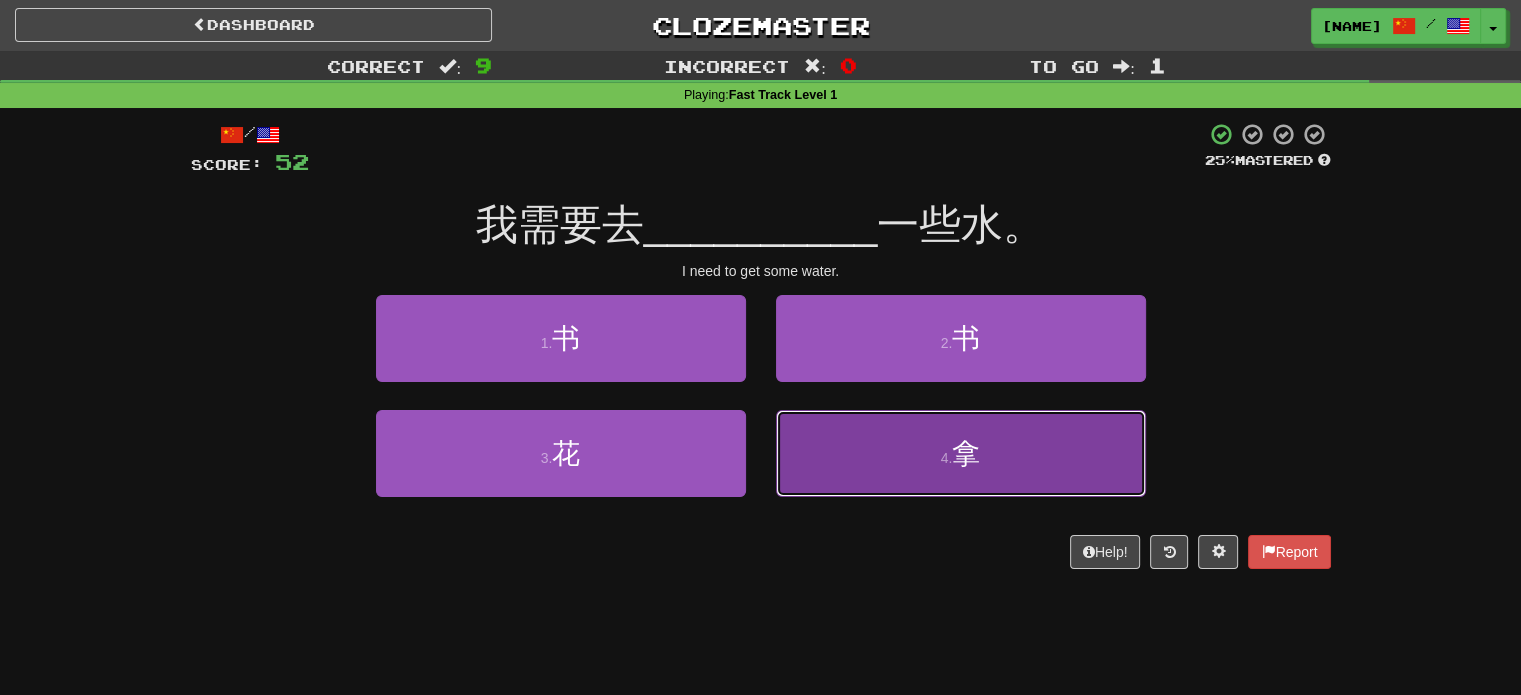 click on "4 .  拿" at bounding box center [961, 453] 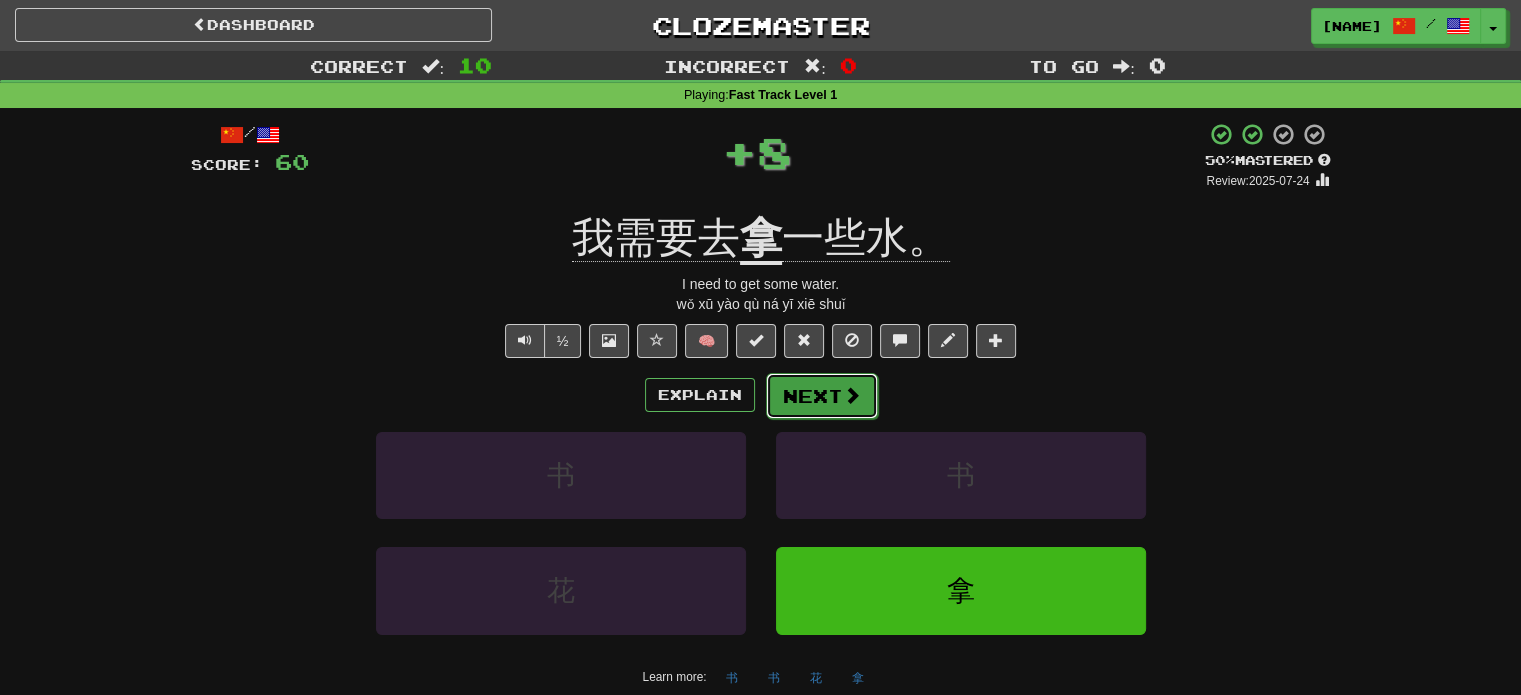 click on "Next" at bounding box center [822, 396] 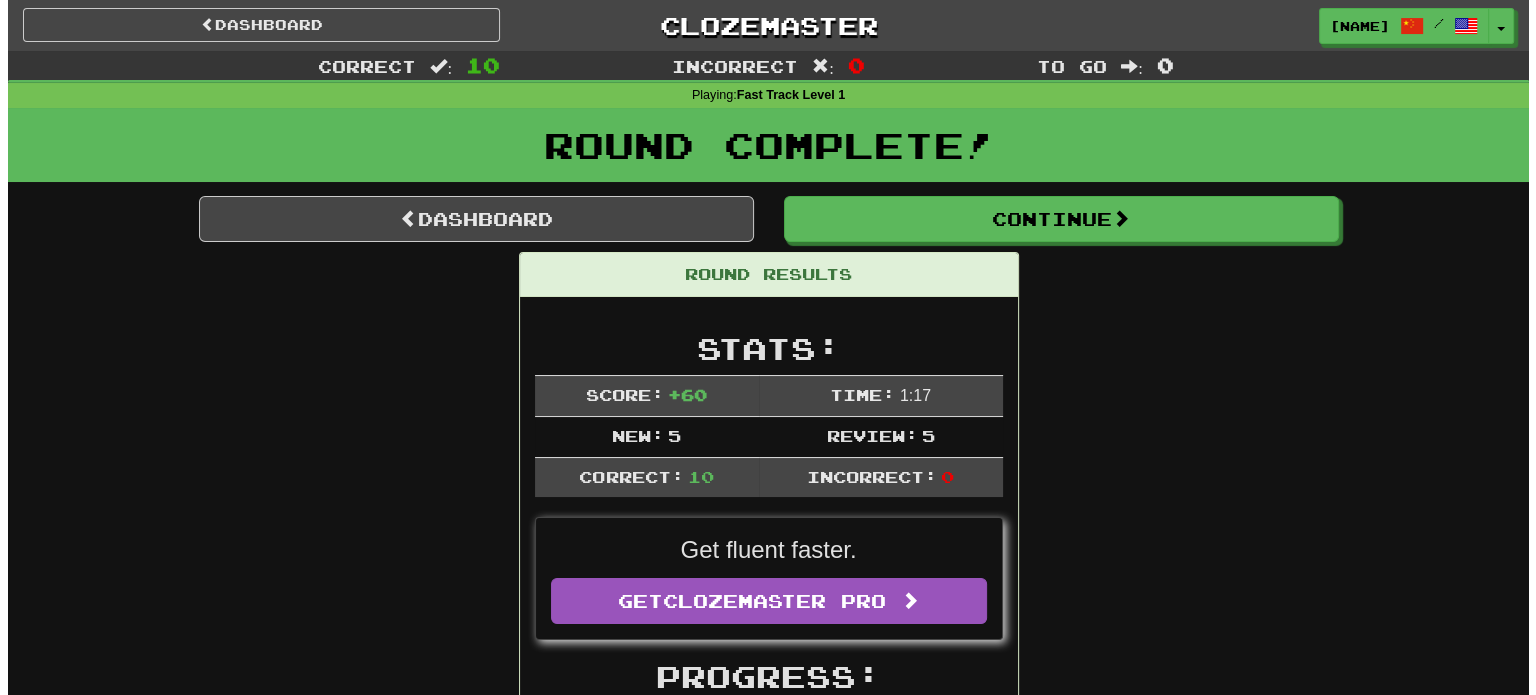 scroll, scrollTop: 0, scrollLeft: 0, axis: both 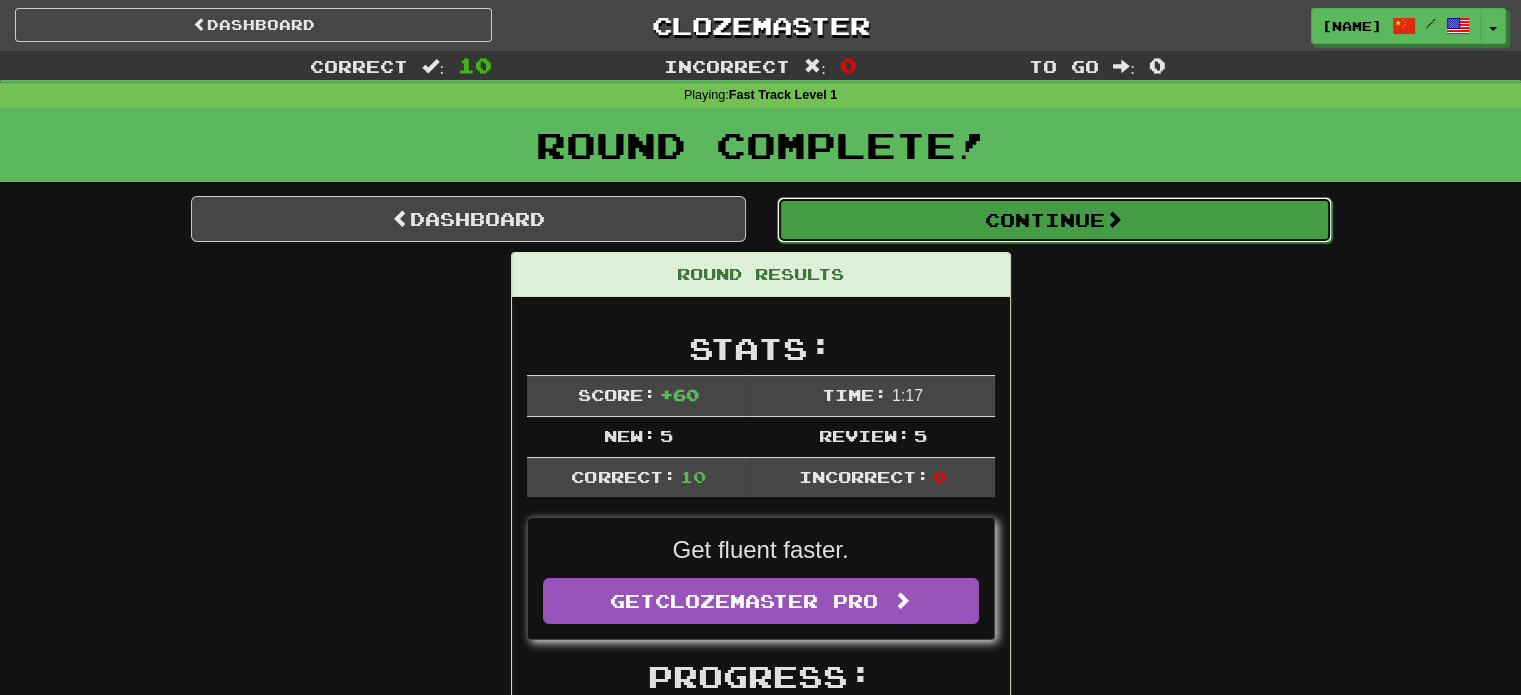 click on "Continue" at bounding box center (1054, 220) 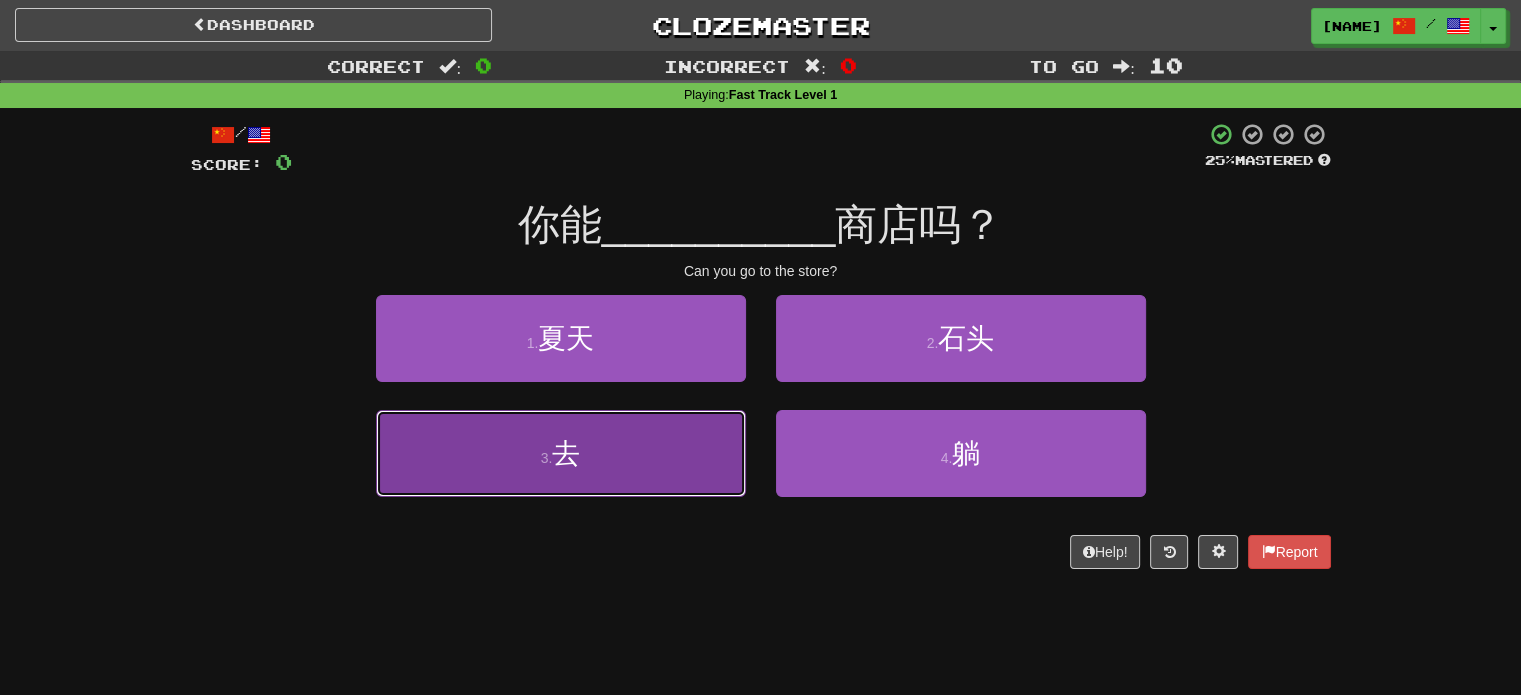 click on "3 .  去" at bounding box center (561, 453) 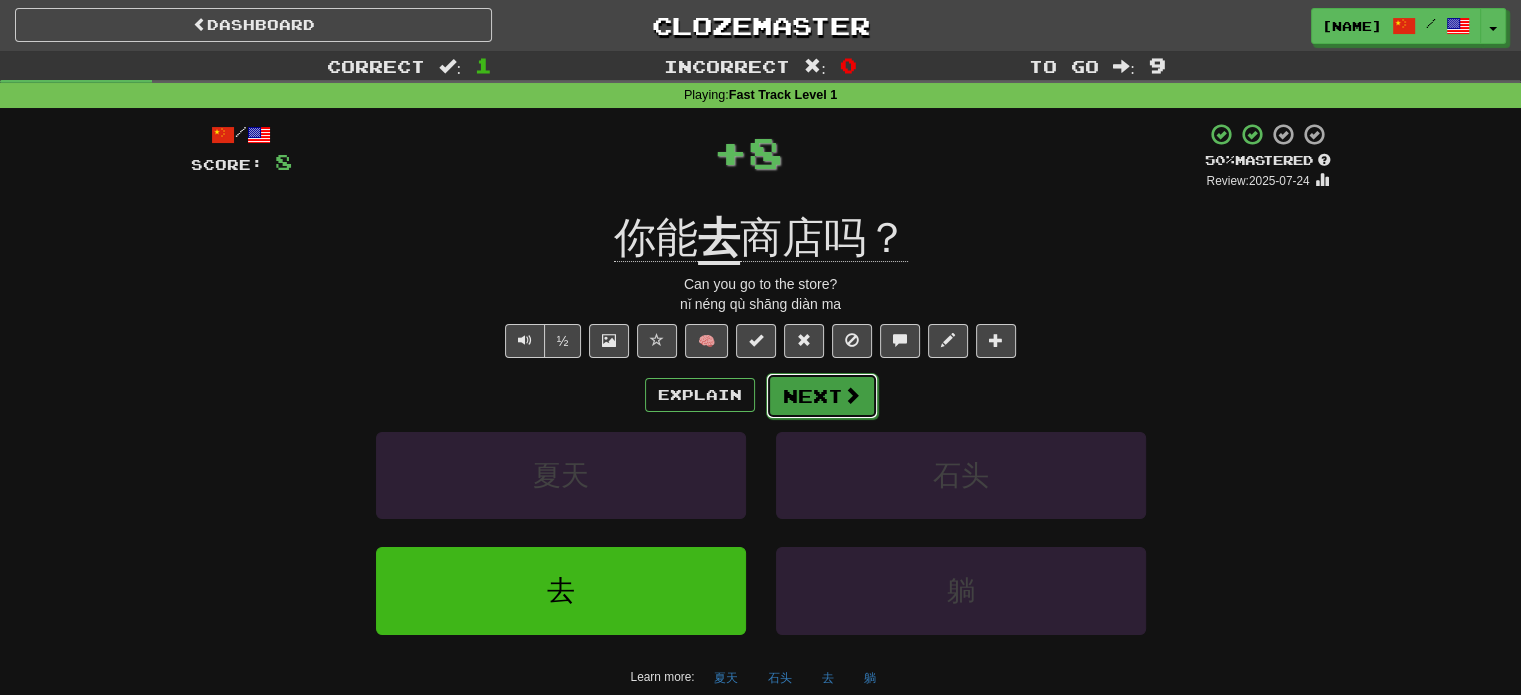 click on "Next" at bounding box center [822, 396] 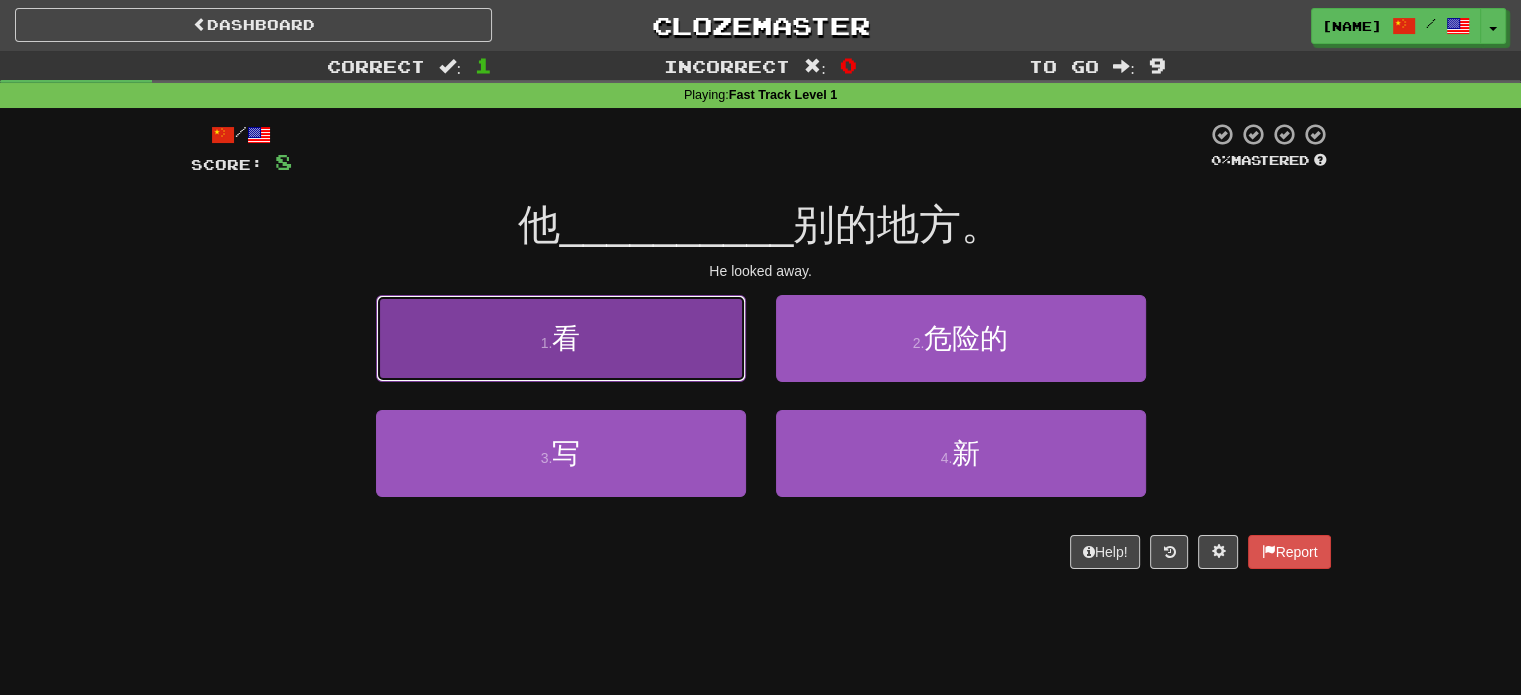 click on "1 .  看" at bounding box center (561, 338) 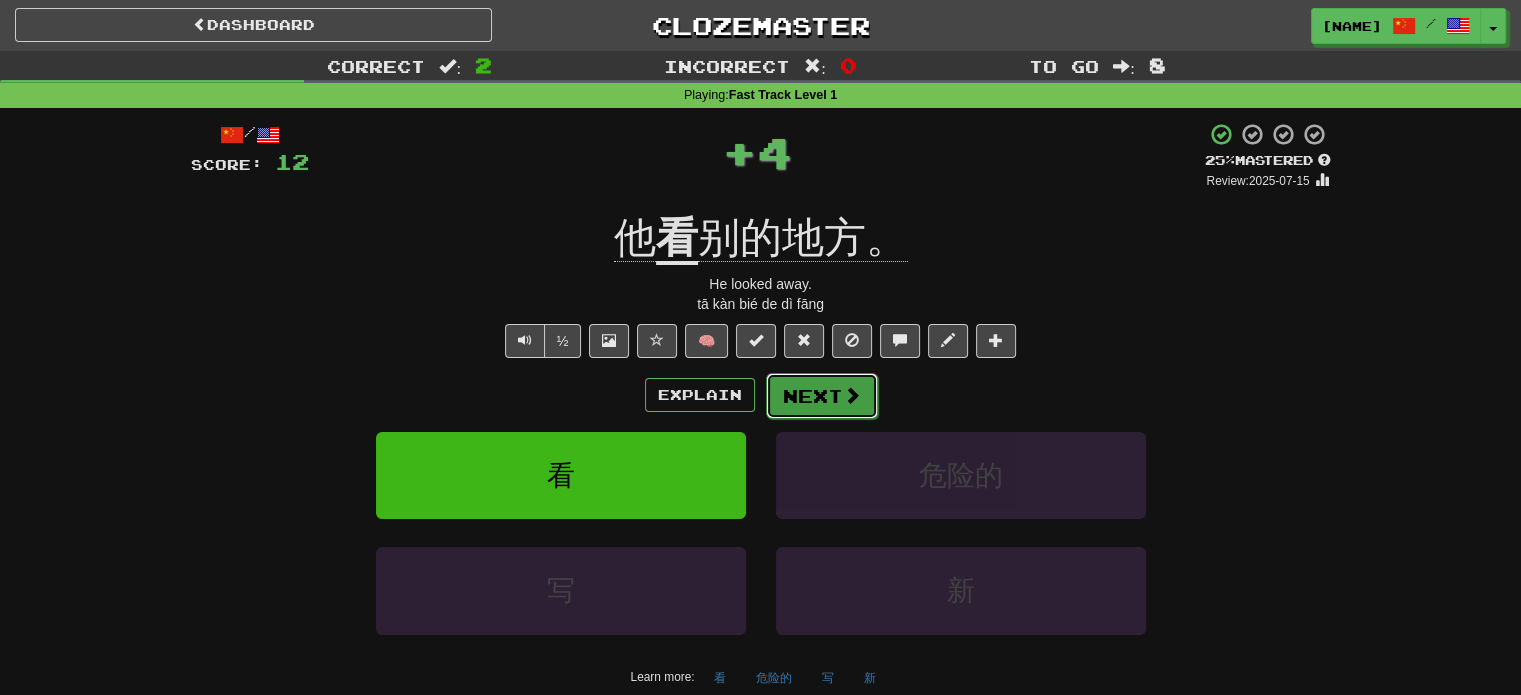 click on "Next" at bounding box center (822, 396) 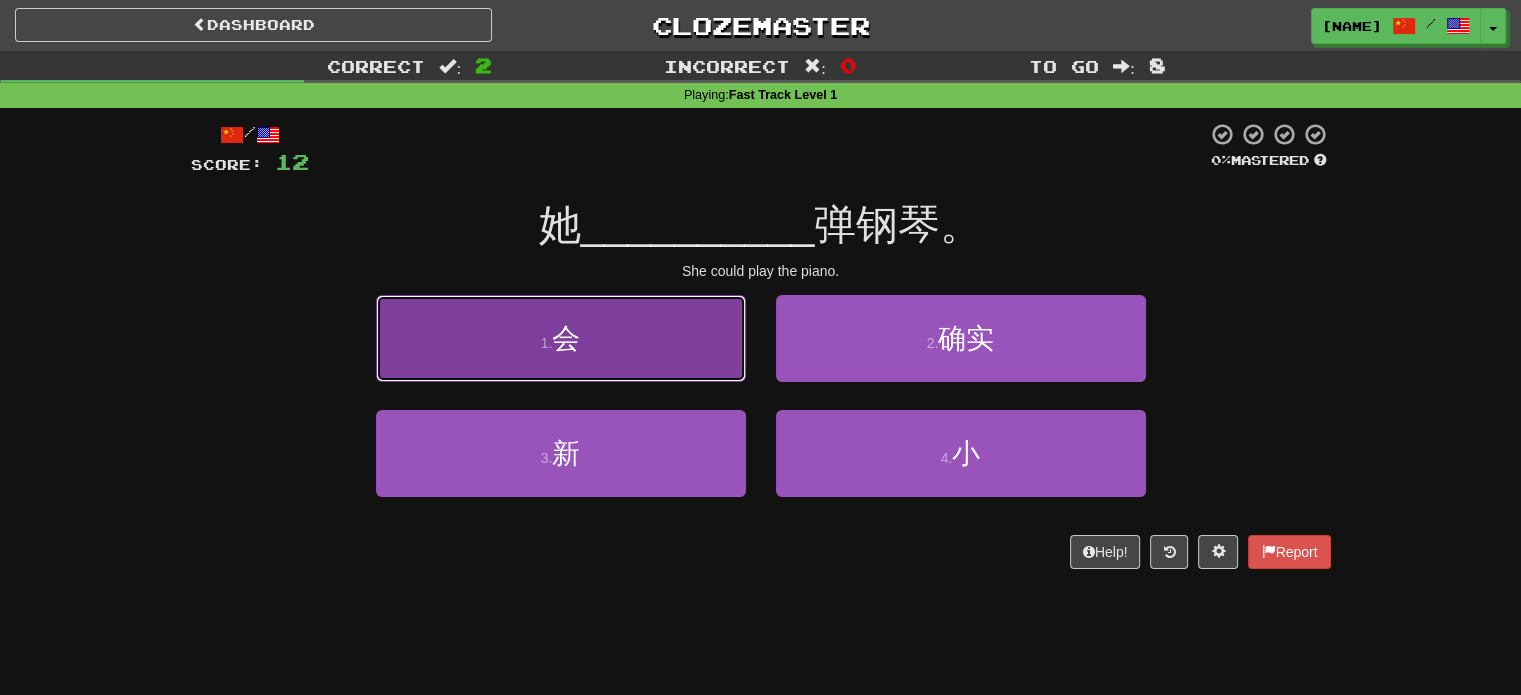 click on "1 .  会" at bounding box center [561, 338] 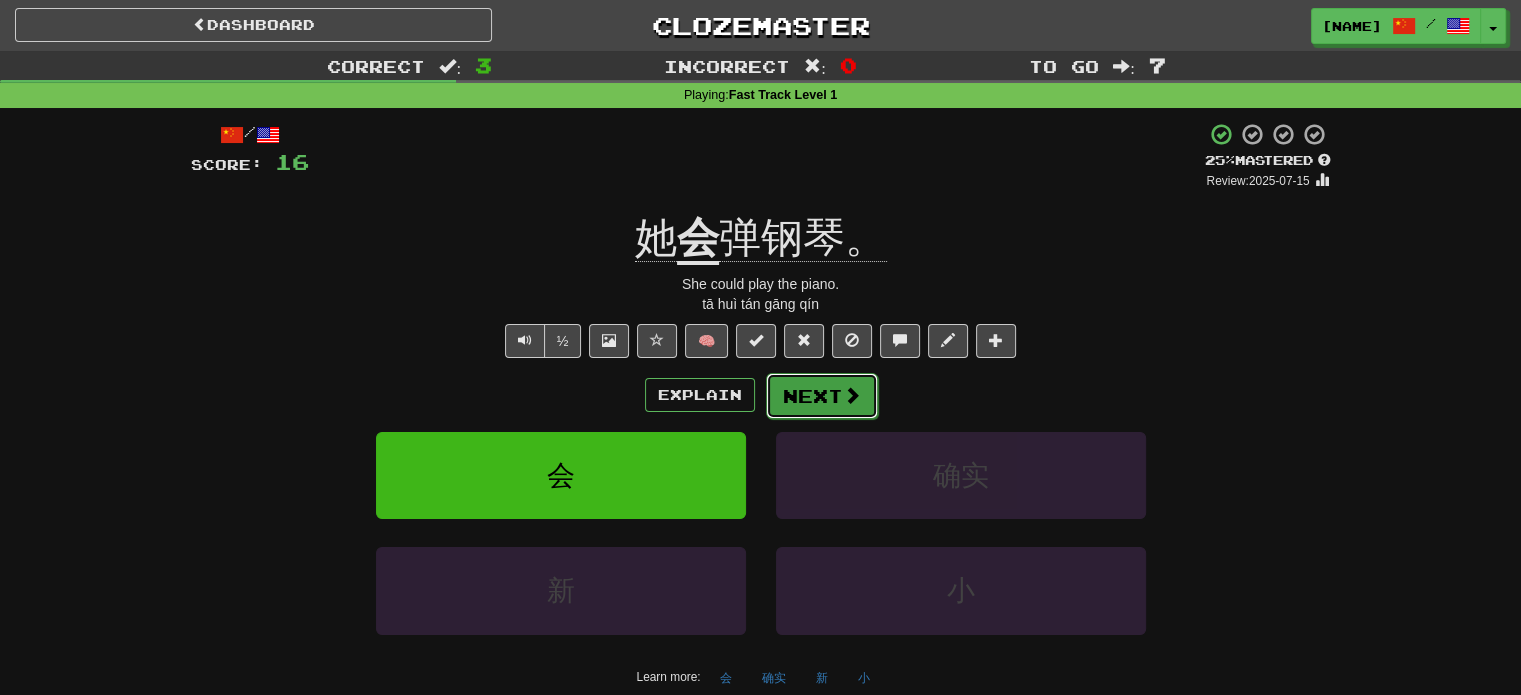 click on "Next" at bounding box center (822, 396) 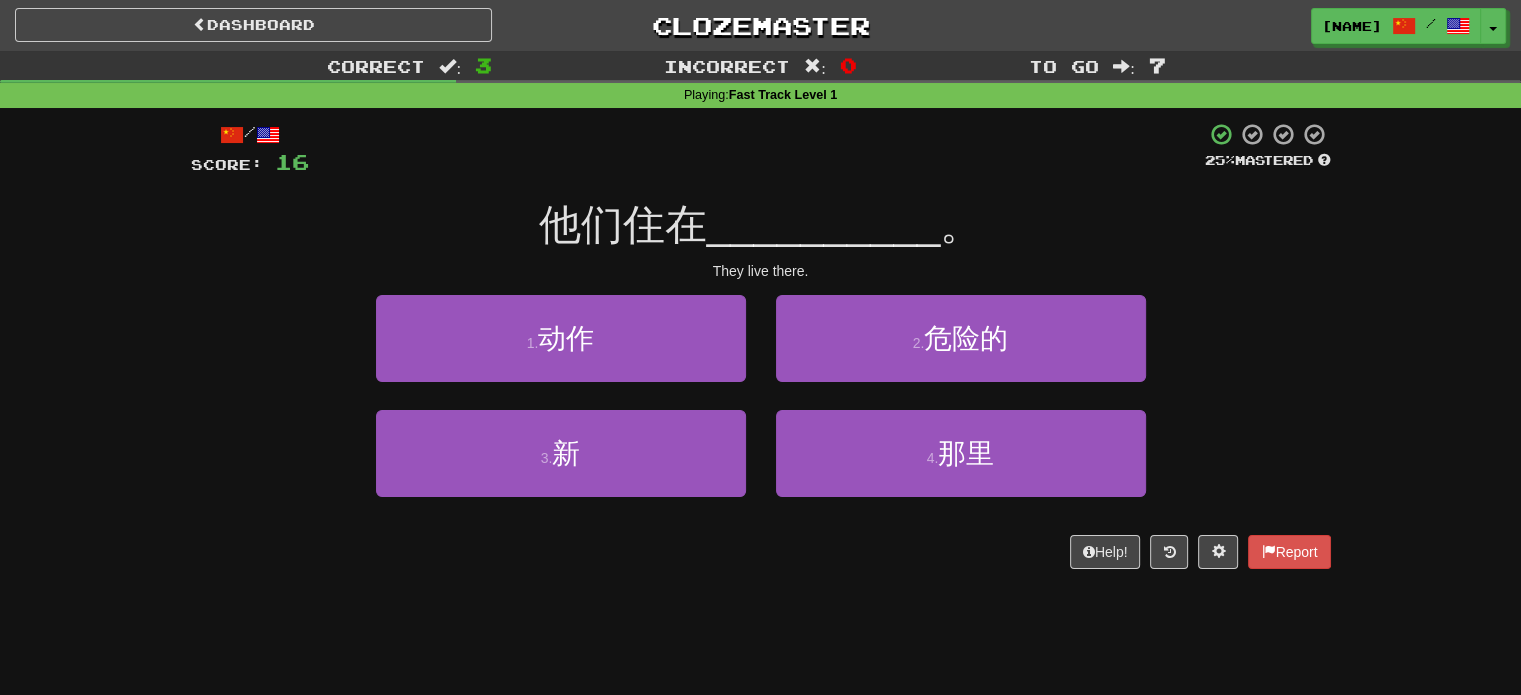 drag, startPoint x: 749, startPoint y: 214, endPoint x: 730, endPoint y: 185, distance: 34.669872 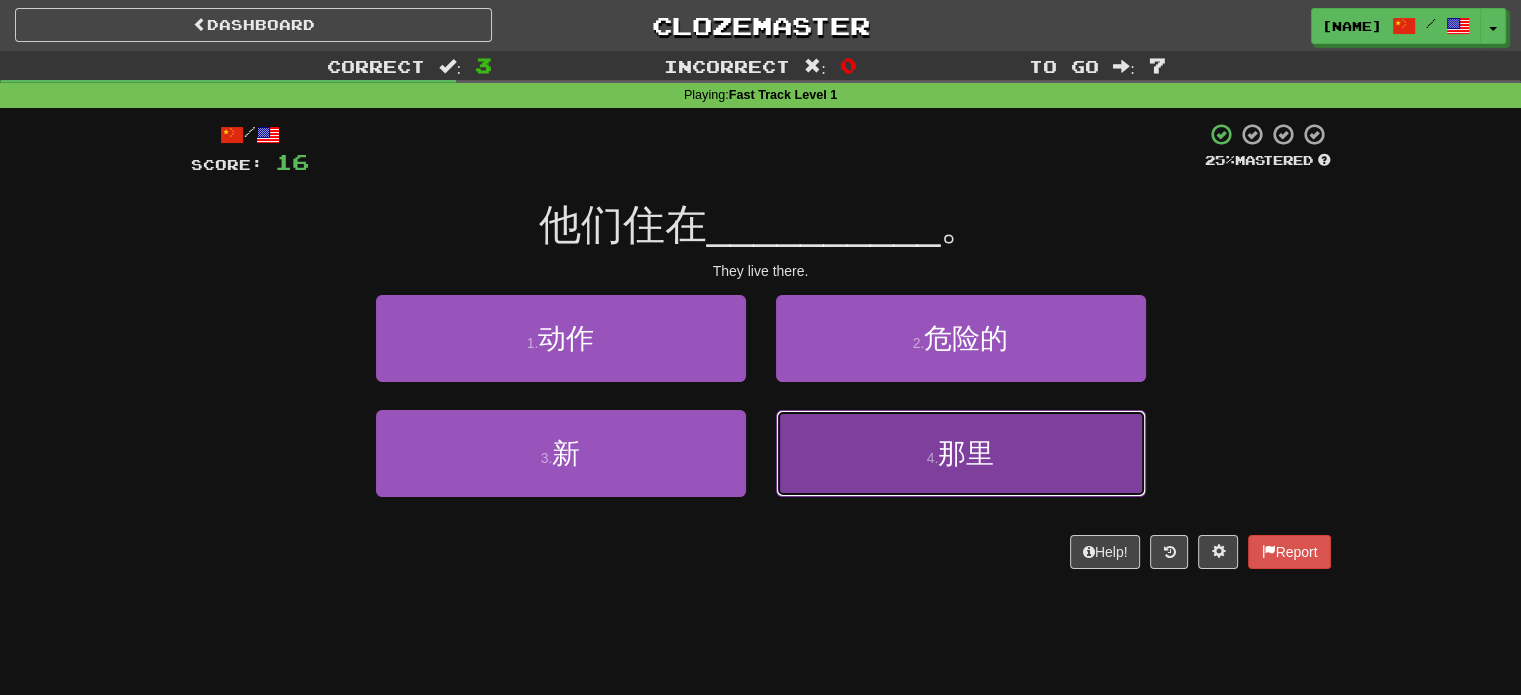 click on "4 .  那里" at bounding box center [961, 453] 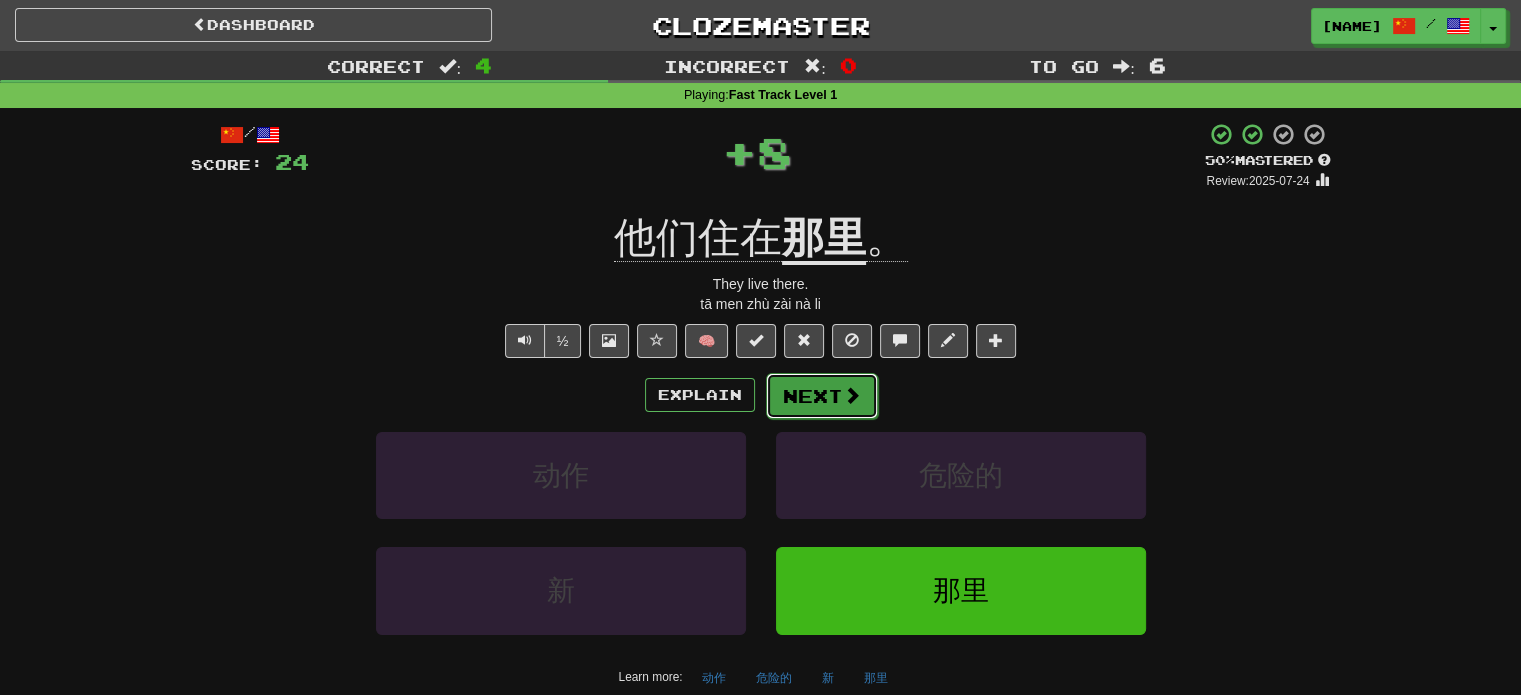 click at bounding box center [852, 395] 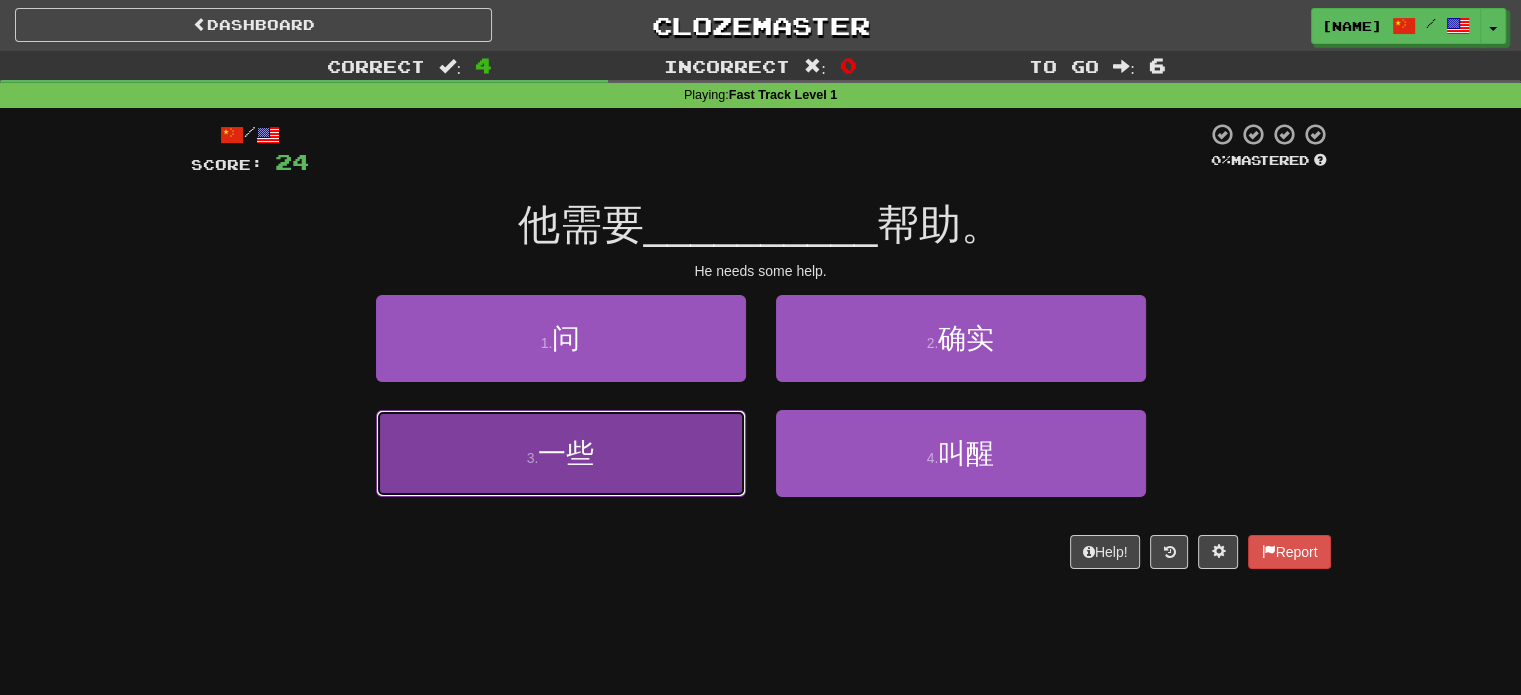 click on "3 .  一些" at bounding box center [561, 453] 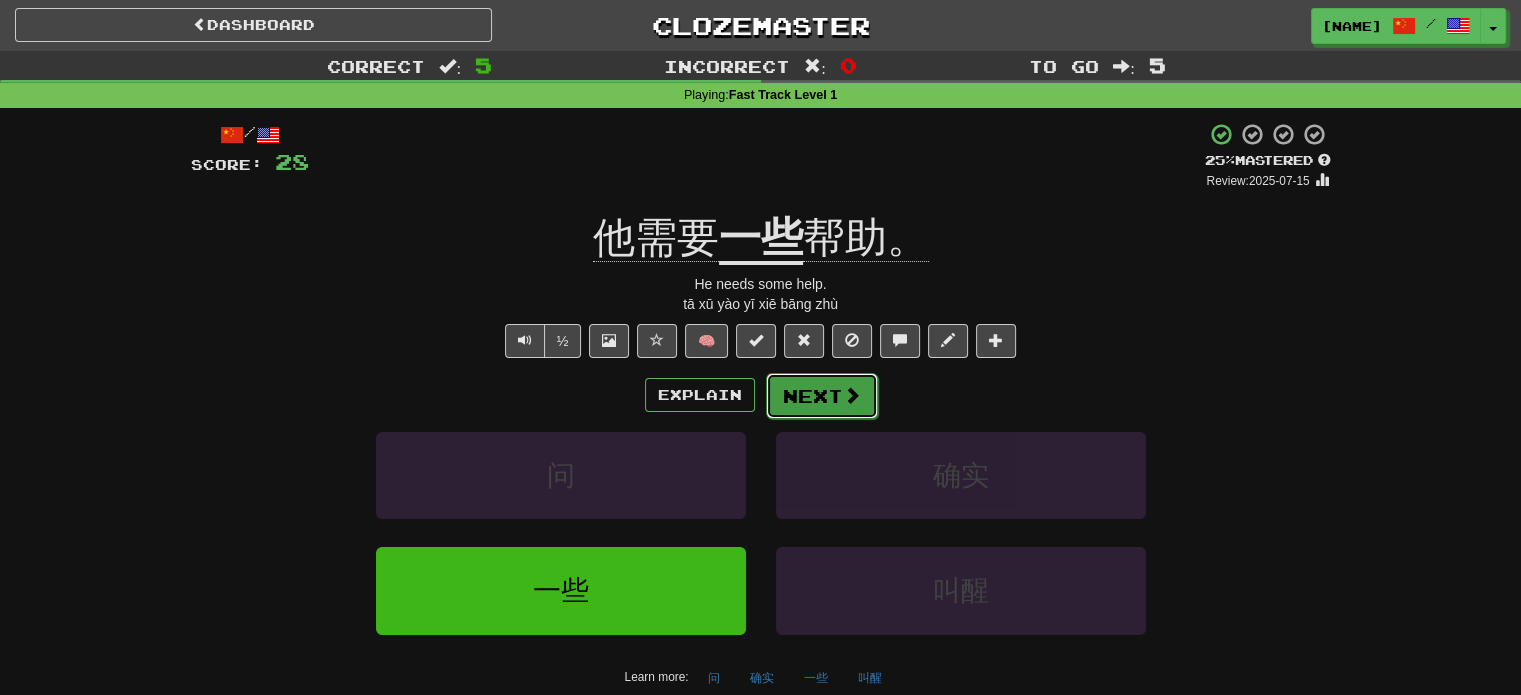 click on "Next" at bounding box center (822, 396) 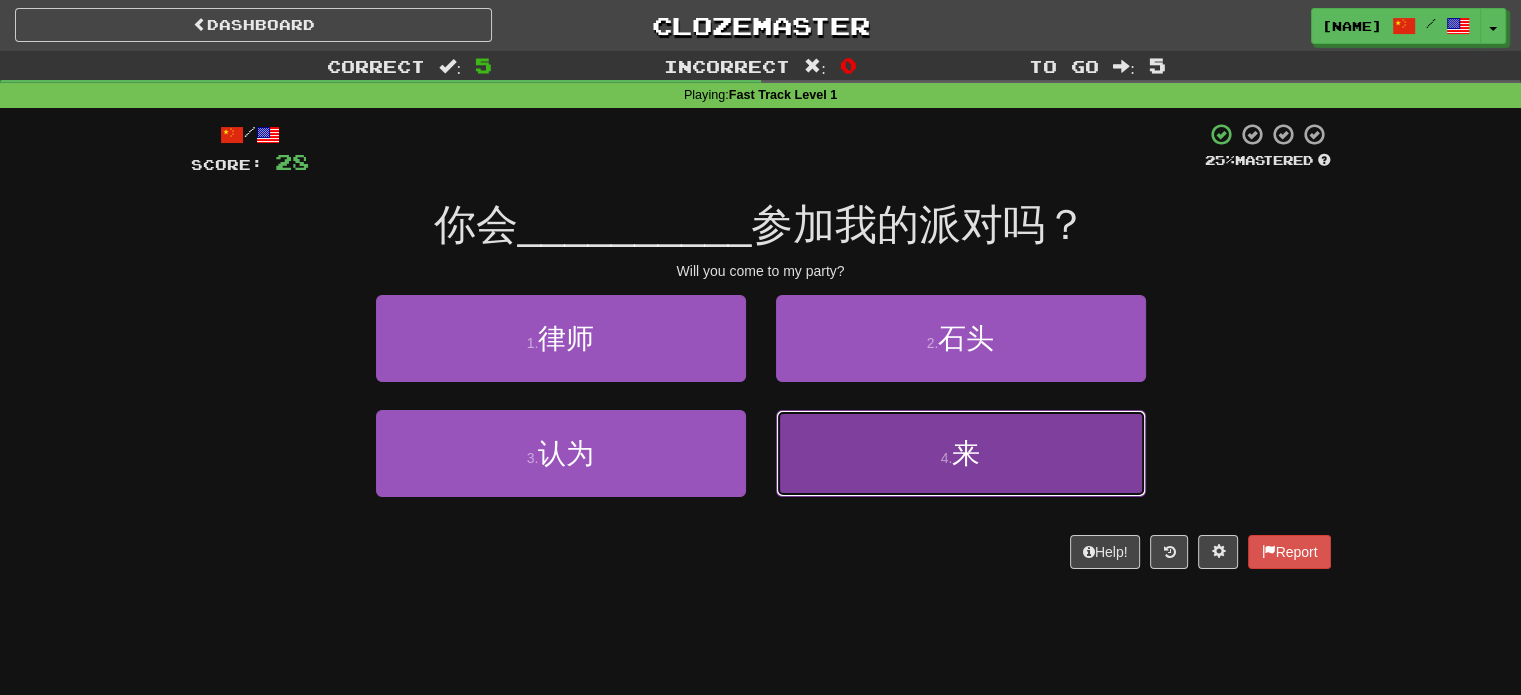 click on "4 .  来" at bounding box center (961, 453) 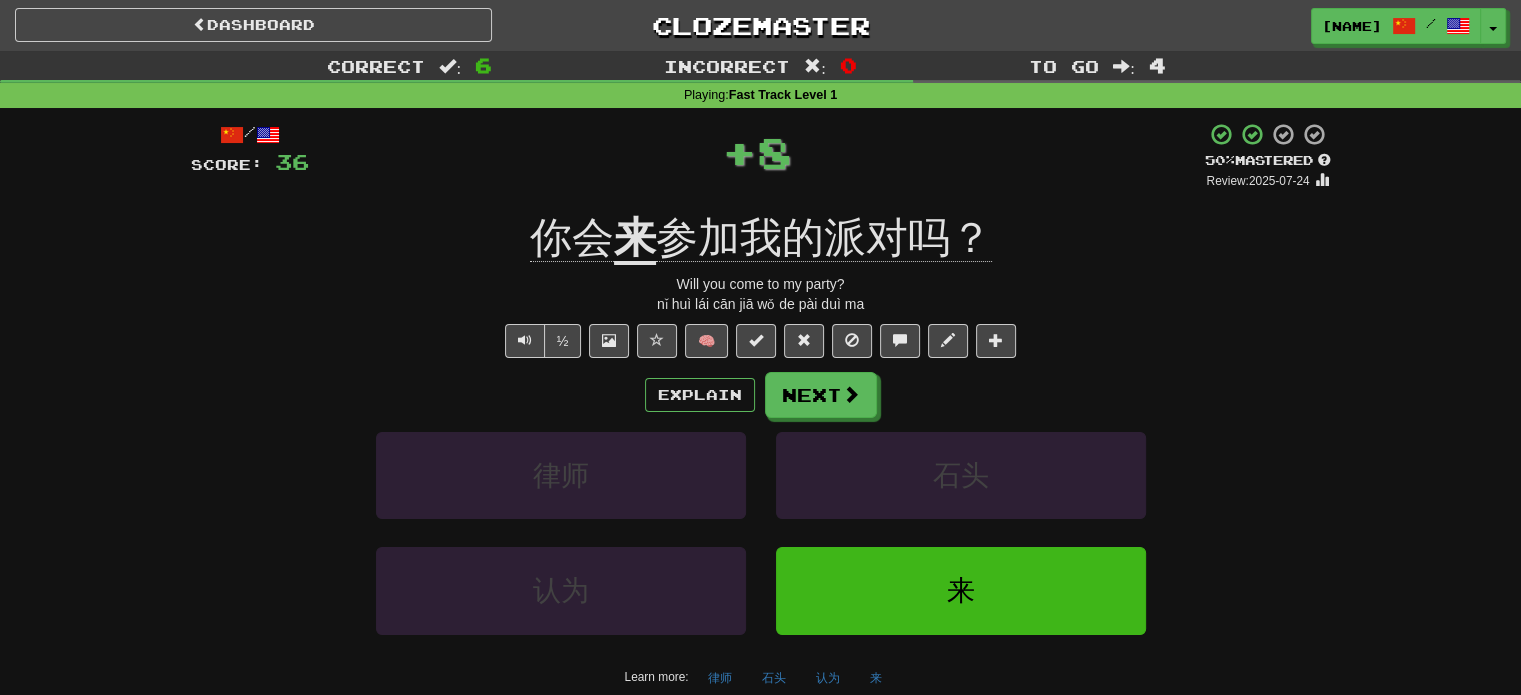 drag, startPoint x: 936, startPoint y: 372, endPoint x: 922, endPoint y: 374, distance: 14.142136 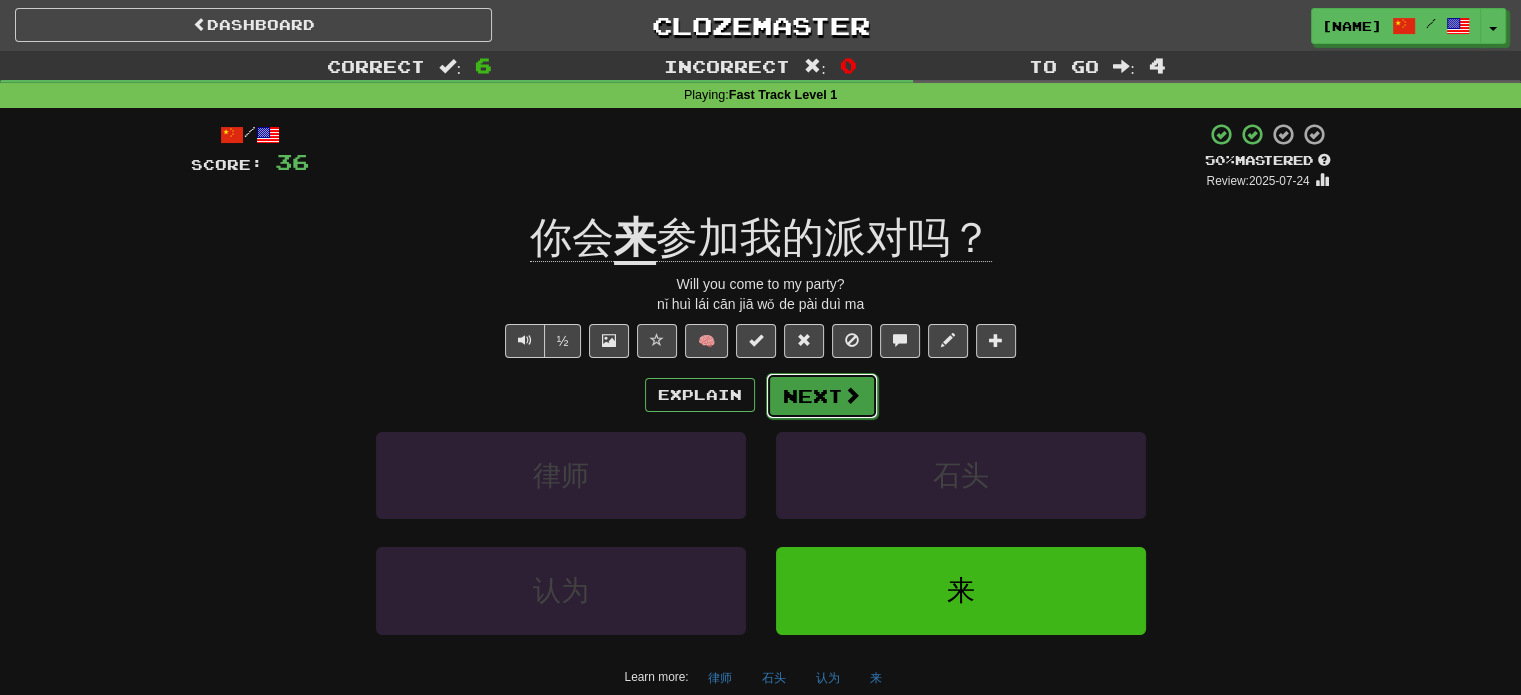 click at bounding box center (852, 395) 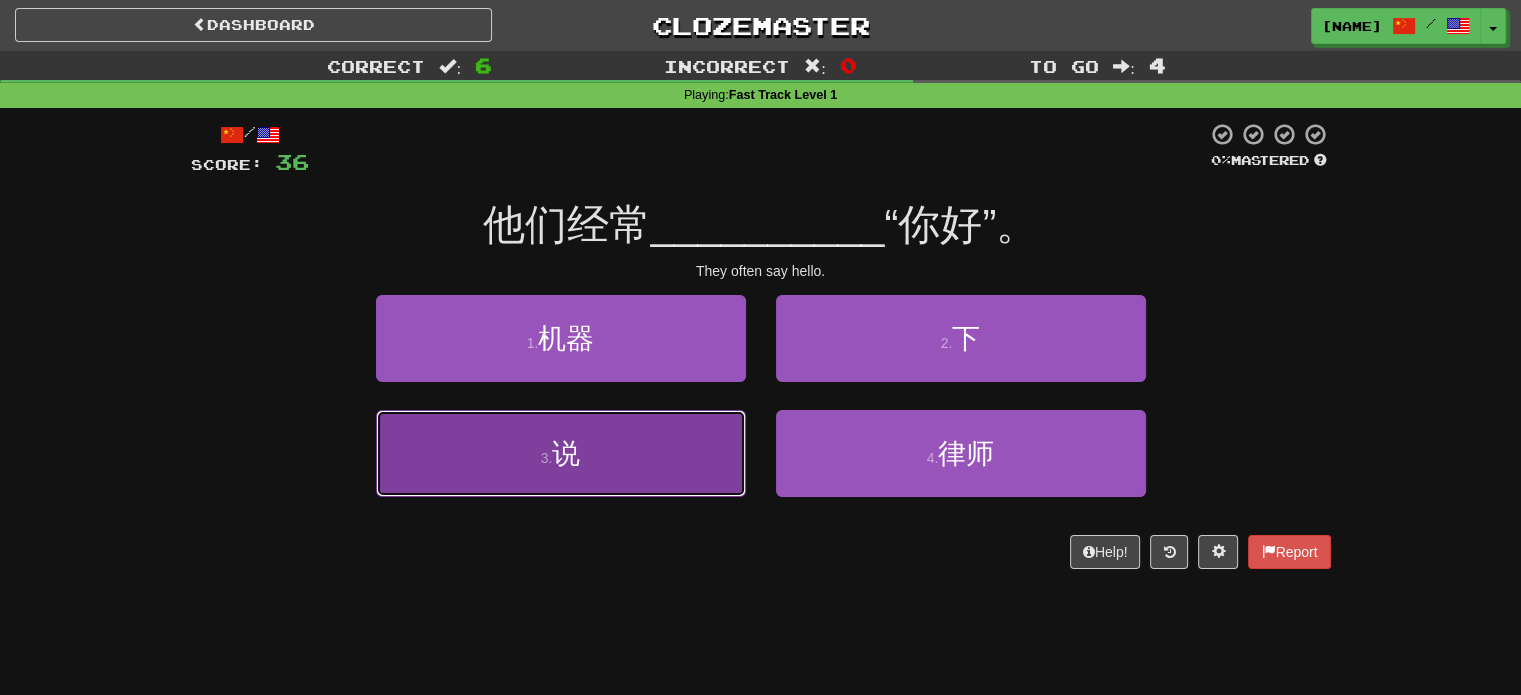 click on "3 .  说" at bounding box center [561, 453] 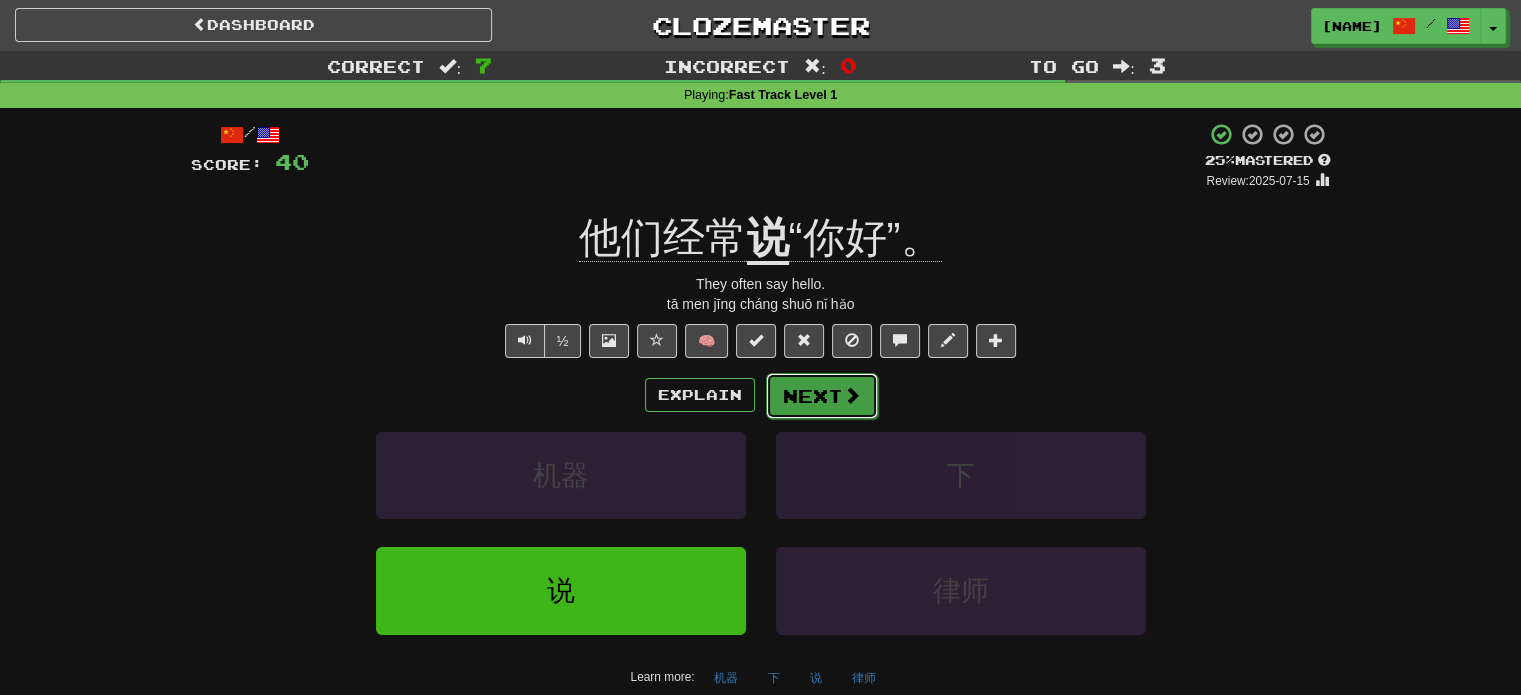 click on "Next" at bounding box center (822, 396) 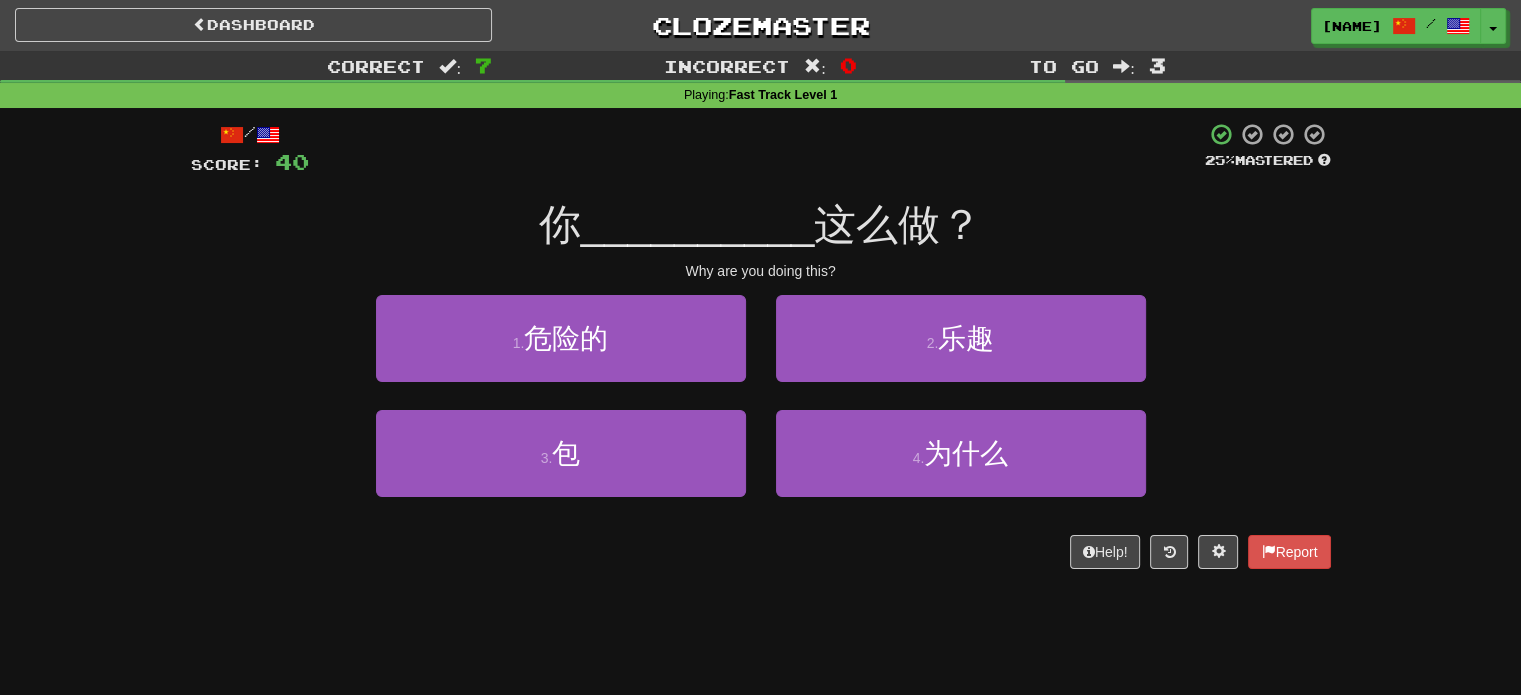 drag, startPoint x: 784, startPoint y: 238, endPoint x: 767, endPoint y: 199, distance: 42.544094 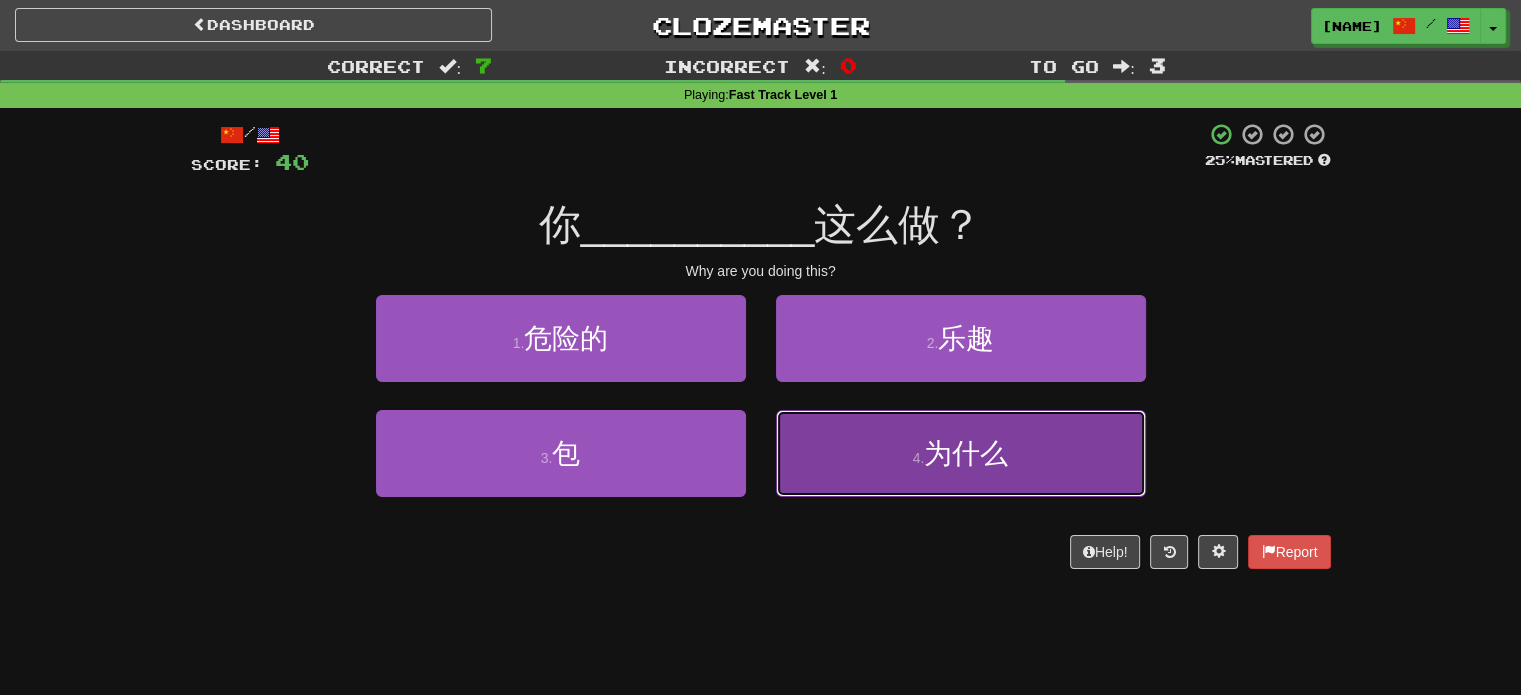 click on "4 .  为什么" at bounding box center [961, 453] 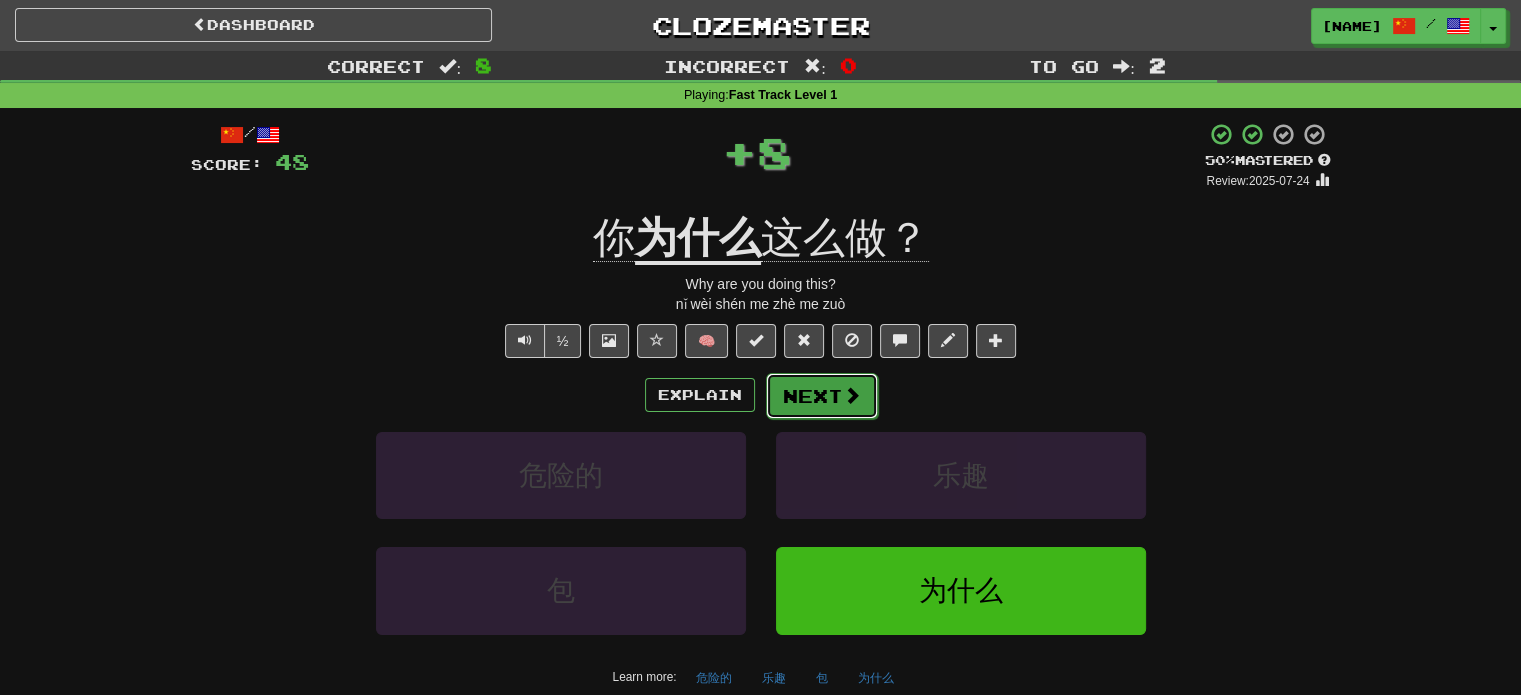 click on "Next" at bounding box center [822, 396] 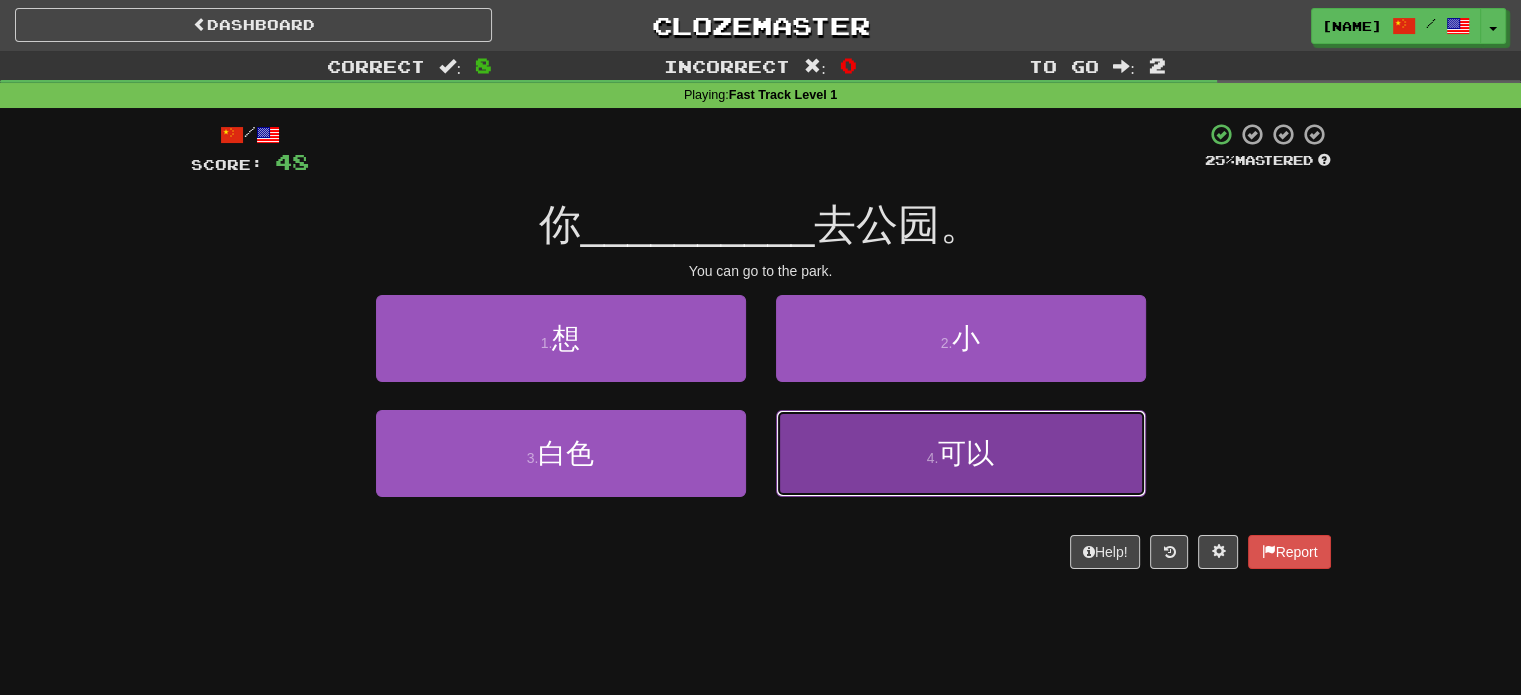 click on "4 .  可以" at bounding box center [961, 453] 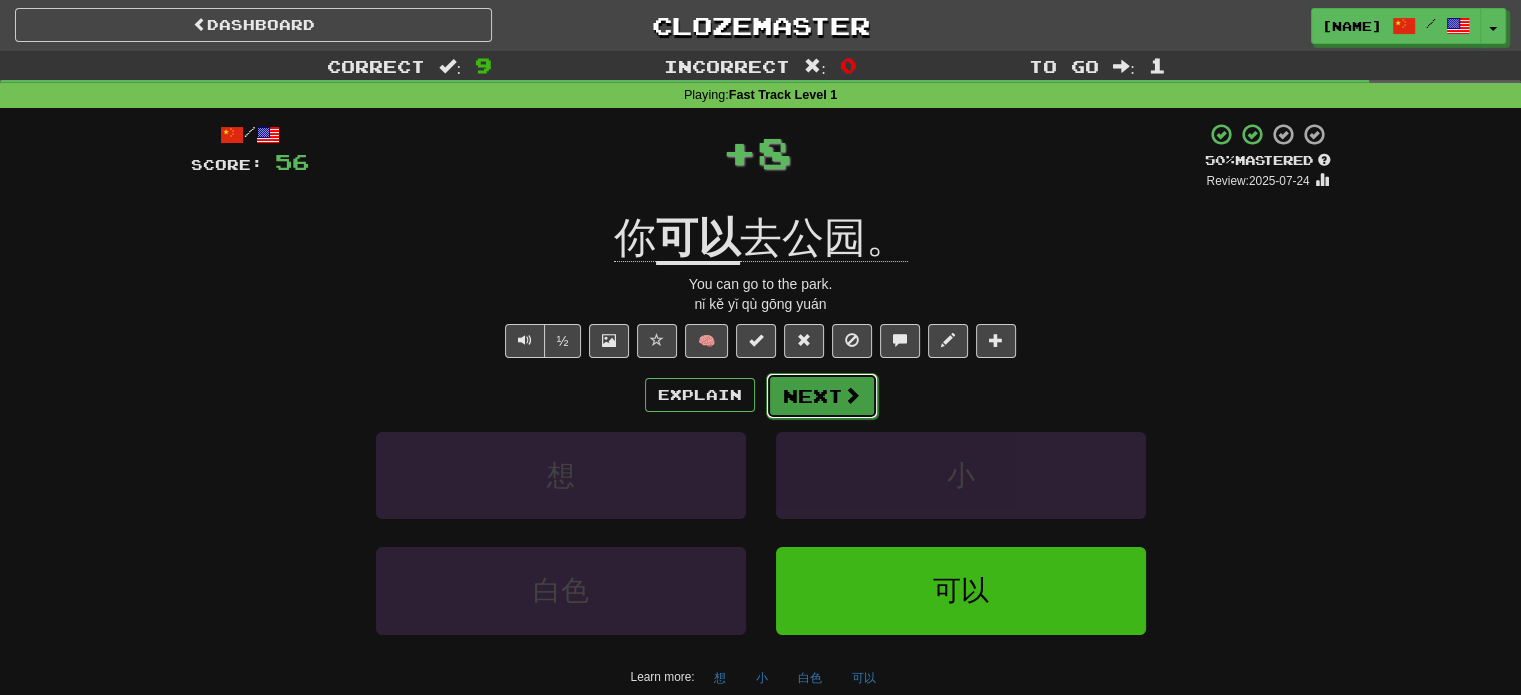 click on "Next" at bounding box center [822, 396] 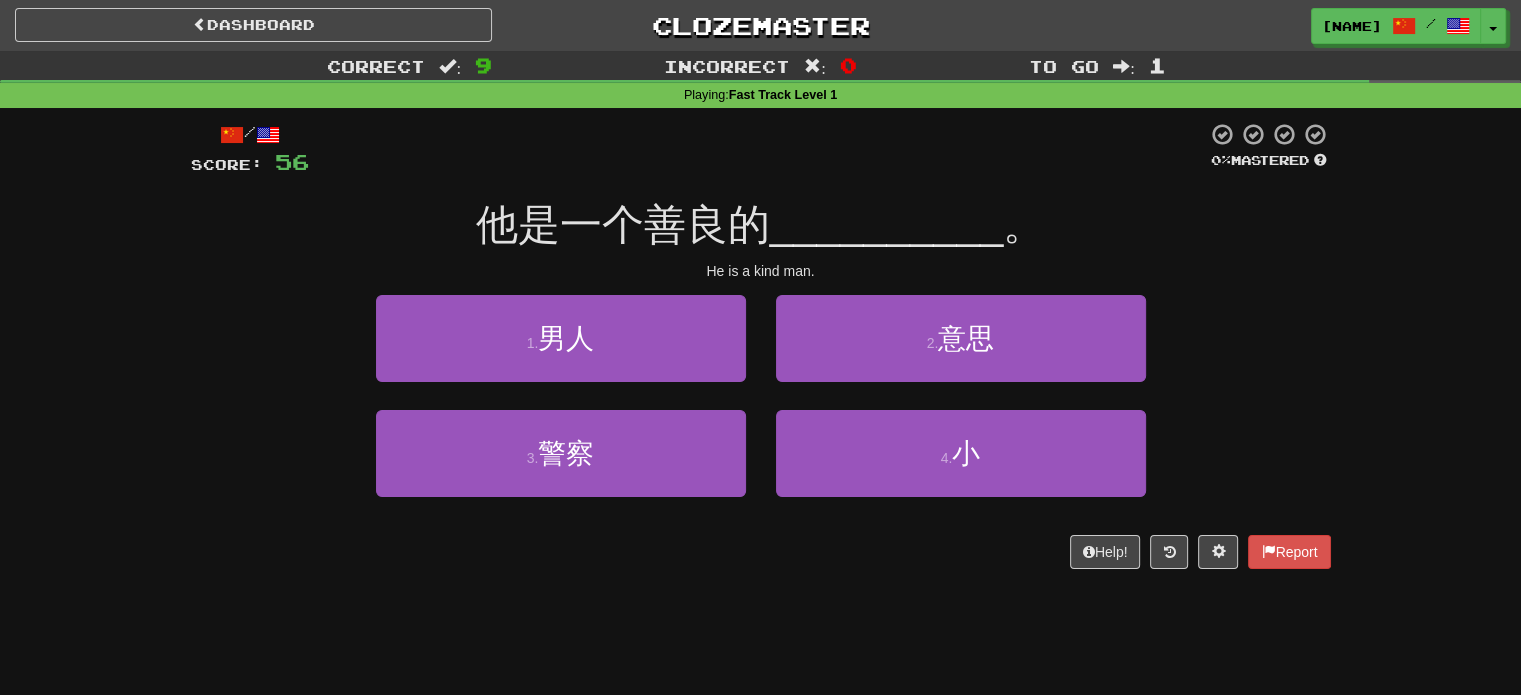 drag, startPoint x: 798, startPoint y: 210, endPoint x: 792, endPoint y: 195, distance: 16.155495 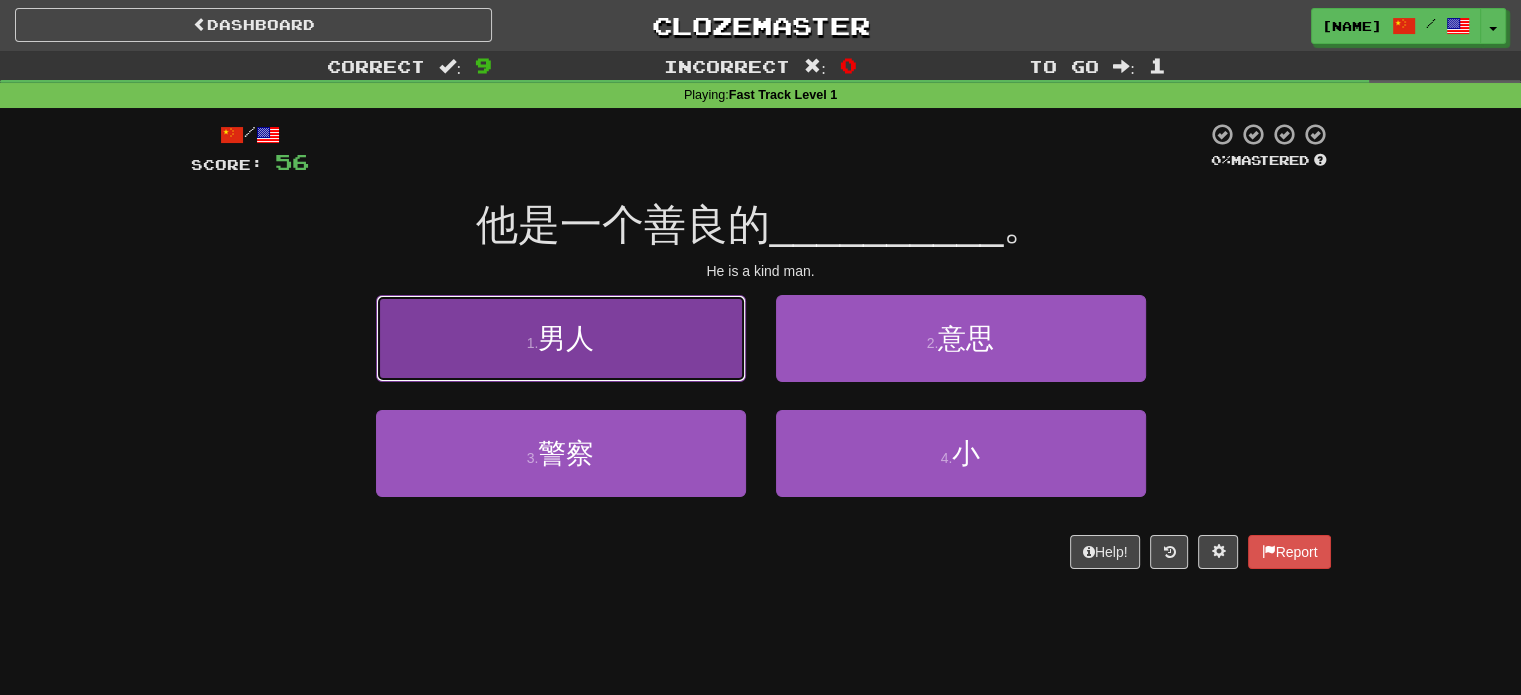 click on "1 .  男人" at bounding box center (561, 338) 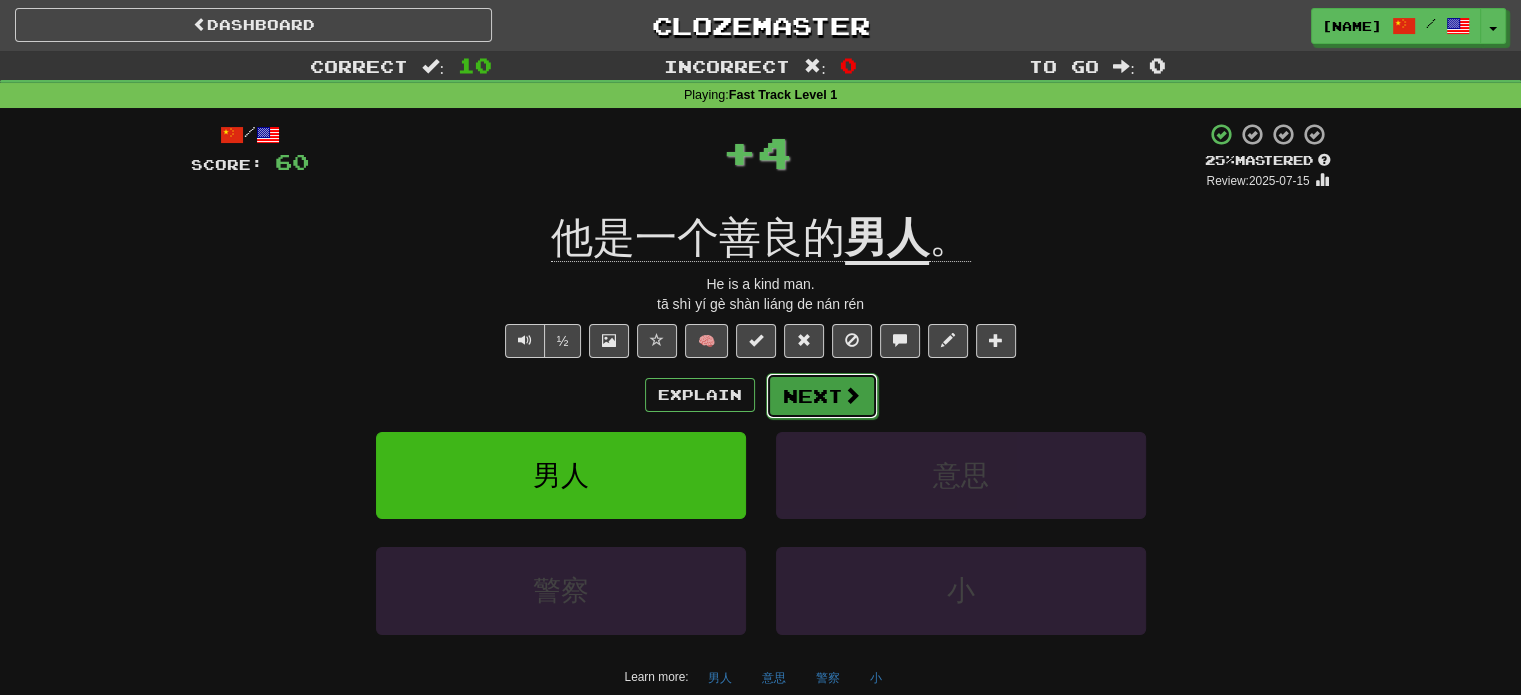 click on "Next" at bounding box center (822, 396) 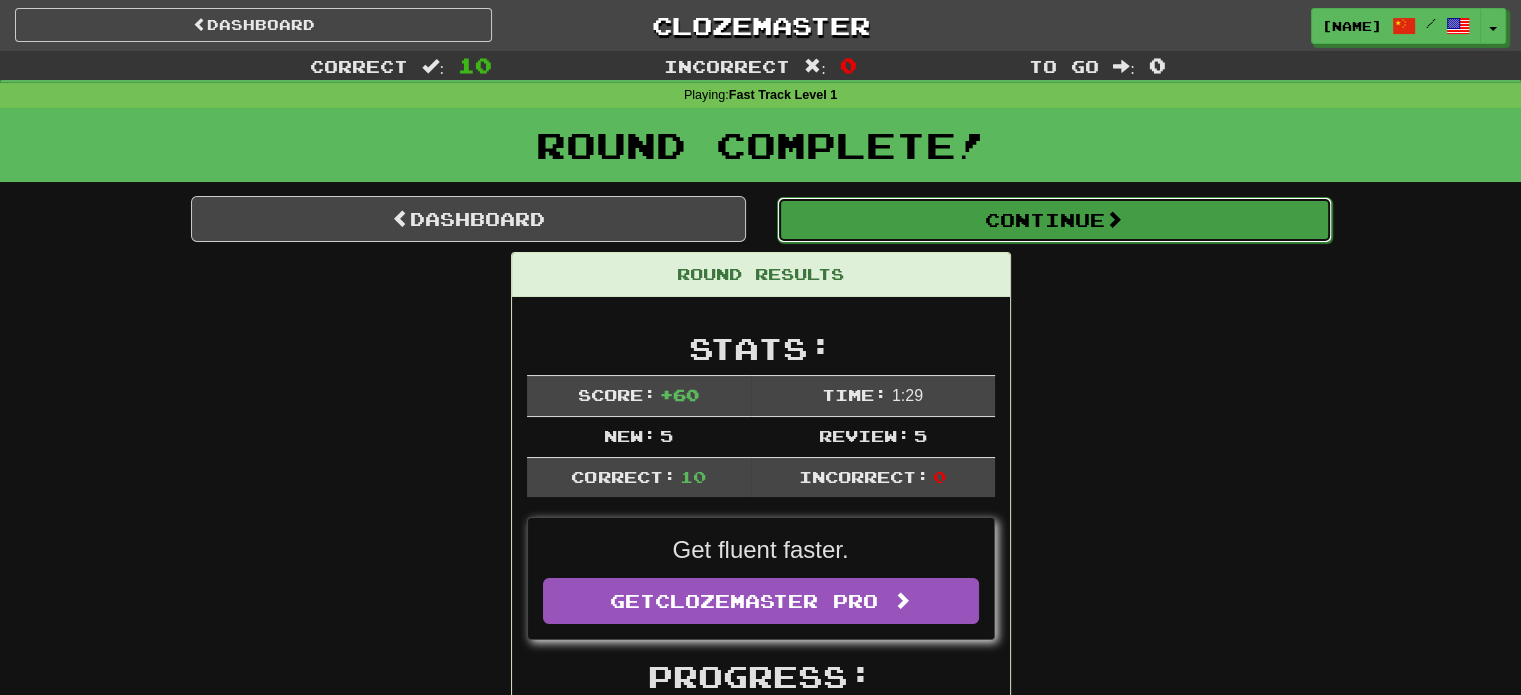 click on "Continue" at bounding box center [1054, 220] 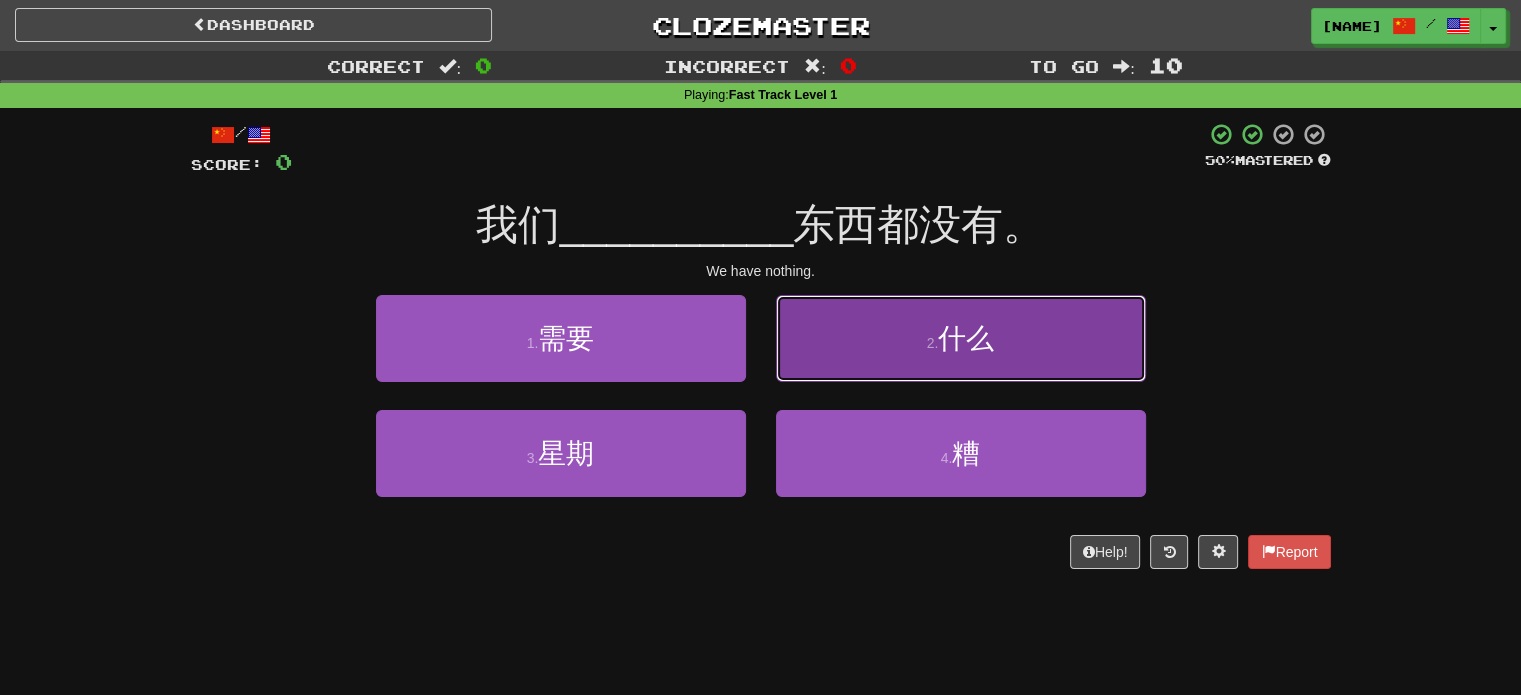 click on "2 .  什么" at bounding box center (961, 338) 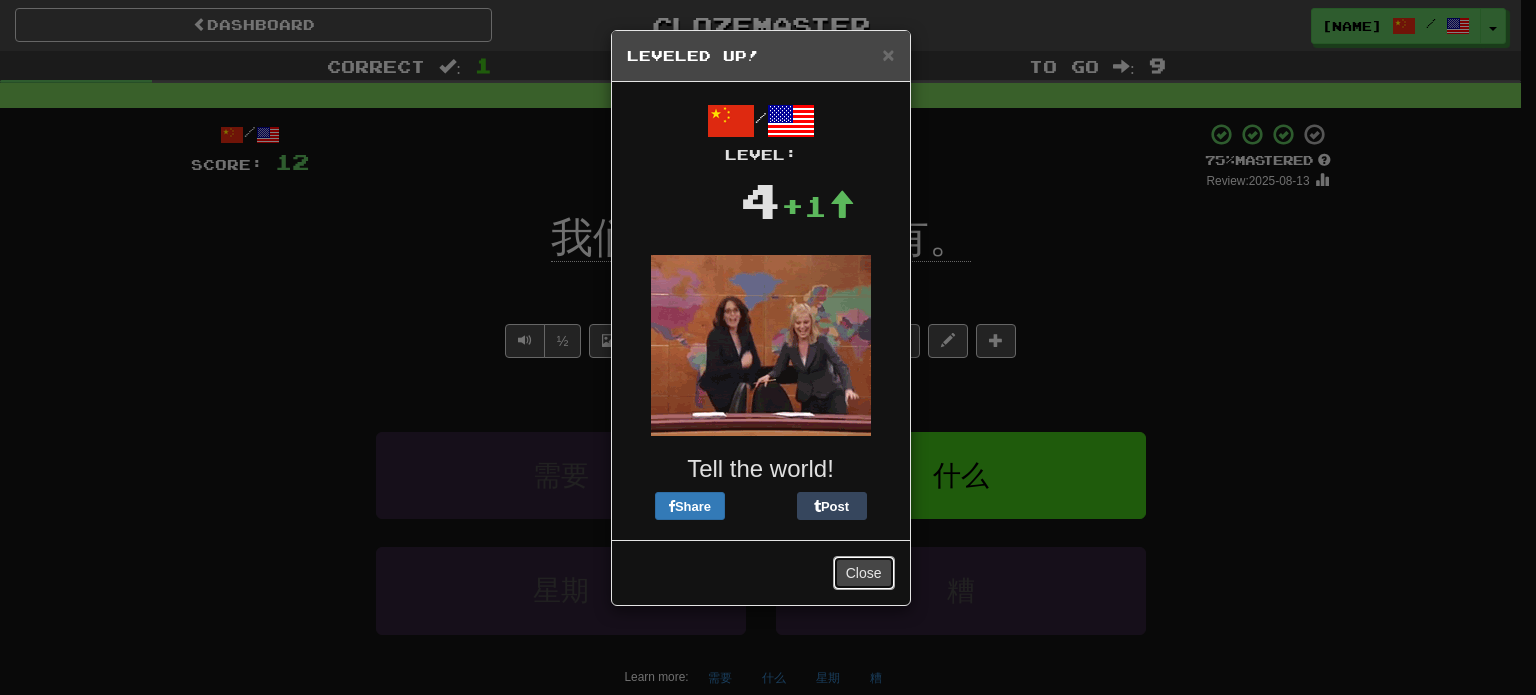 click on "Close" at bounding box center (864, 573) 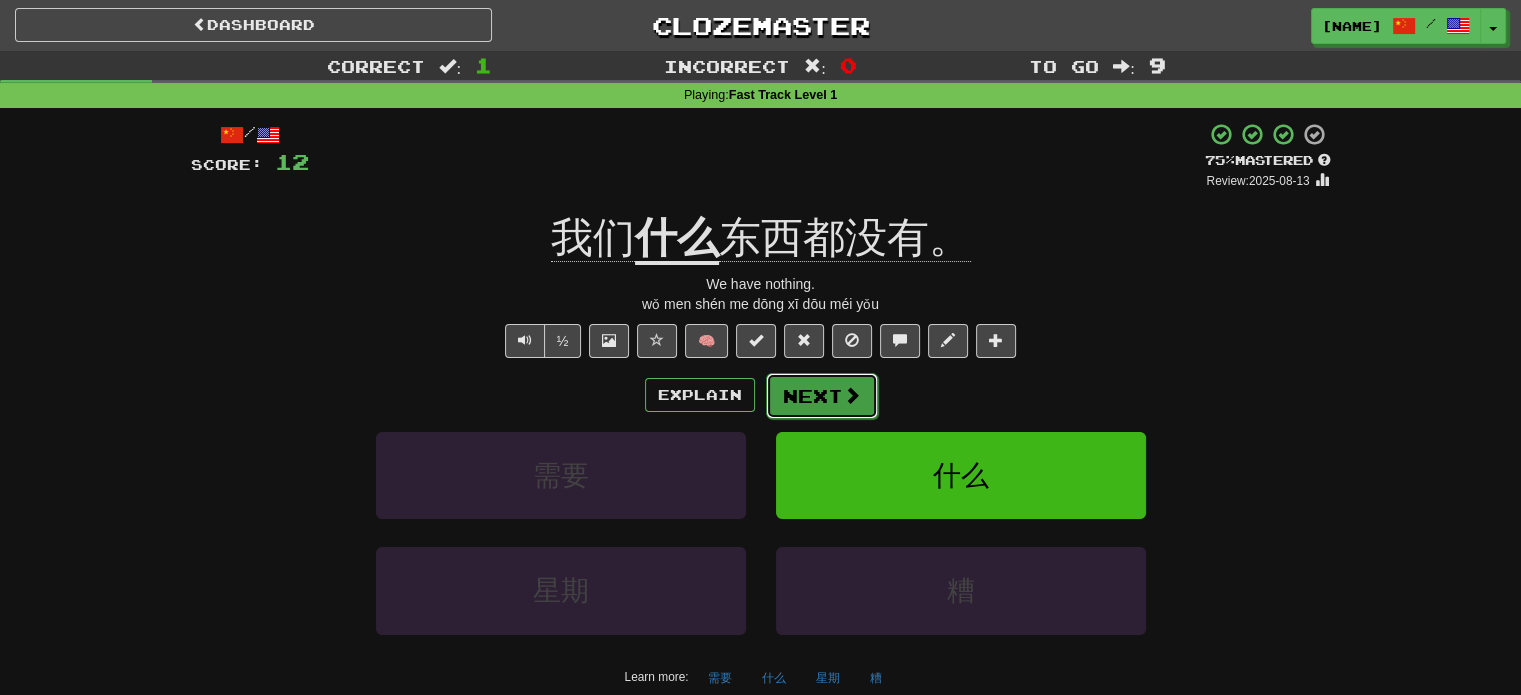 click at bounding box center (852, 395) 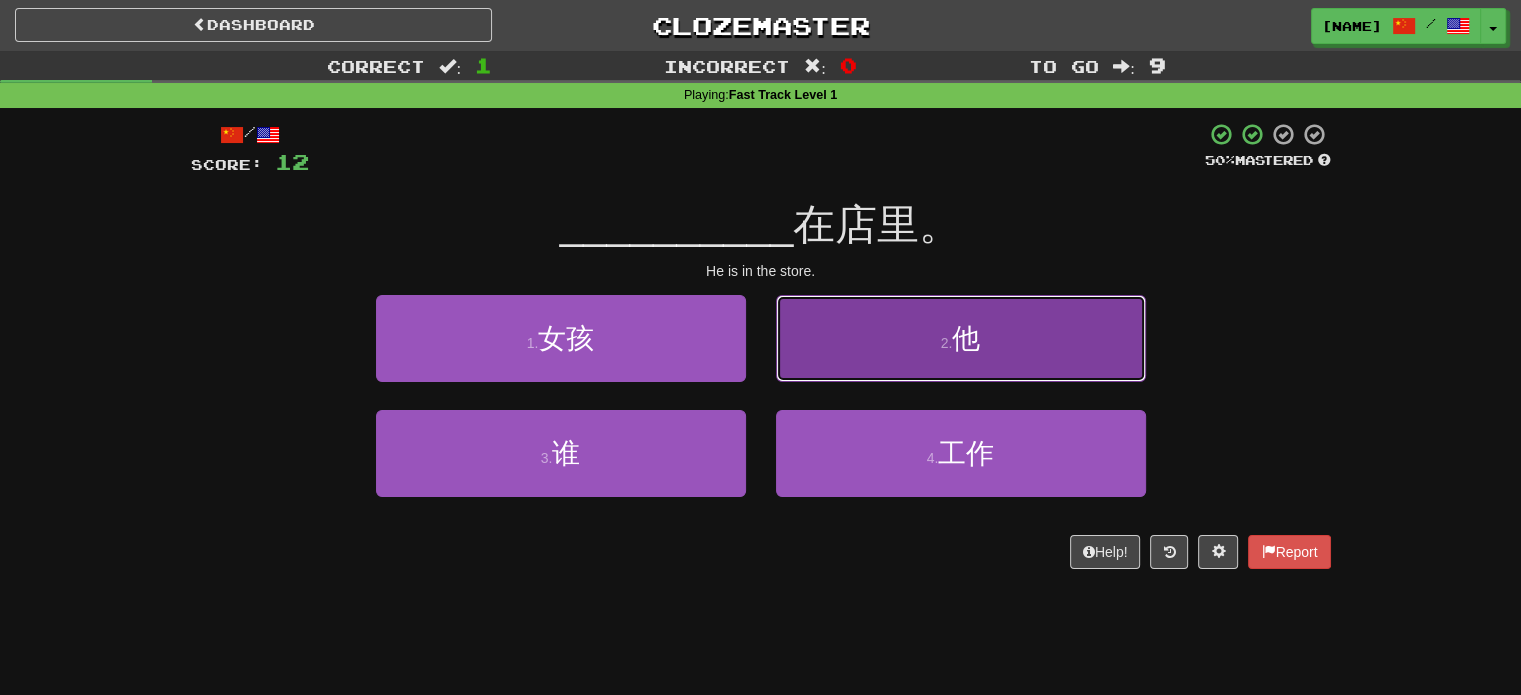 click on "2 .  他" at bounding box center [961, 338] 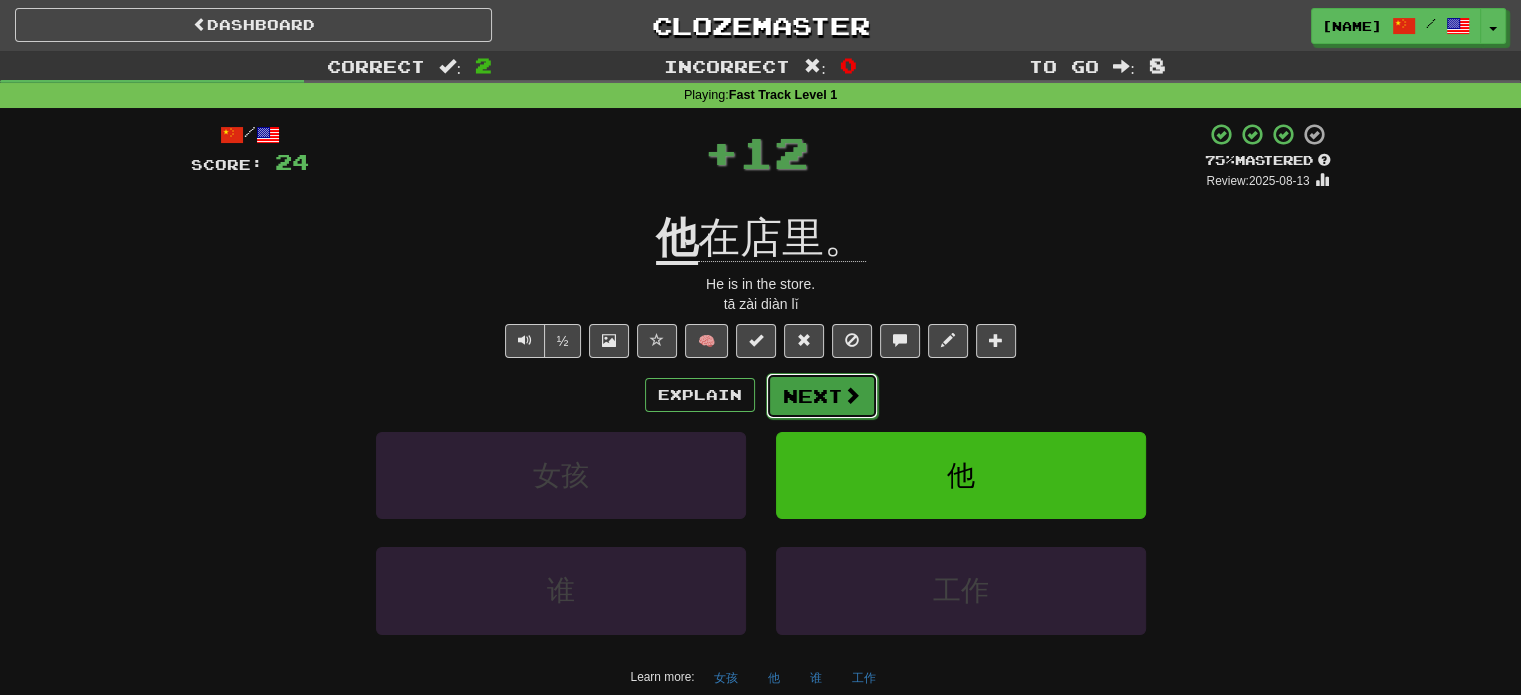 click at bounding box center (852, 395) 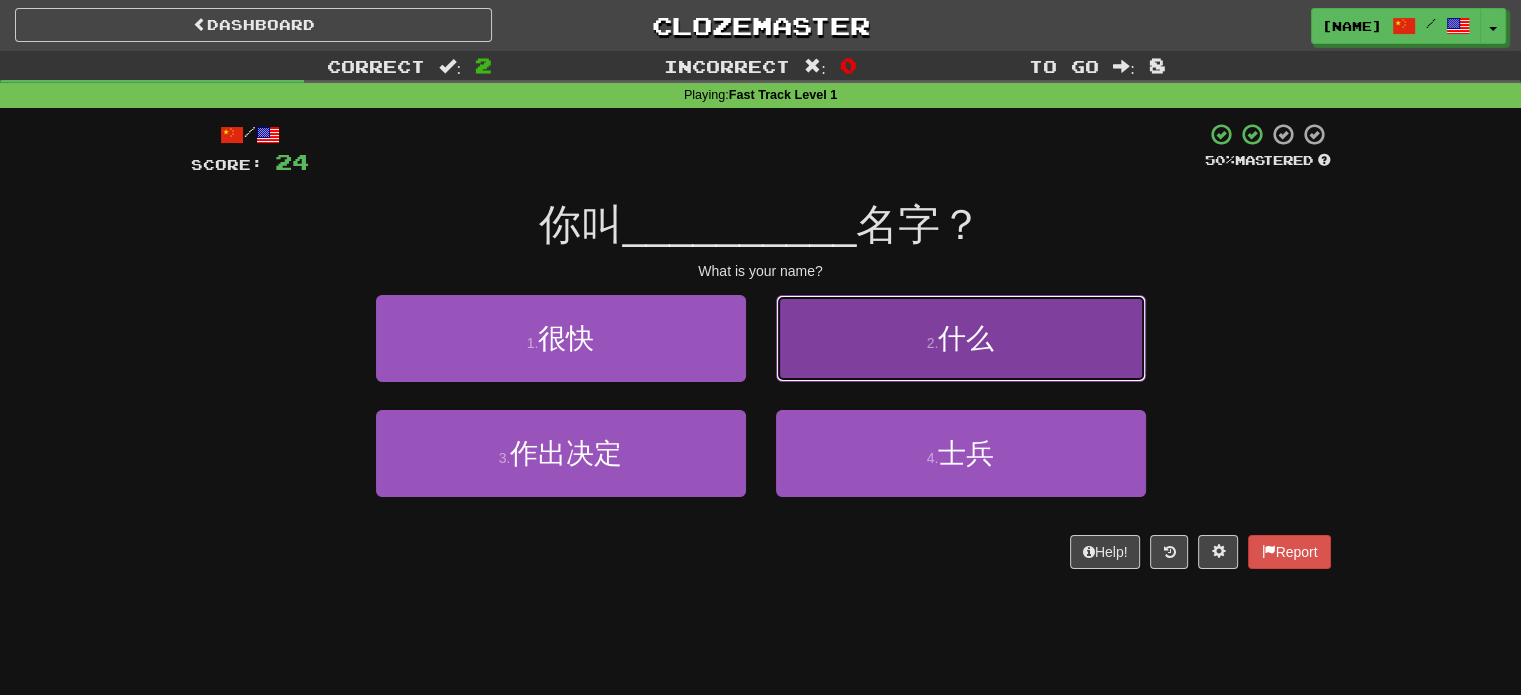 click on "2 .  什么" at bounding box center (961, 338) 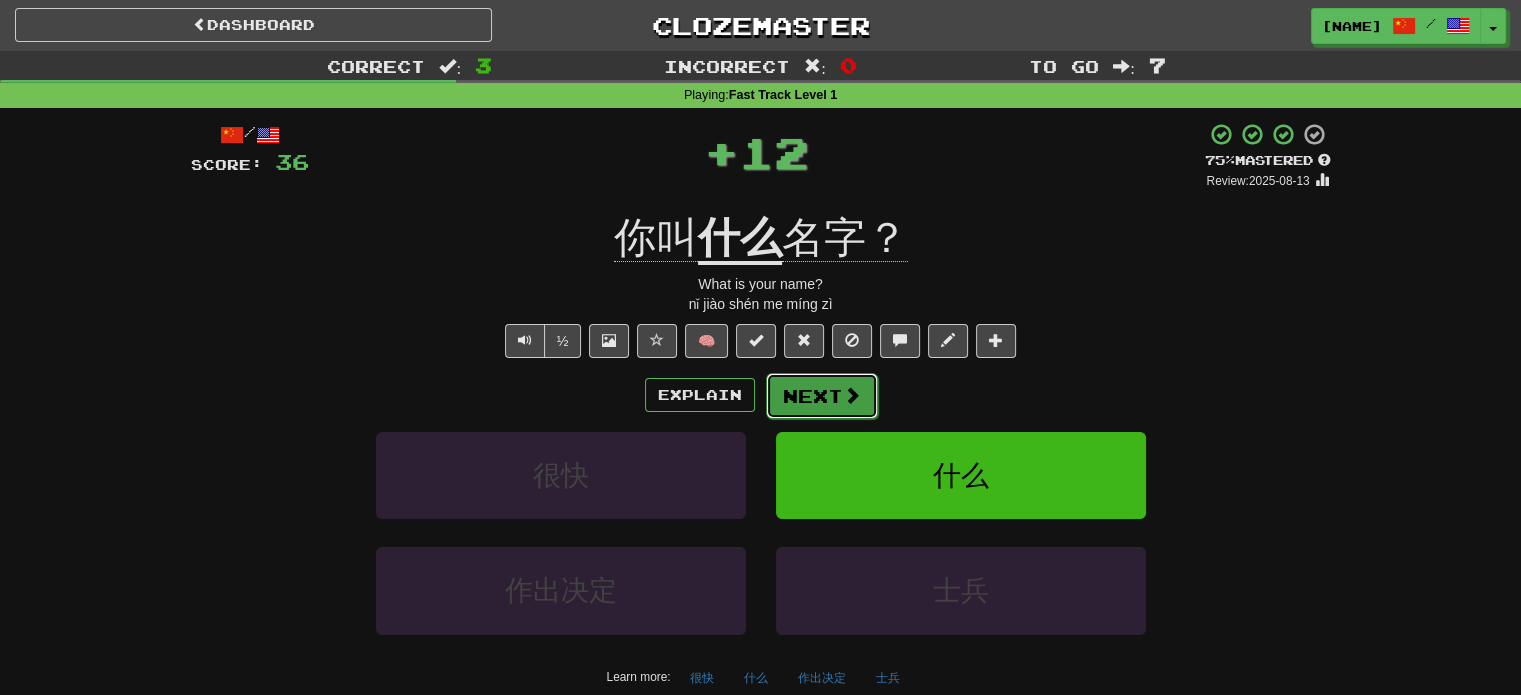 click on "Next" at bounding box center (822, 396) 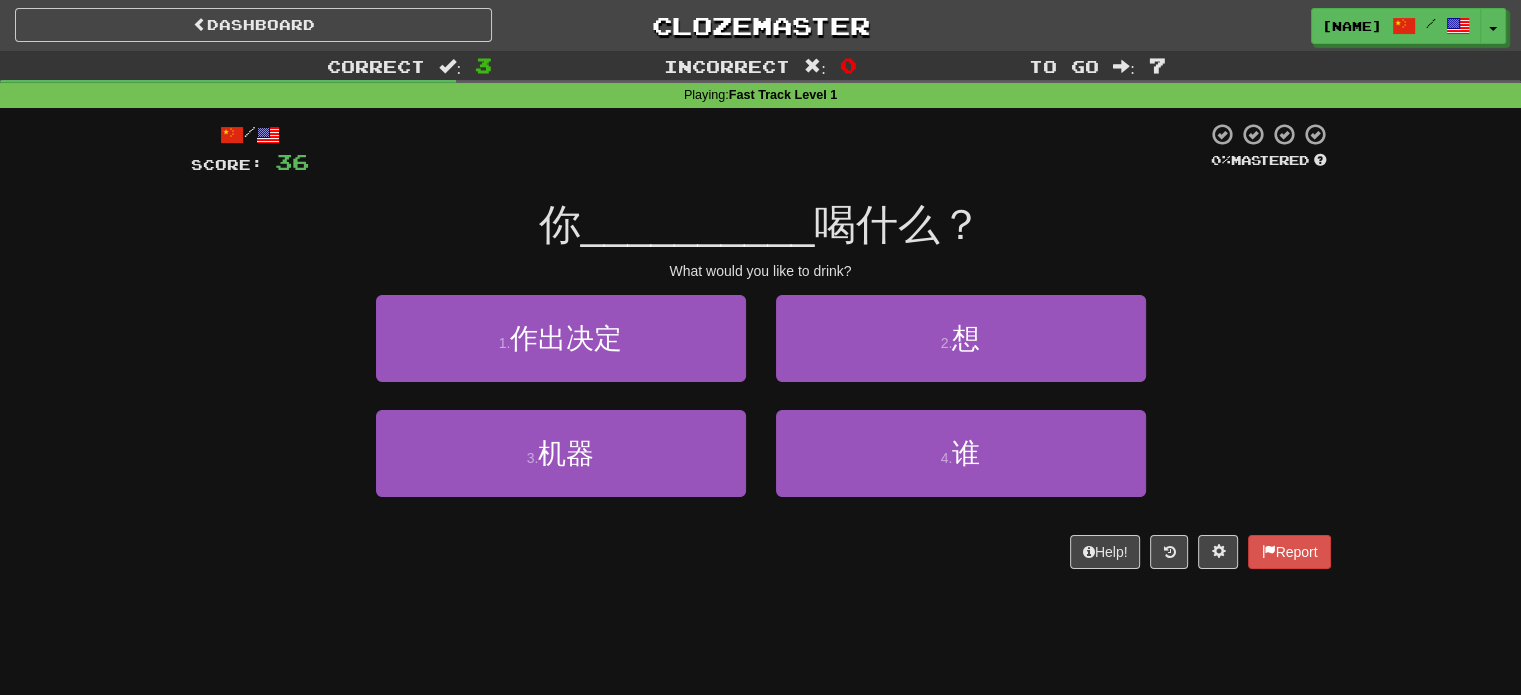 drag, startPoint x: 1021, startPoint y: 235, endPoint x: 1009, endPoint y: 235, distance: 12 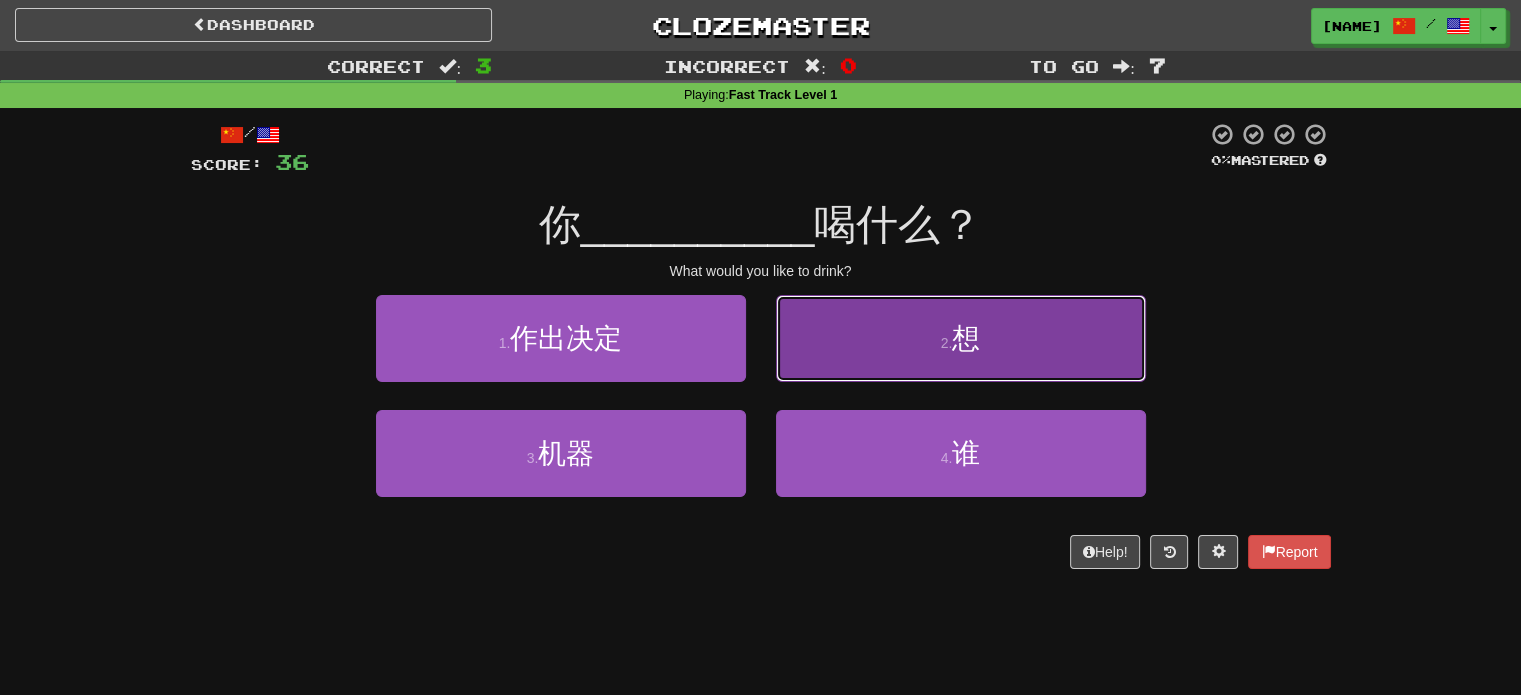 click on "2 .  想" at bounding box center (961, 338) 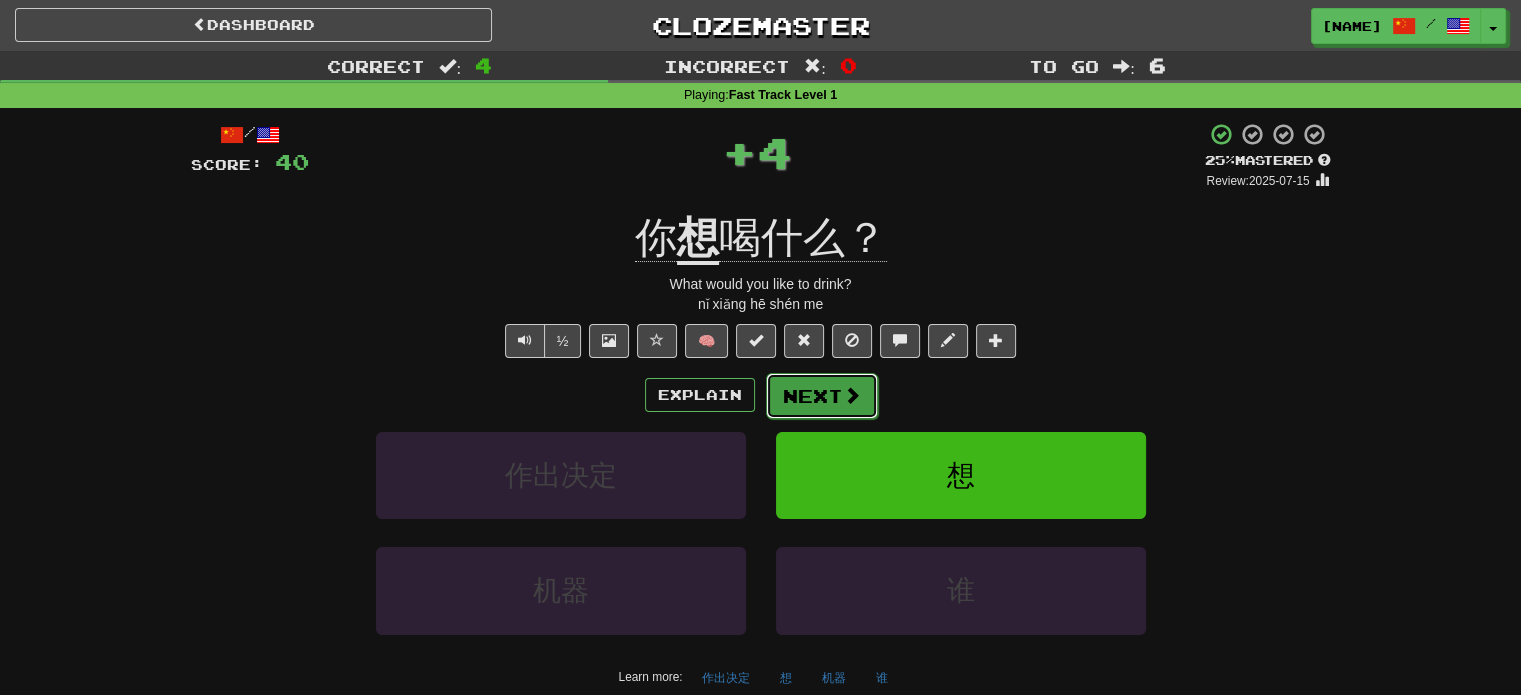 click on "Next" at bounding box center (822, 396) 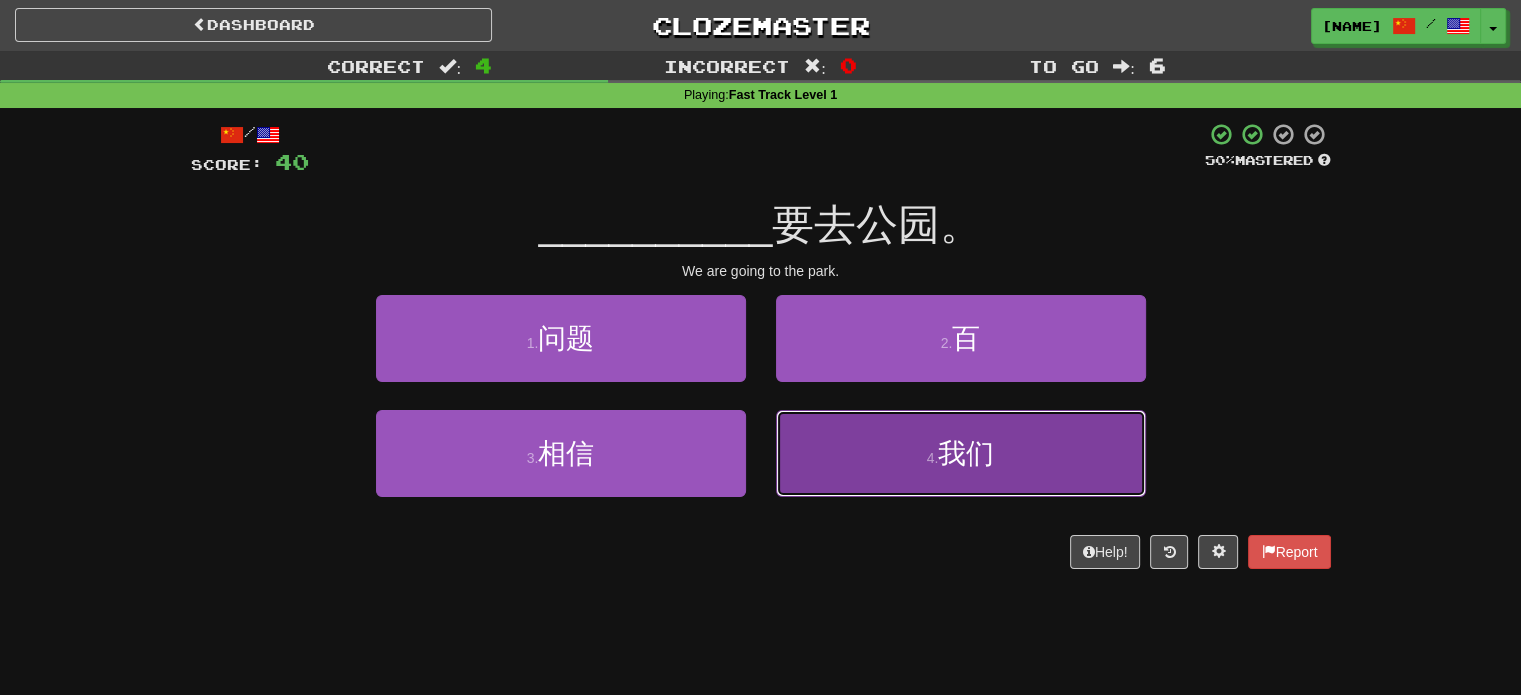 click on "4 .  我们" at bounding box center [961, 453] 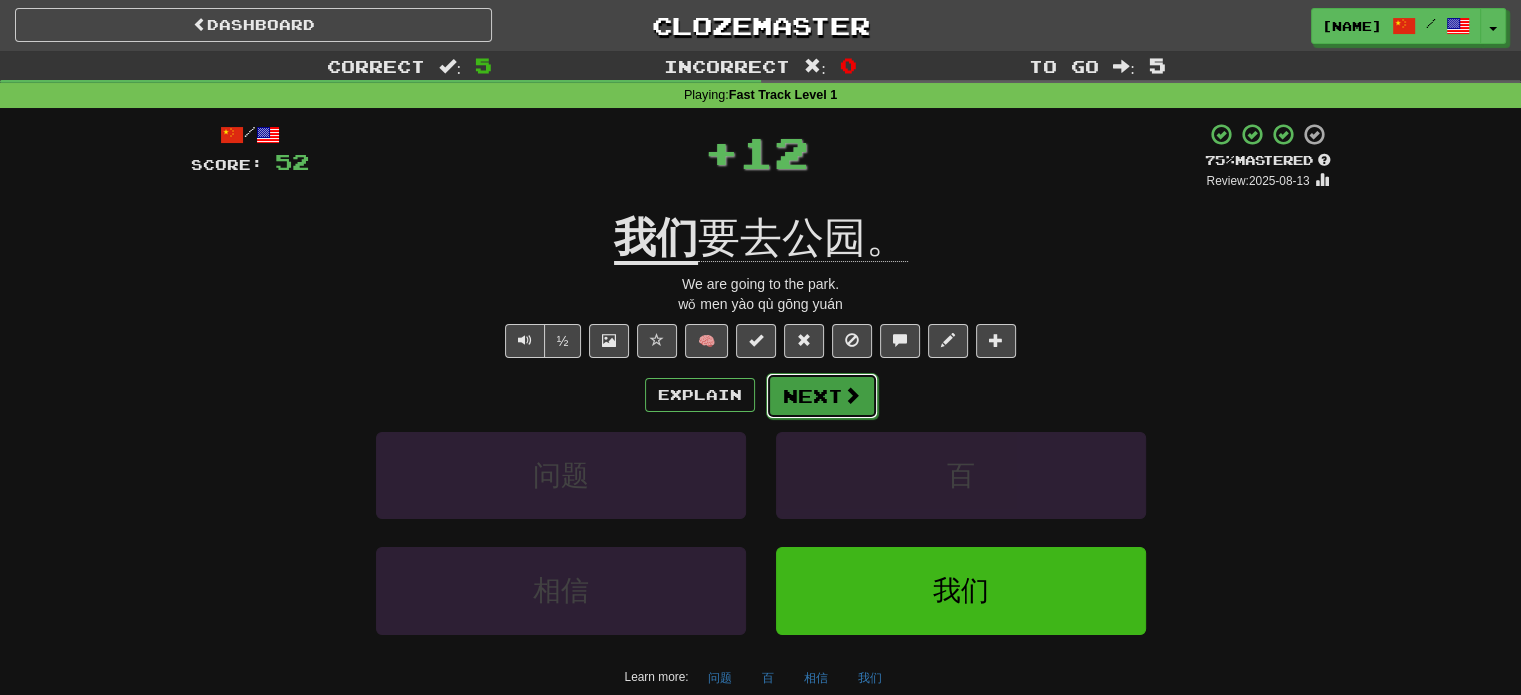 click at bounding box center (852, 395) 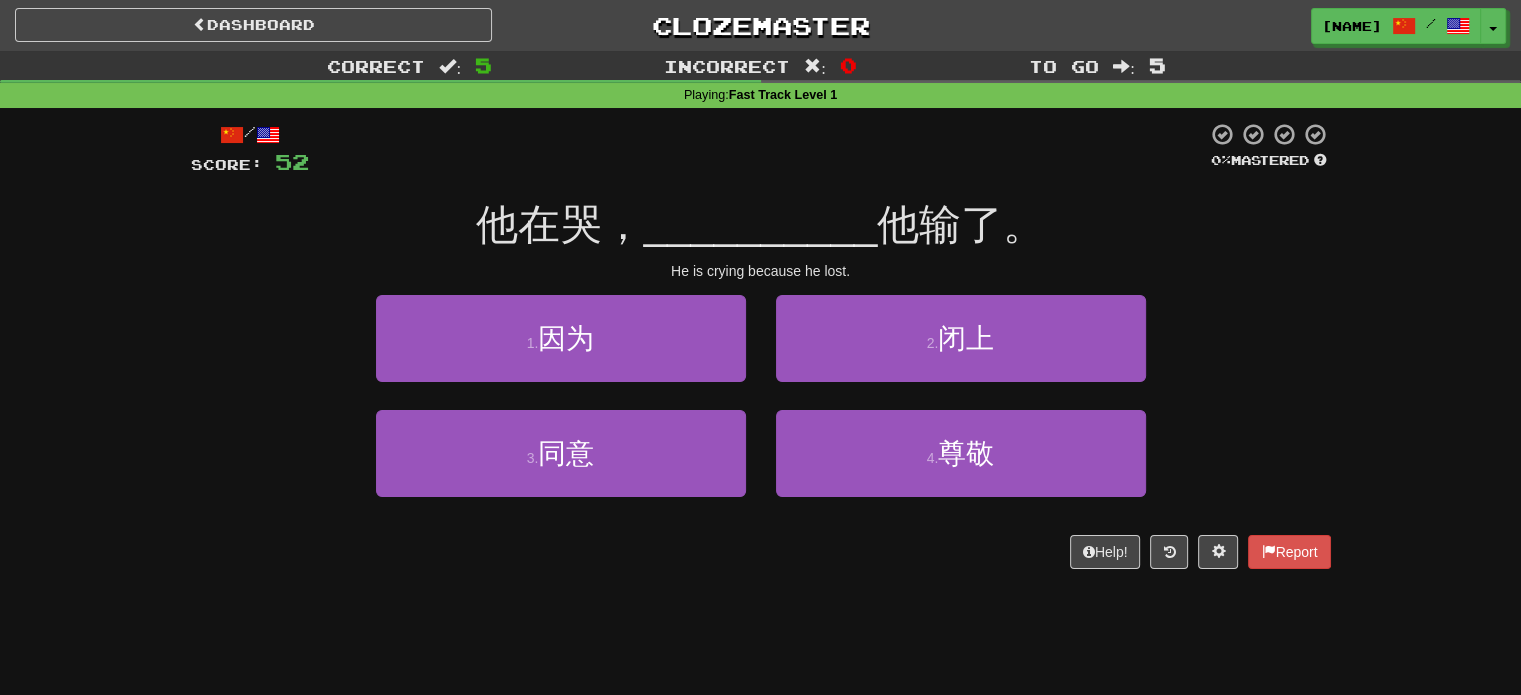 drag, startPoint x: 781, startPoint y: 206, endPoint x: 759, endPoint y: 198, distance: 23.409399 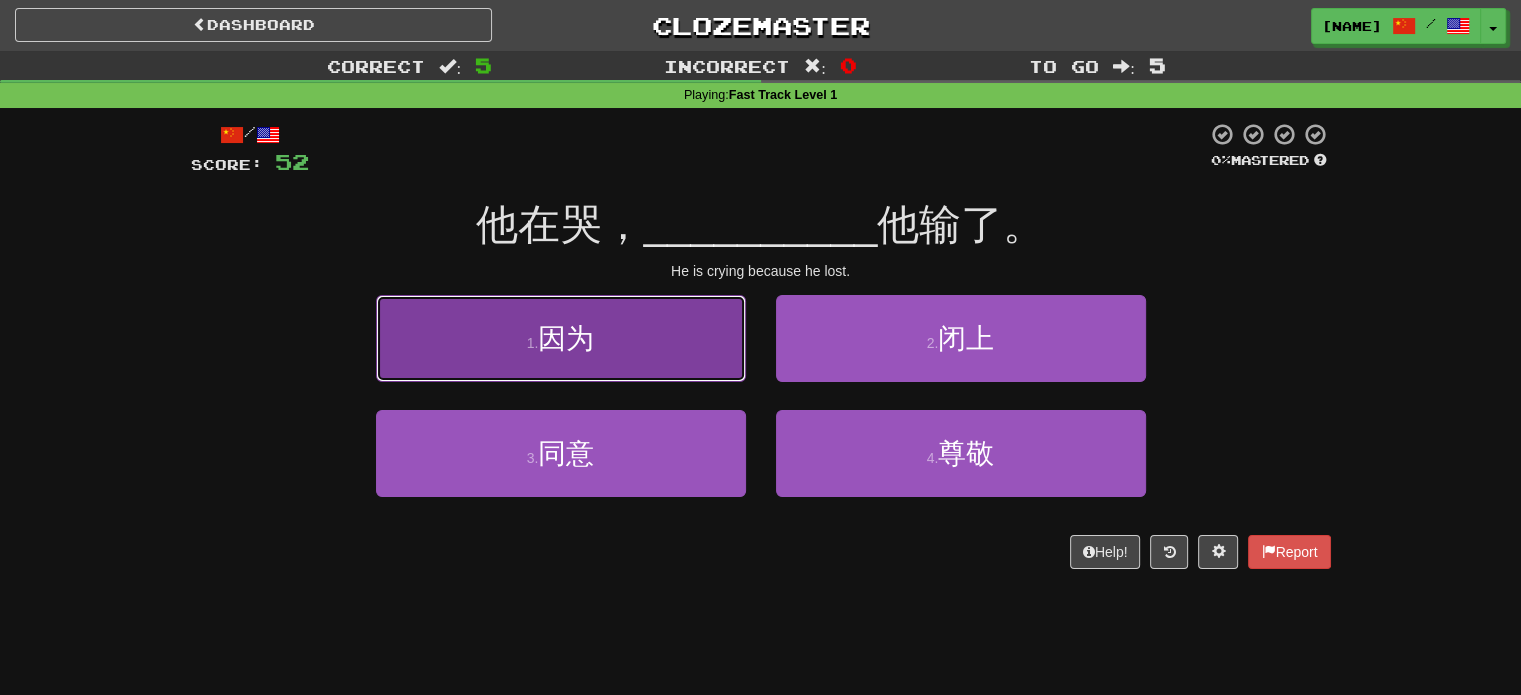 click on "1 .  因为" at bounding box center [561, 338] 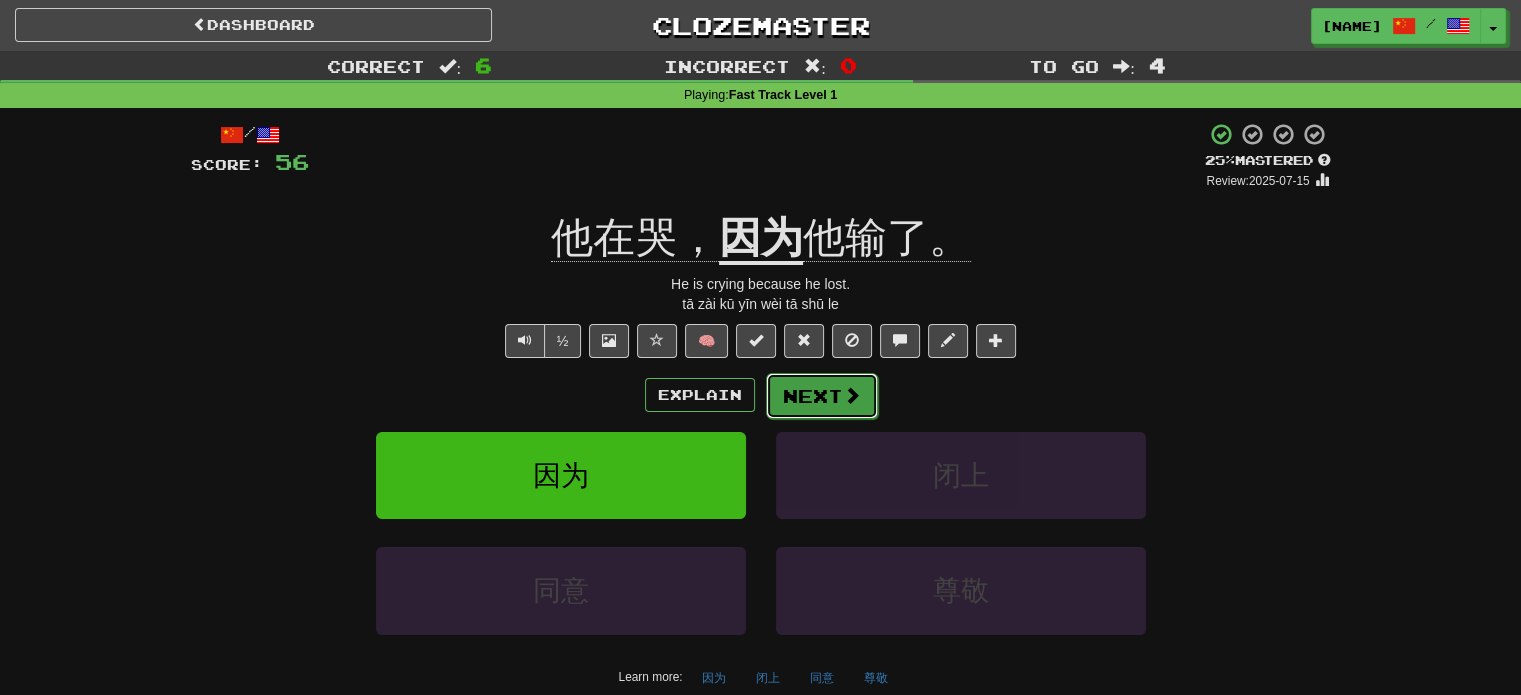 click on "Next" at bounding box center [822, 396] 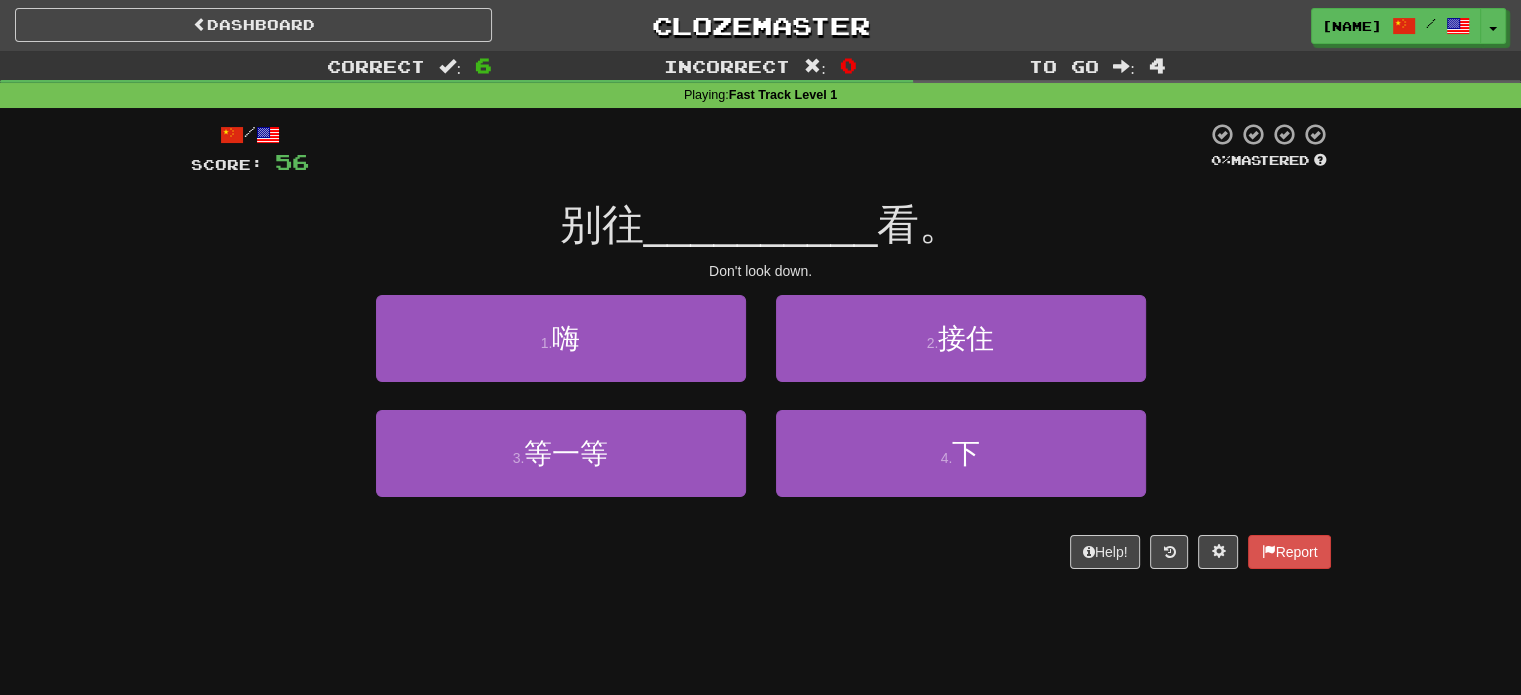 drag, startPoint x: 772, startPoint y: 265, endPoint x: 755, endPoint y: 267, distance: 17.117243 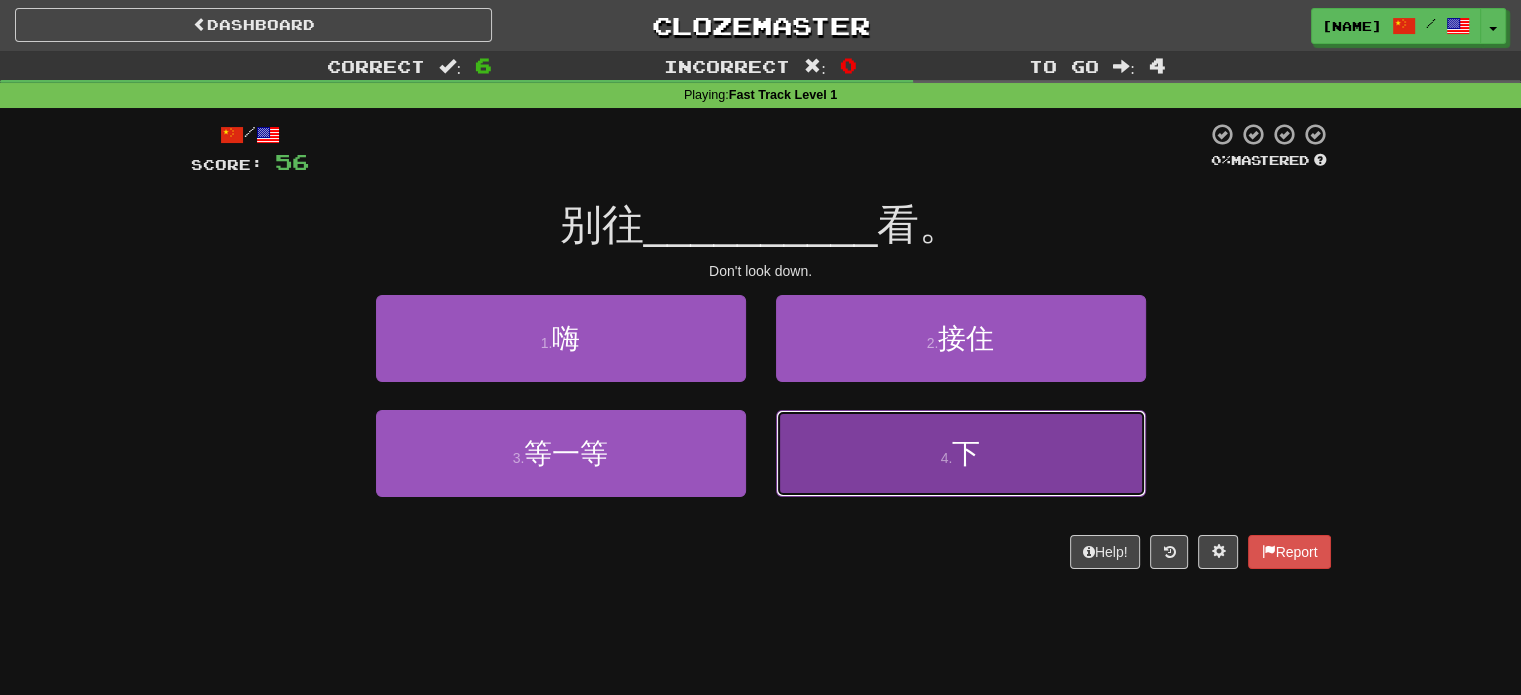 click on "4 .  下" at bounding box center (961, 453) 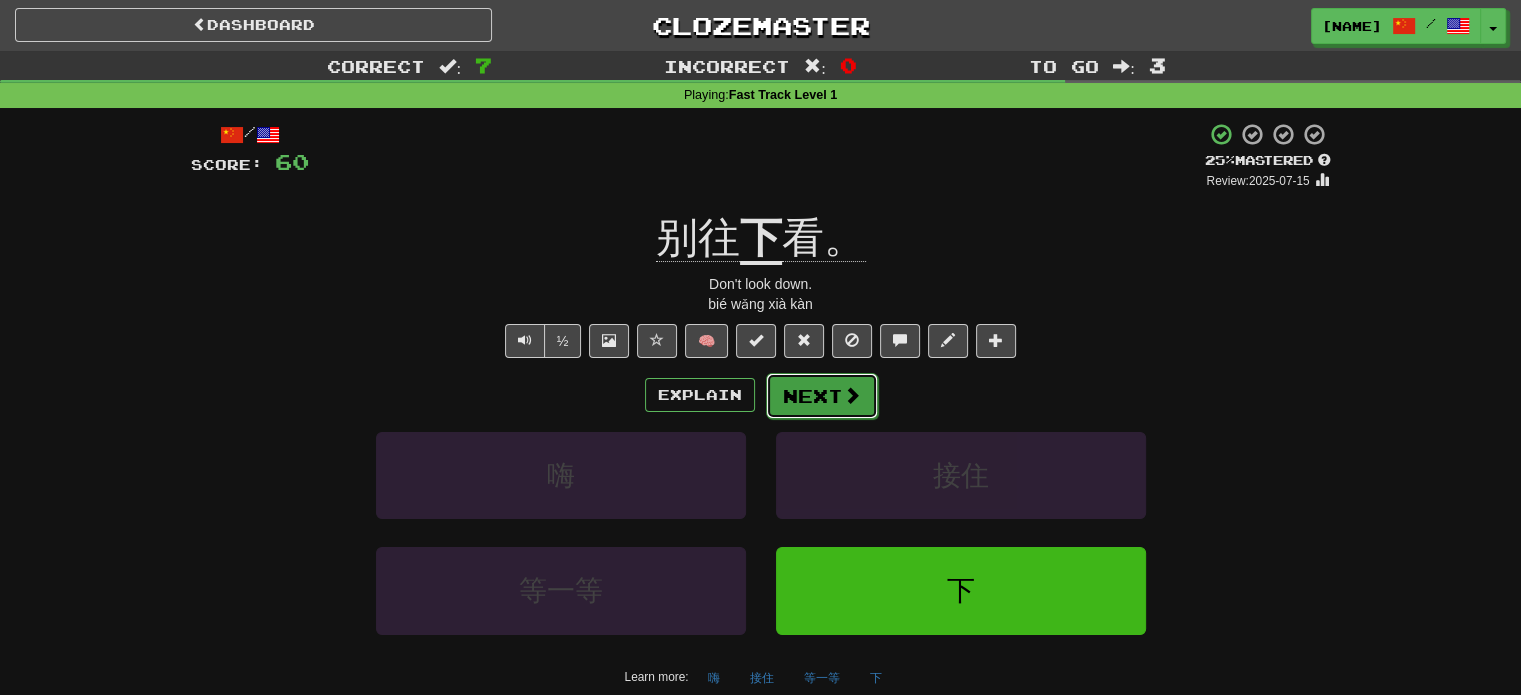 click on "Next" at bounding box center (822, 396) 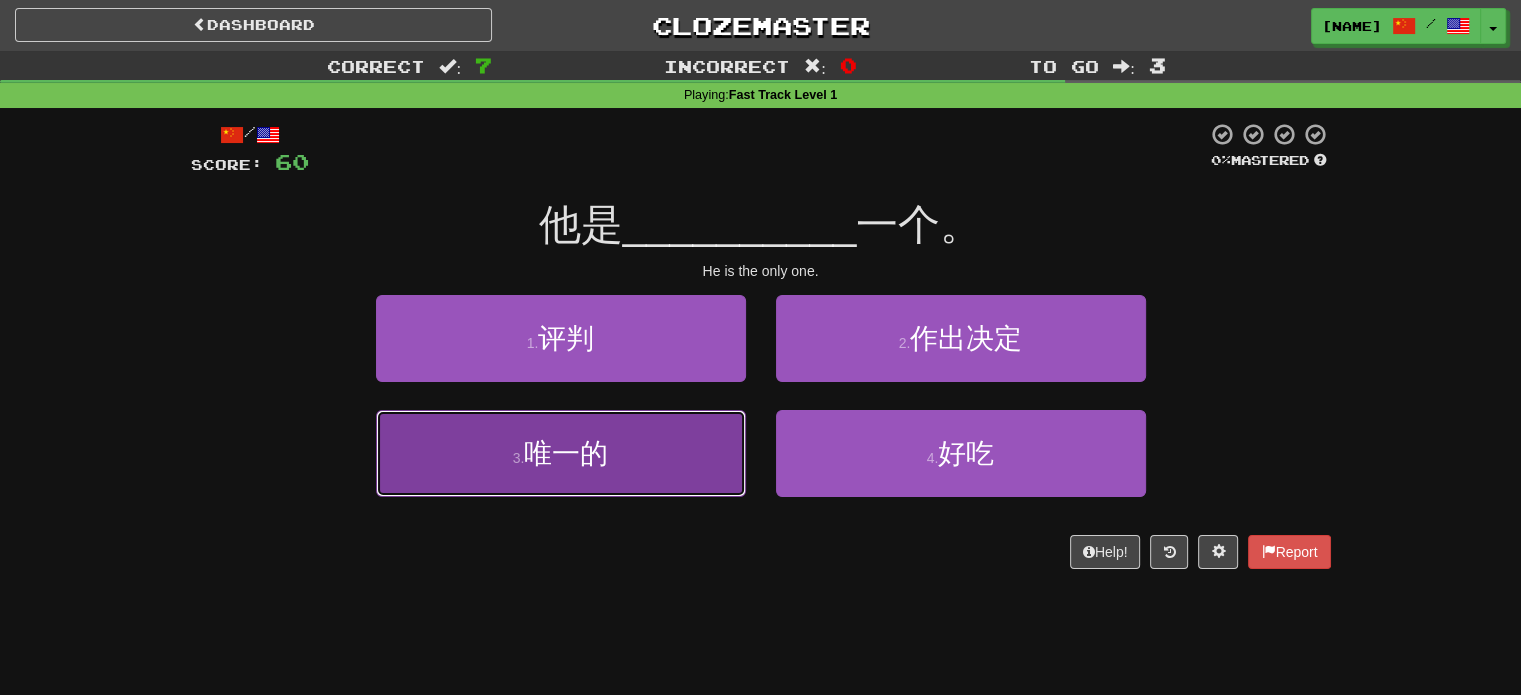 click on "3 .  唯一的" at bounding box center [561, 453] 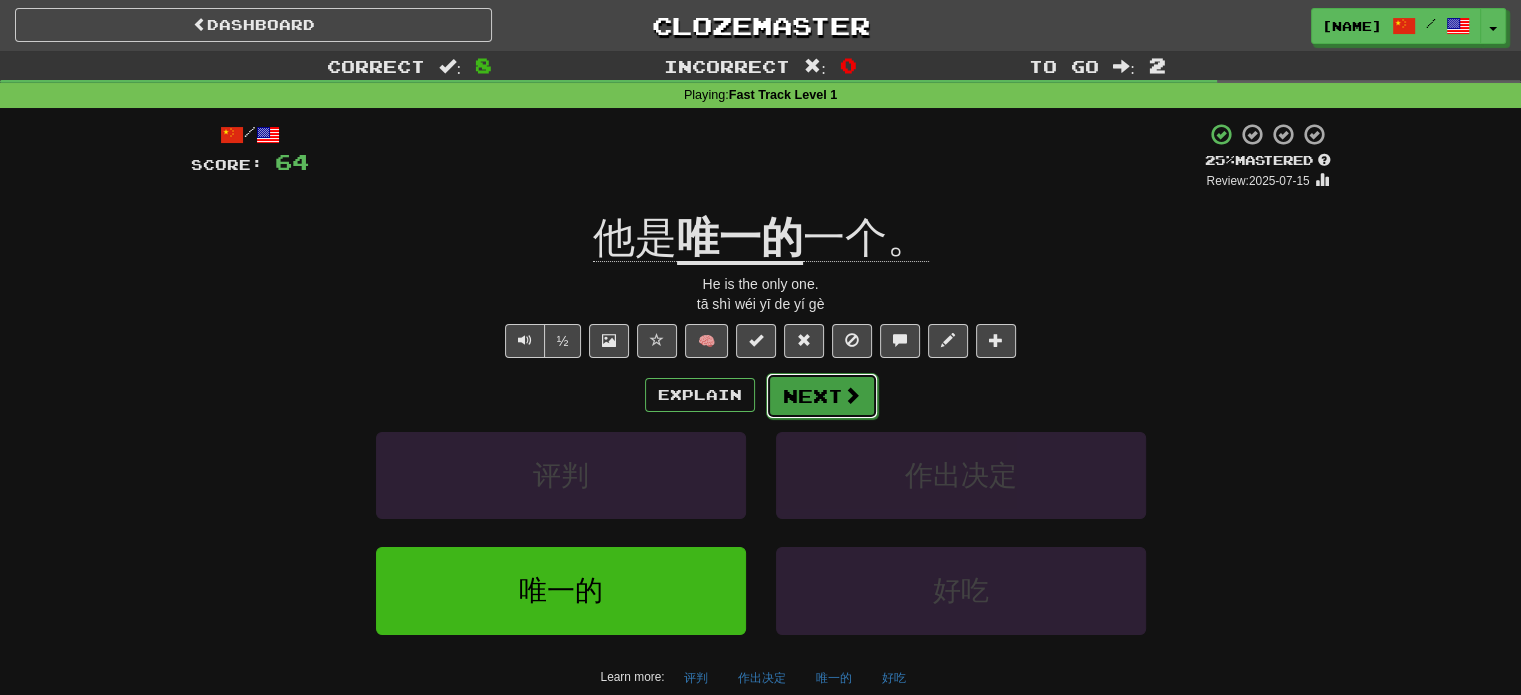 click on "Next" at bounding box center (822, 396) 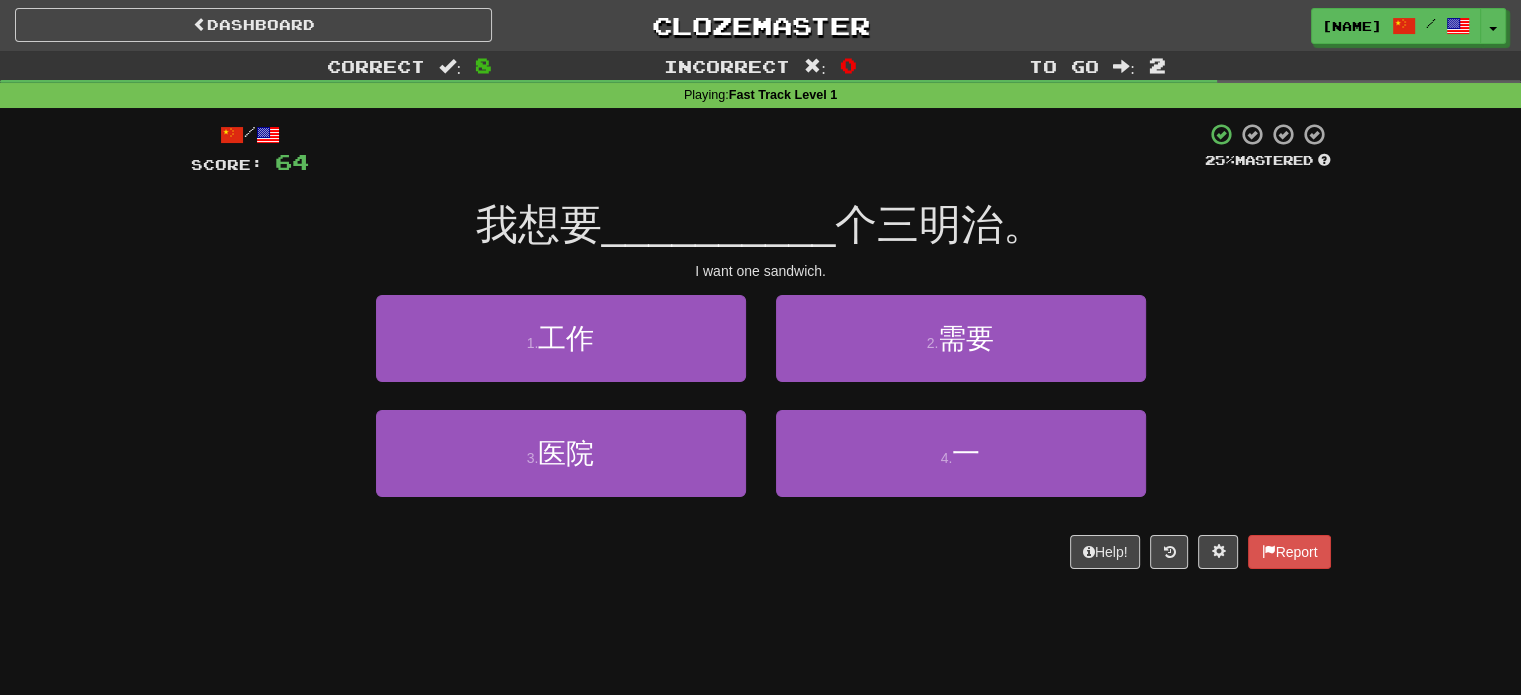 drag, startPoint x: 802, startPoint y: 224, endPoint x: 778, endPoint y: 151, distance: 76.843994 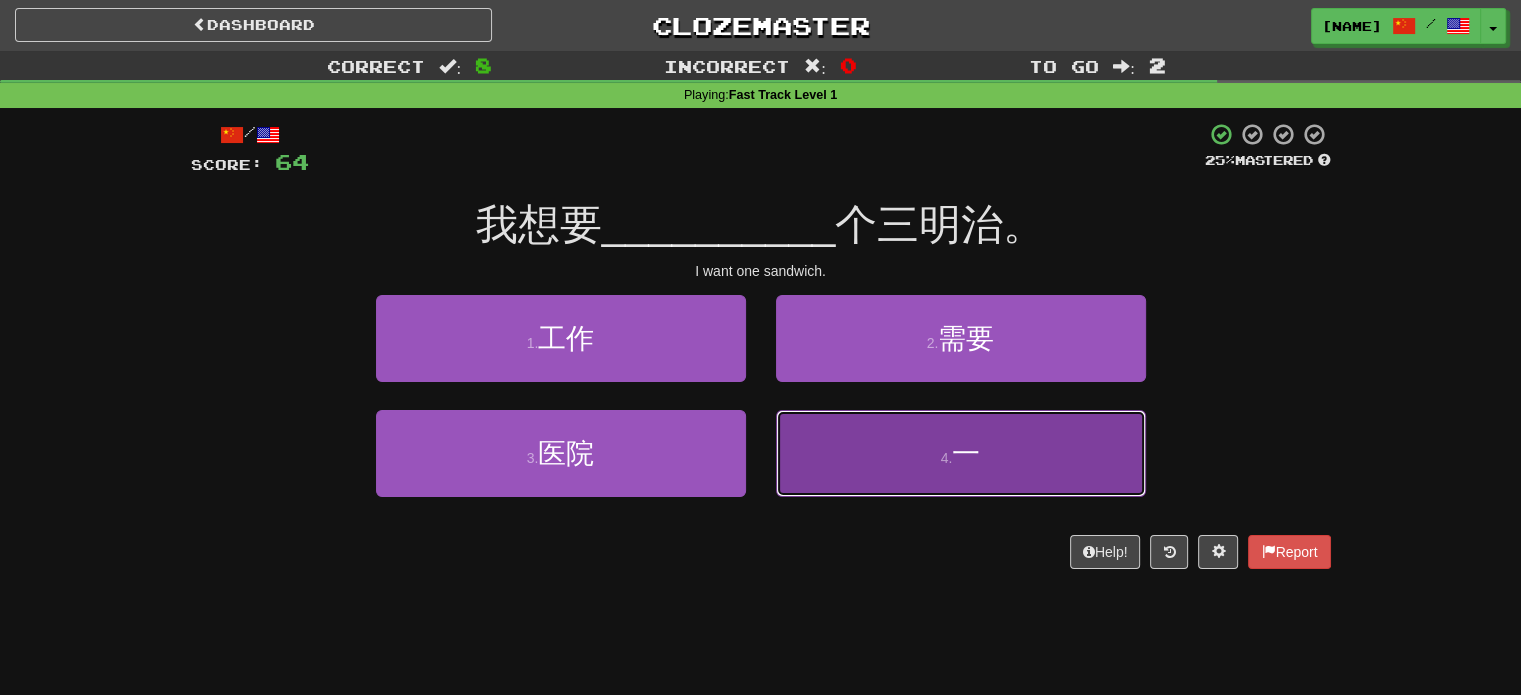 click on "4 .  一" at bounding box center [961, 453] 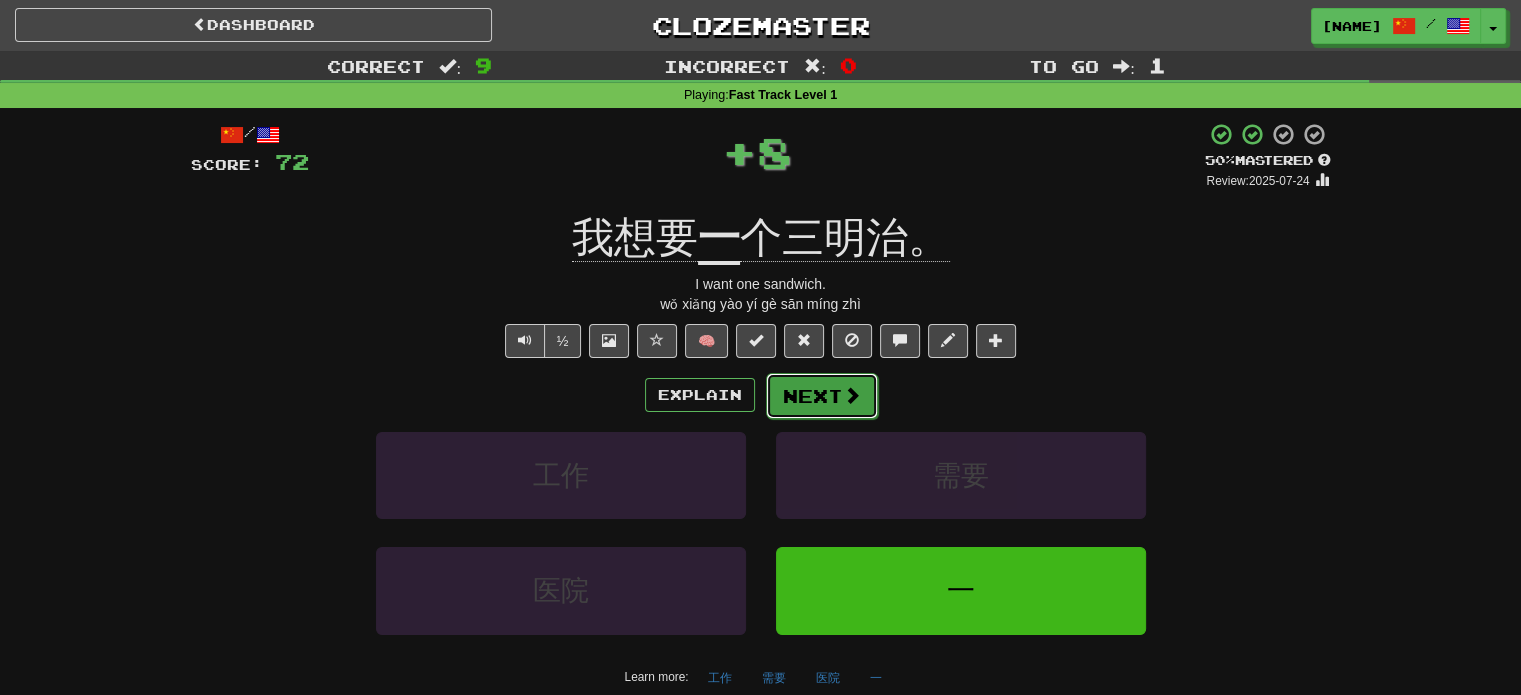 click on "Next" at bounding box center [822, 396] 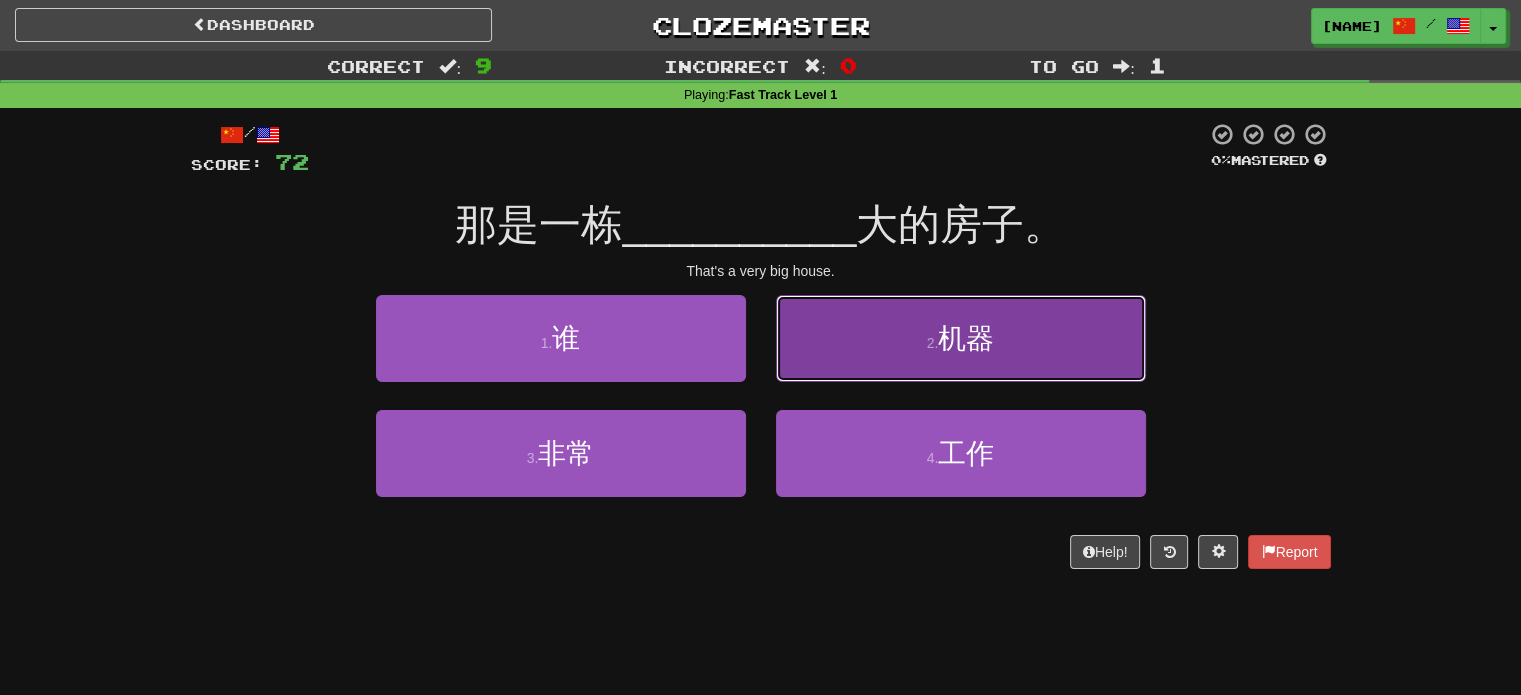 click on "2 .  机器" at bounding box center (961, 338) 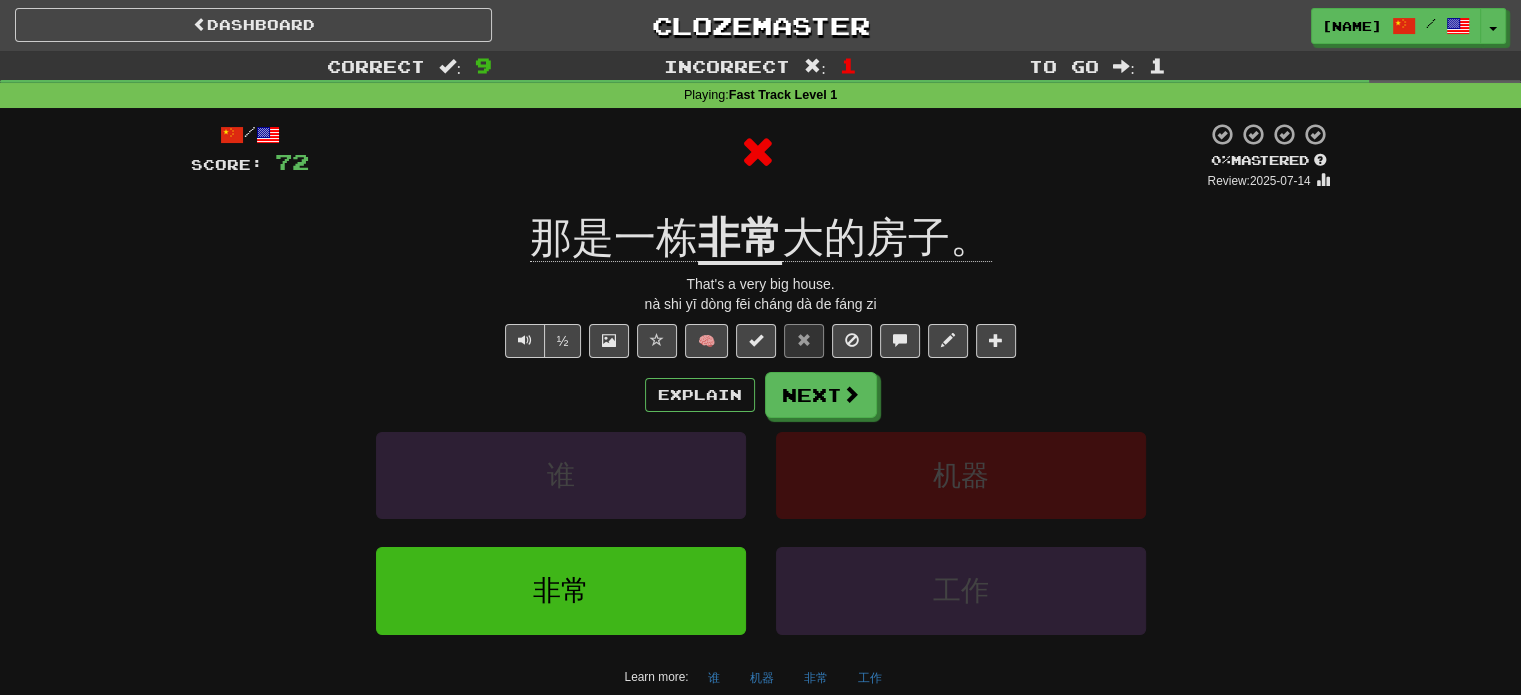 drag, startPoint x: 1014, startPoint y: 377, endPoint x: 951, endPoint y: 368, distance: 63.63961 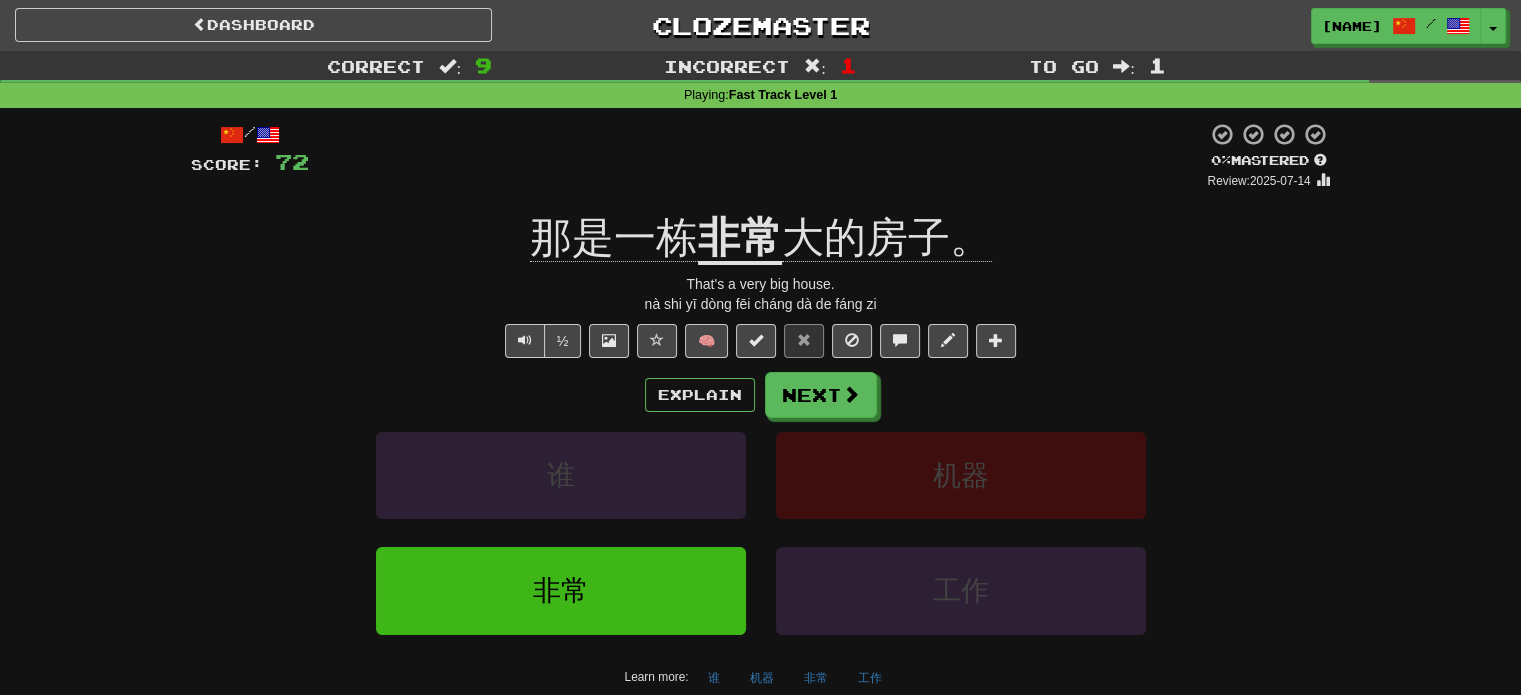 drag, startPoint x: 960, startPoint y: 371, endPoint x: 938, endPoint y: 378, distance: 23.086792 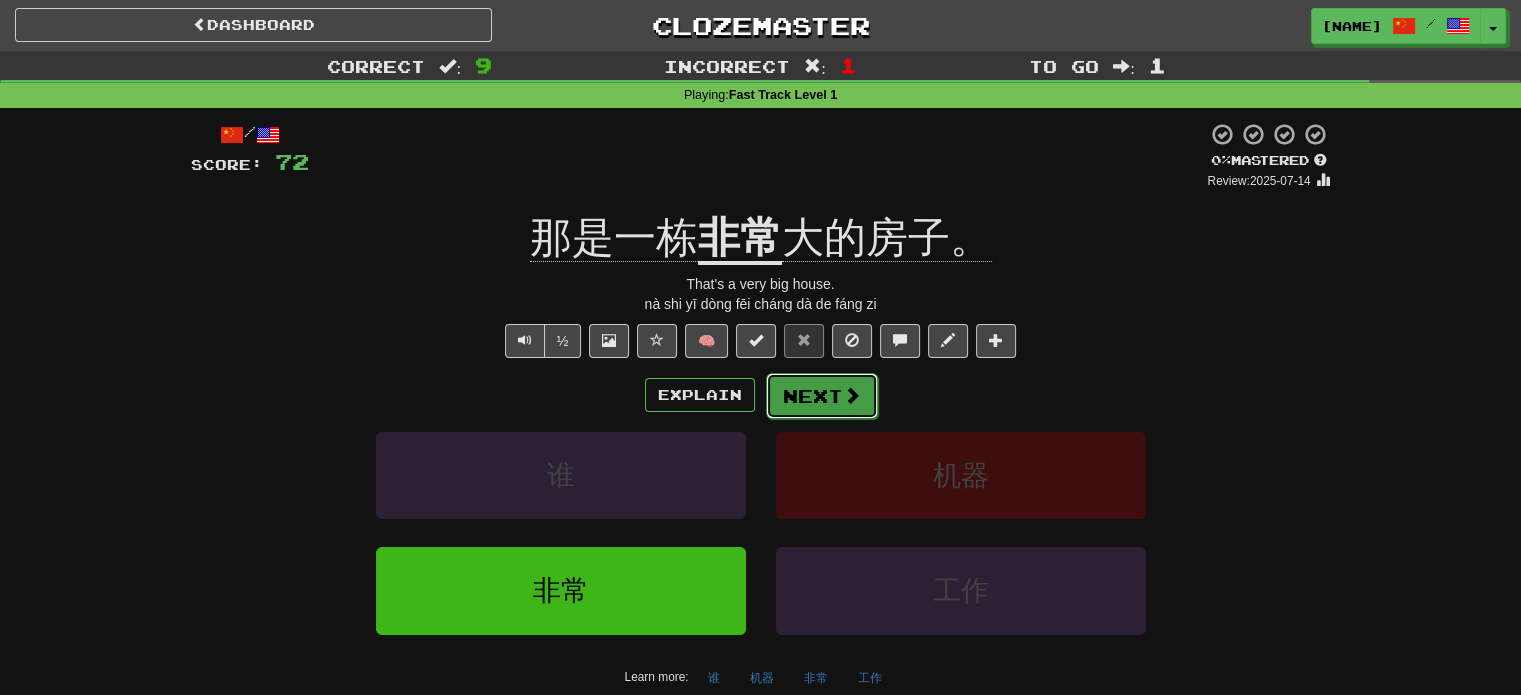 click on "Next" at bounding box center (822, 396) 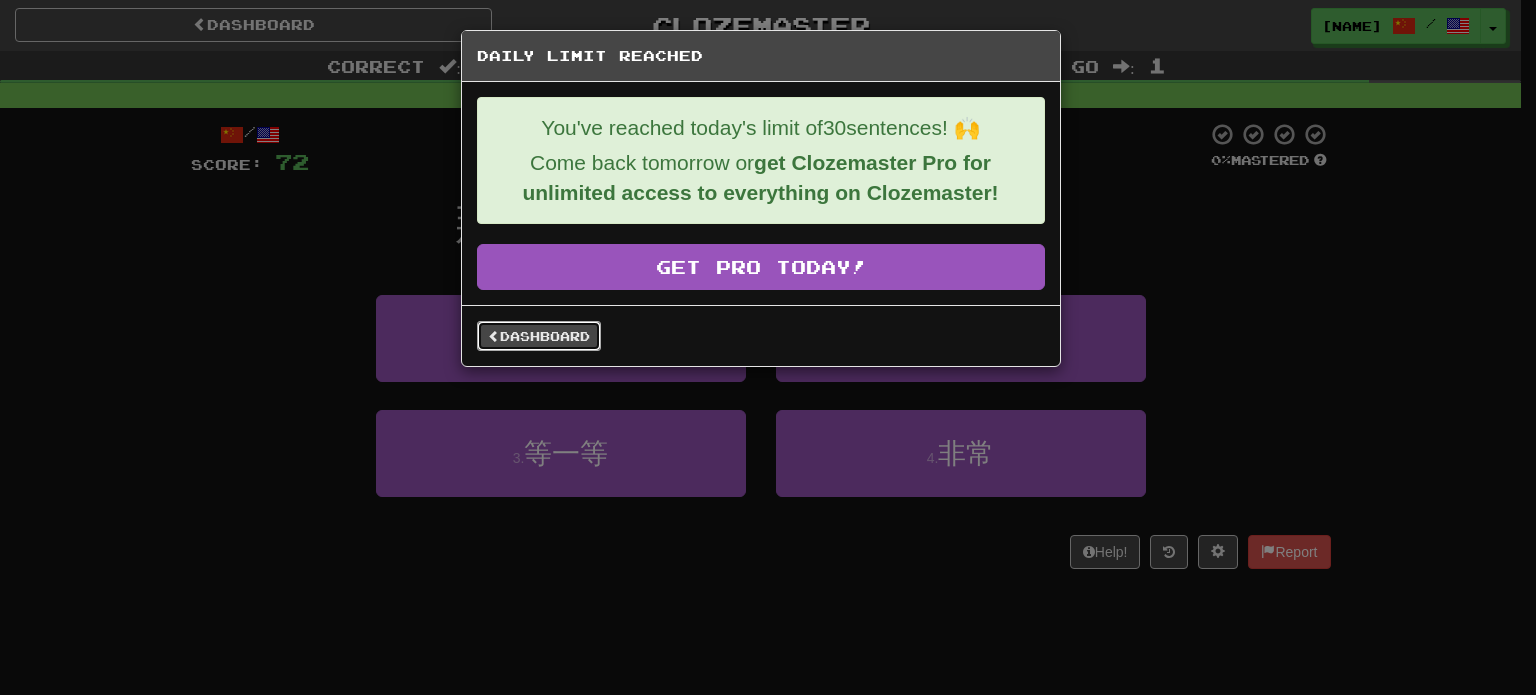 click on "Dashboard" at bounding box center (539, 336) 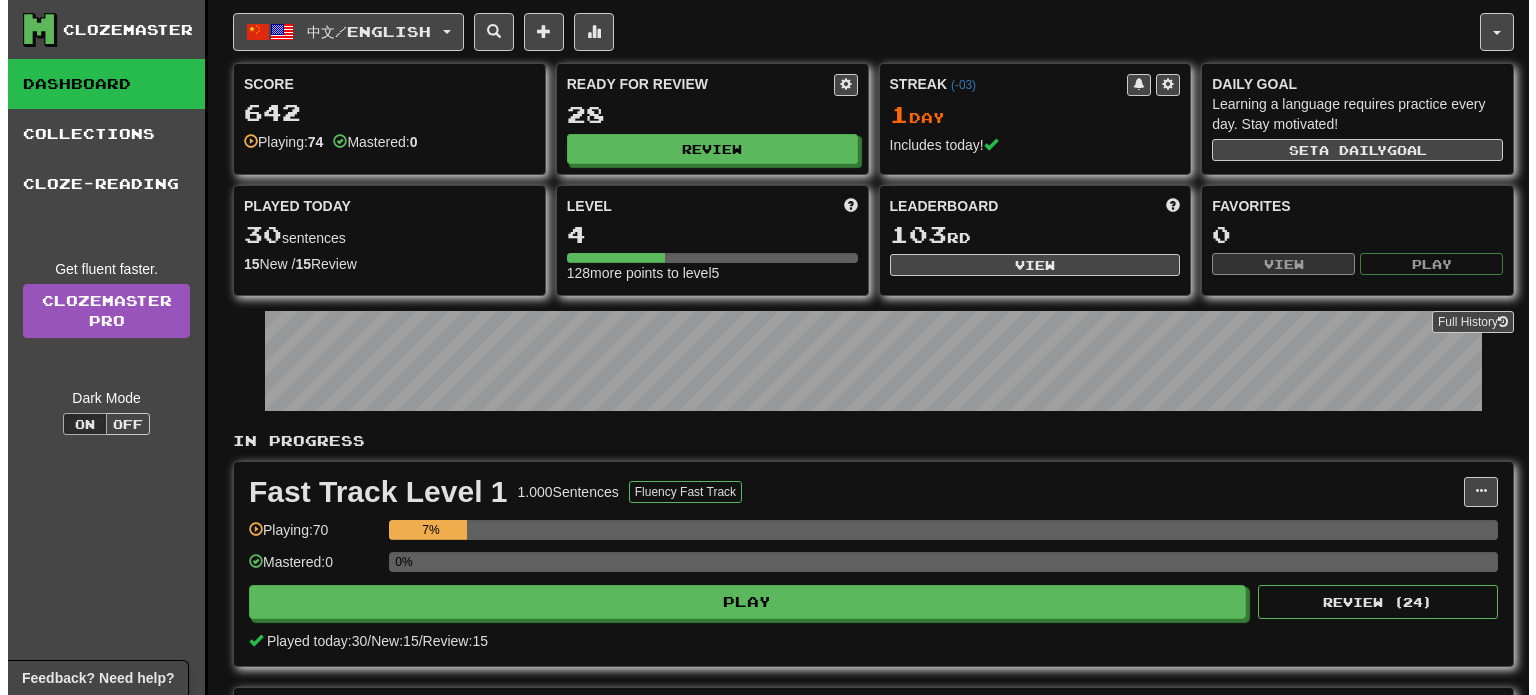 scroll, scrollTop: 0, scrollLeft: 0, axis: both 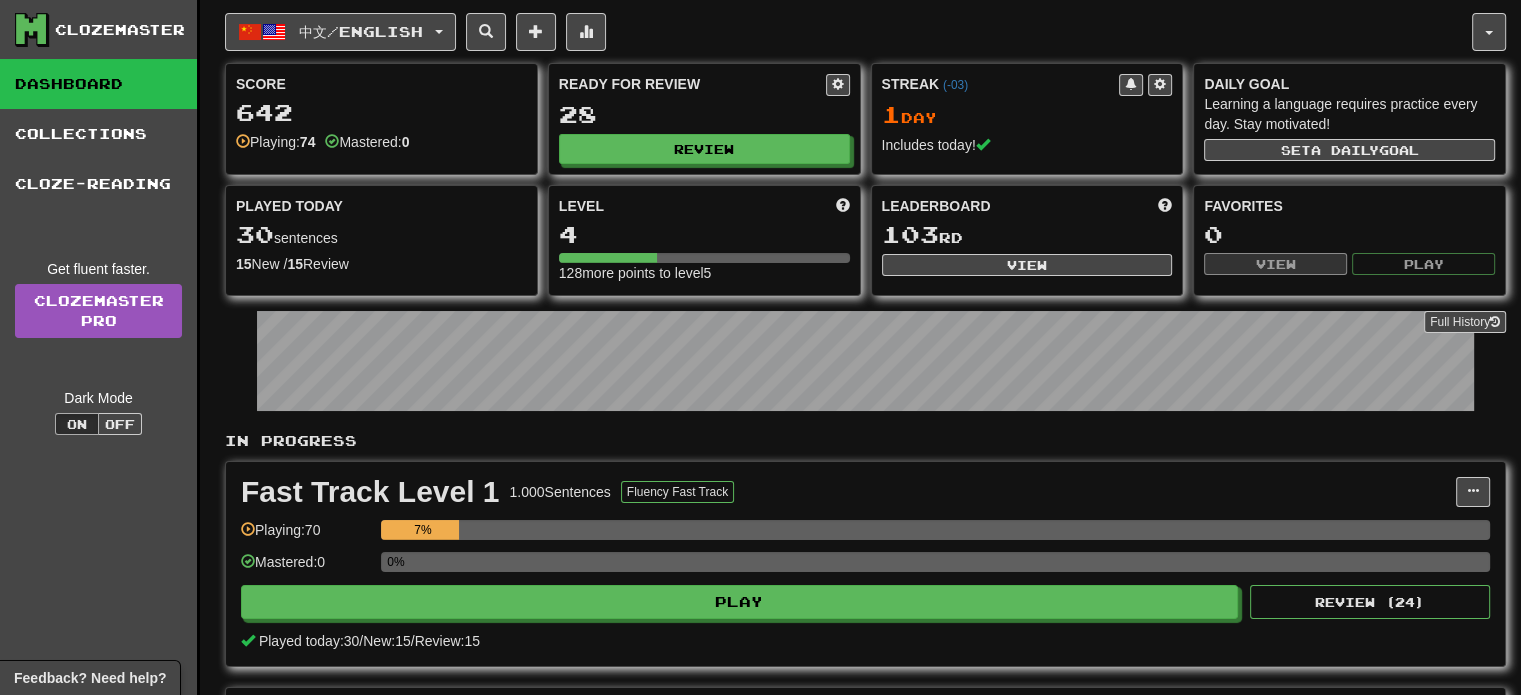 click on "Ready for Review 28   Review" at bounding box center [704, 119] 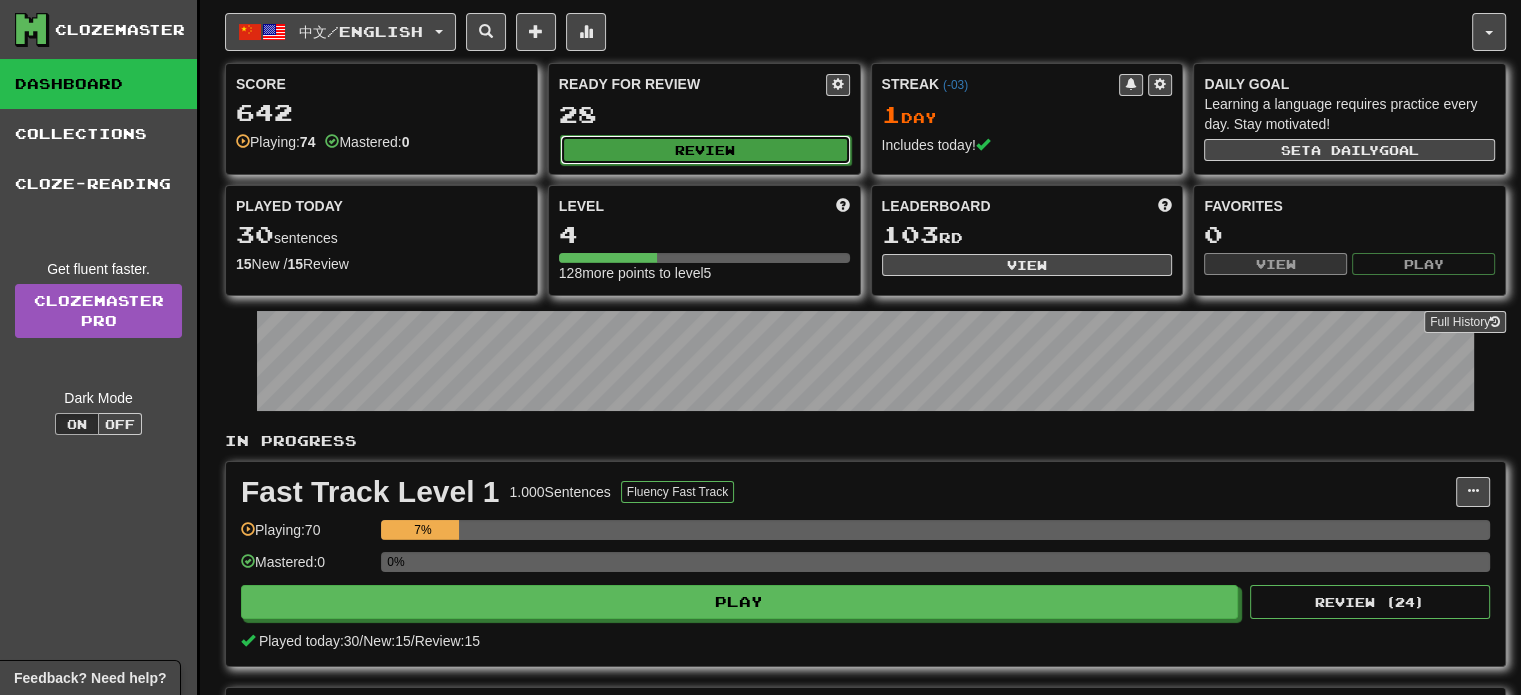 click on "Review" at bounding box center [705, 150] 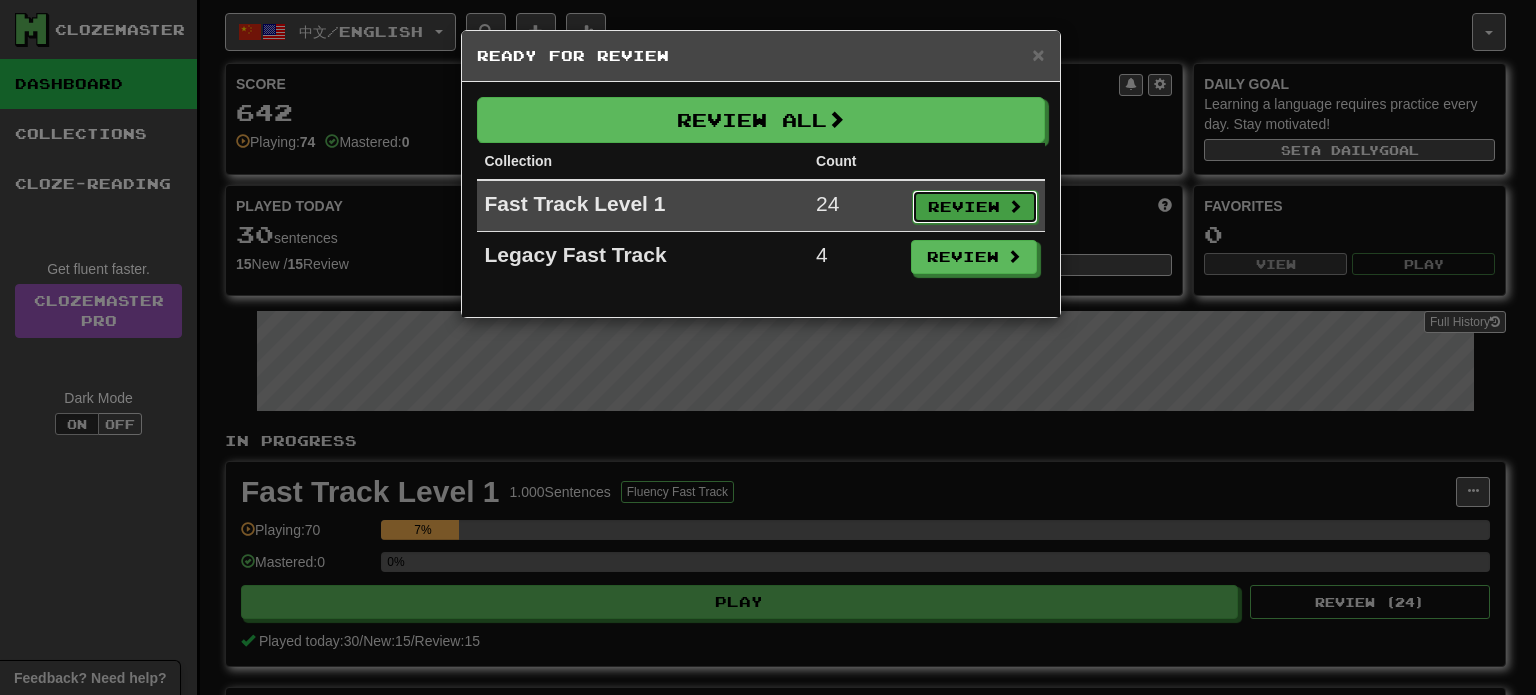 click on "Review" at bounding box center (975, 207) 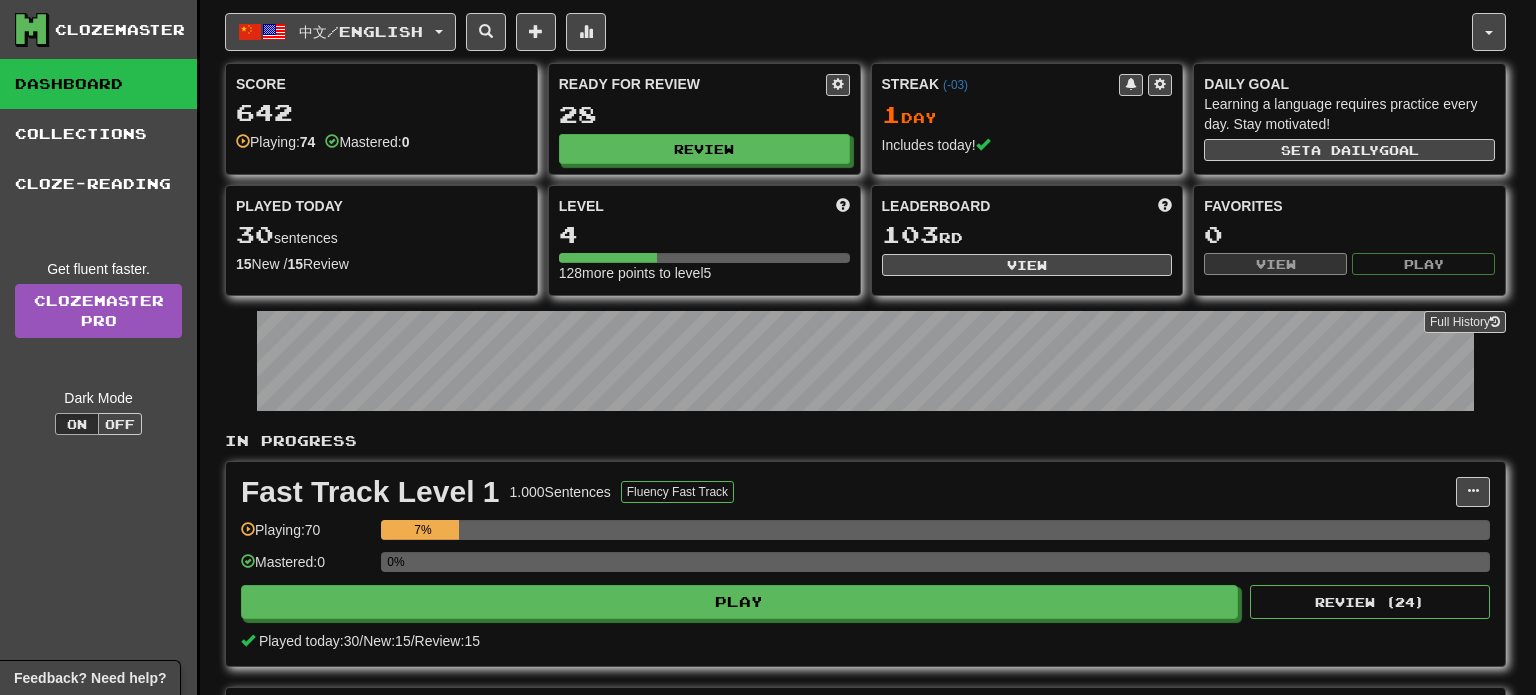 select on "**" 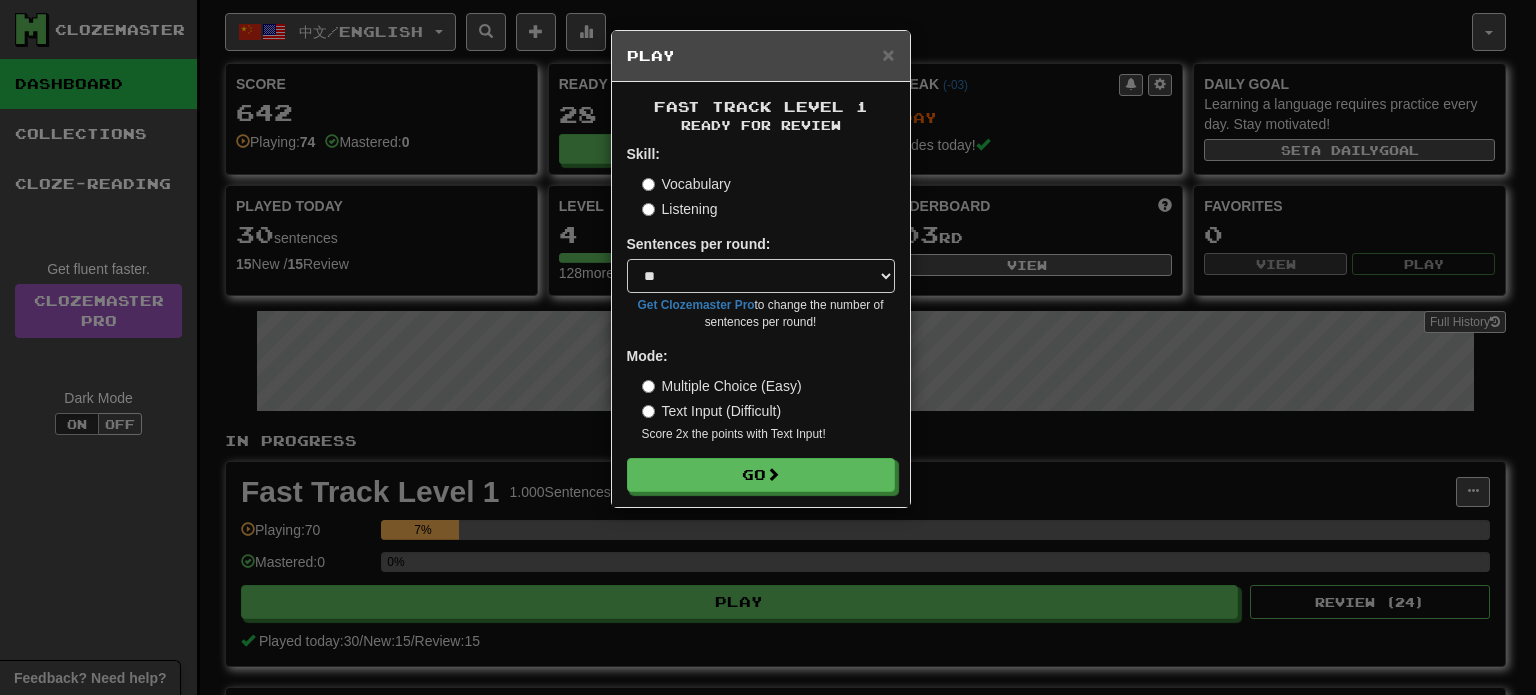click on "Skill: Vocabulary Listening Sentences per round: * ** ** ** ** ** *** ******** Get Clozemaster Pro  to change the number of sentences per round! Mode: Multiple Choice (Easy) Text Input (Difficult) Score 2x the points with Text Input ! Go" at bounding box center [761, 318] 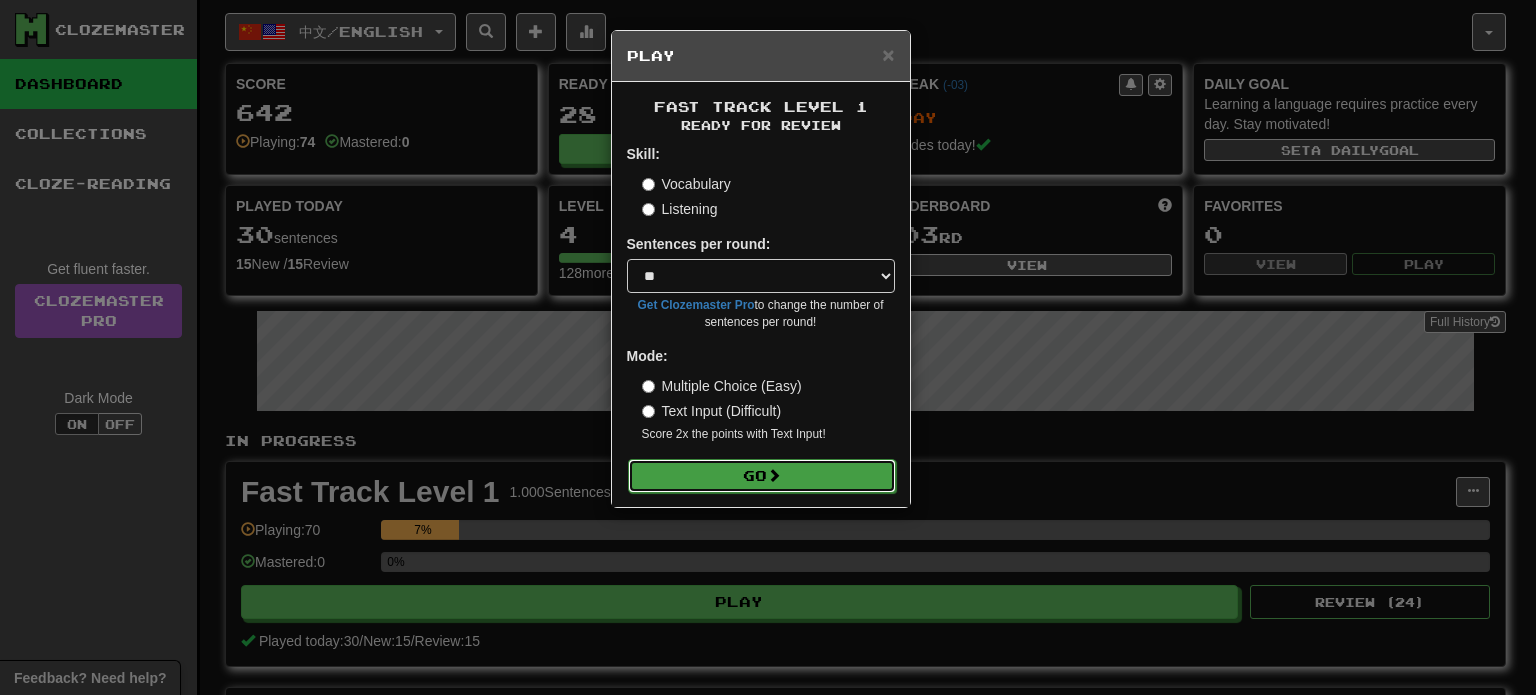 click on "Go" at bounding box center (762, 476) 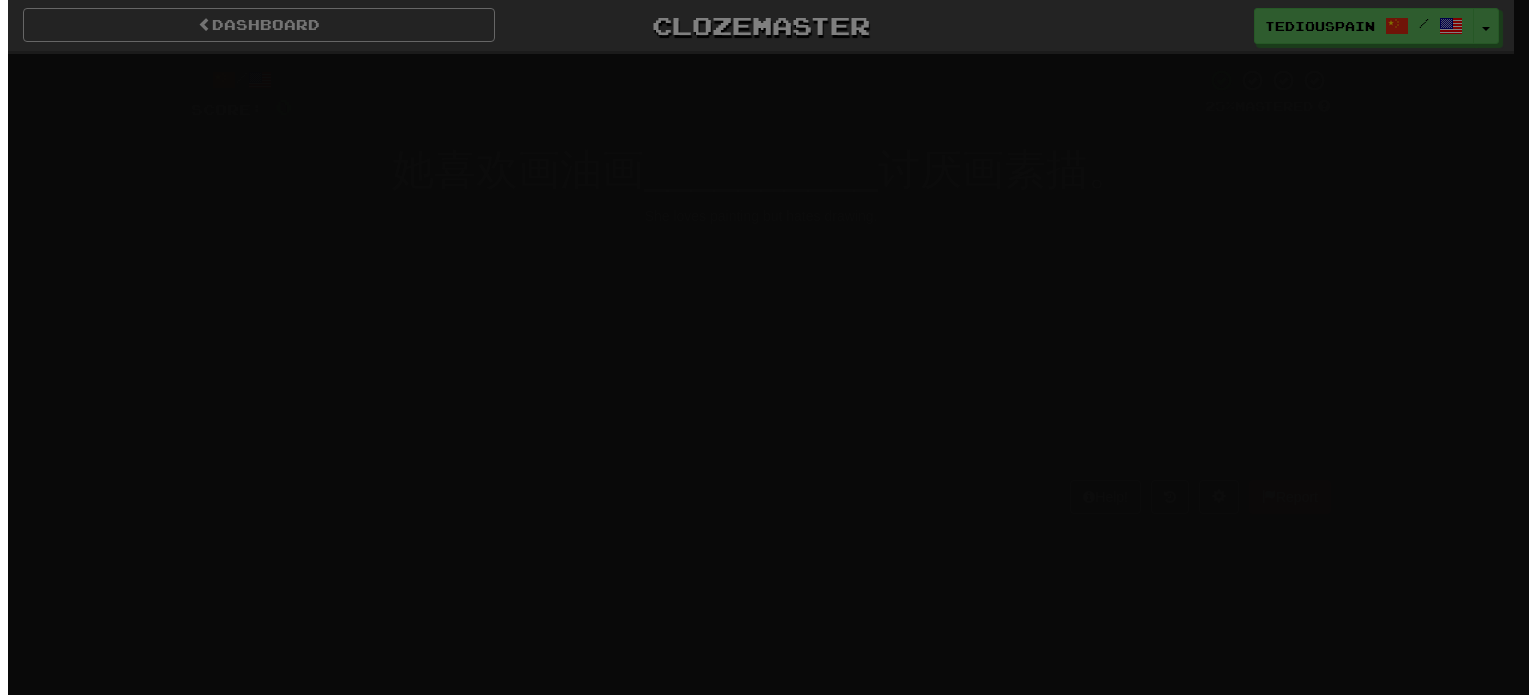 scroll, scrollTop: 0, scrollLeft: 0, axis: both 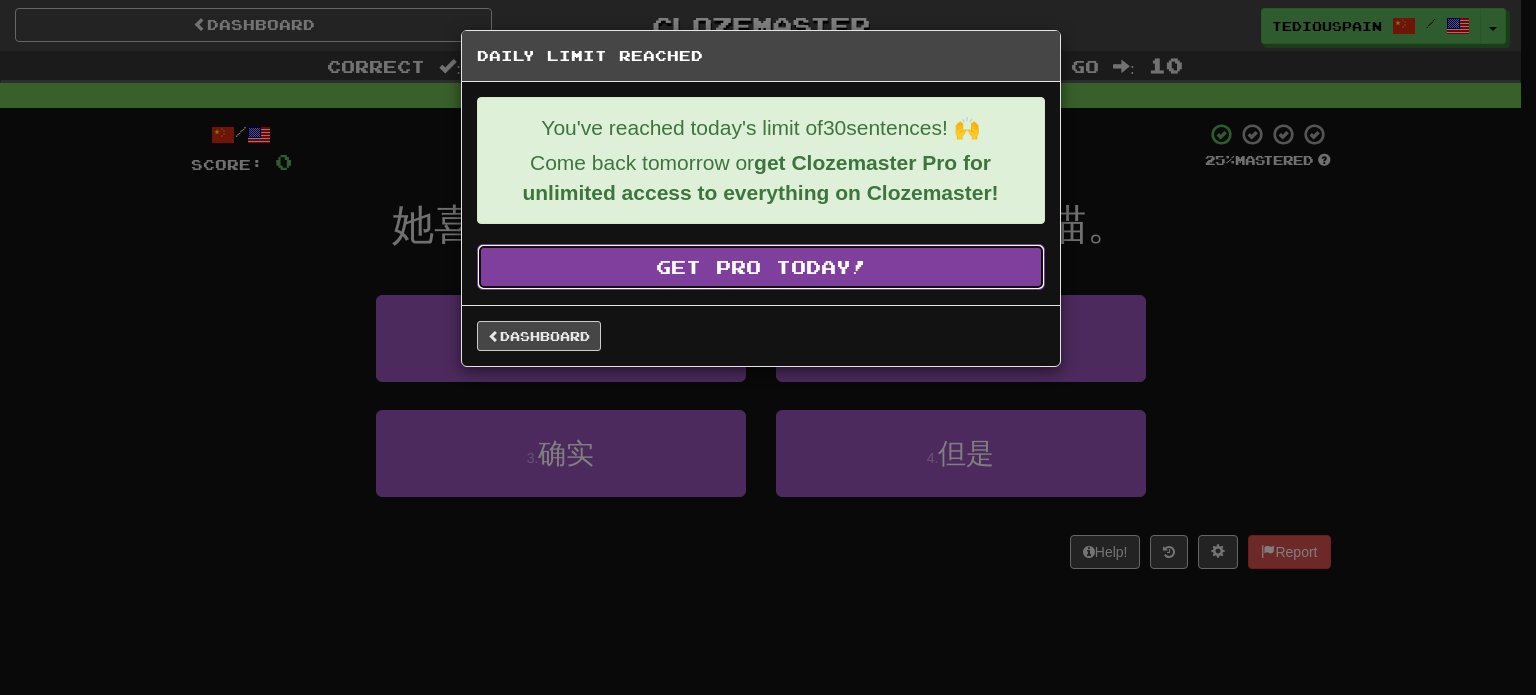 click on "Get Pro Today!" at bounding box center [761, 267] 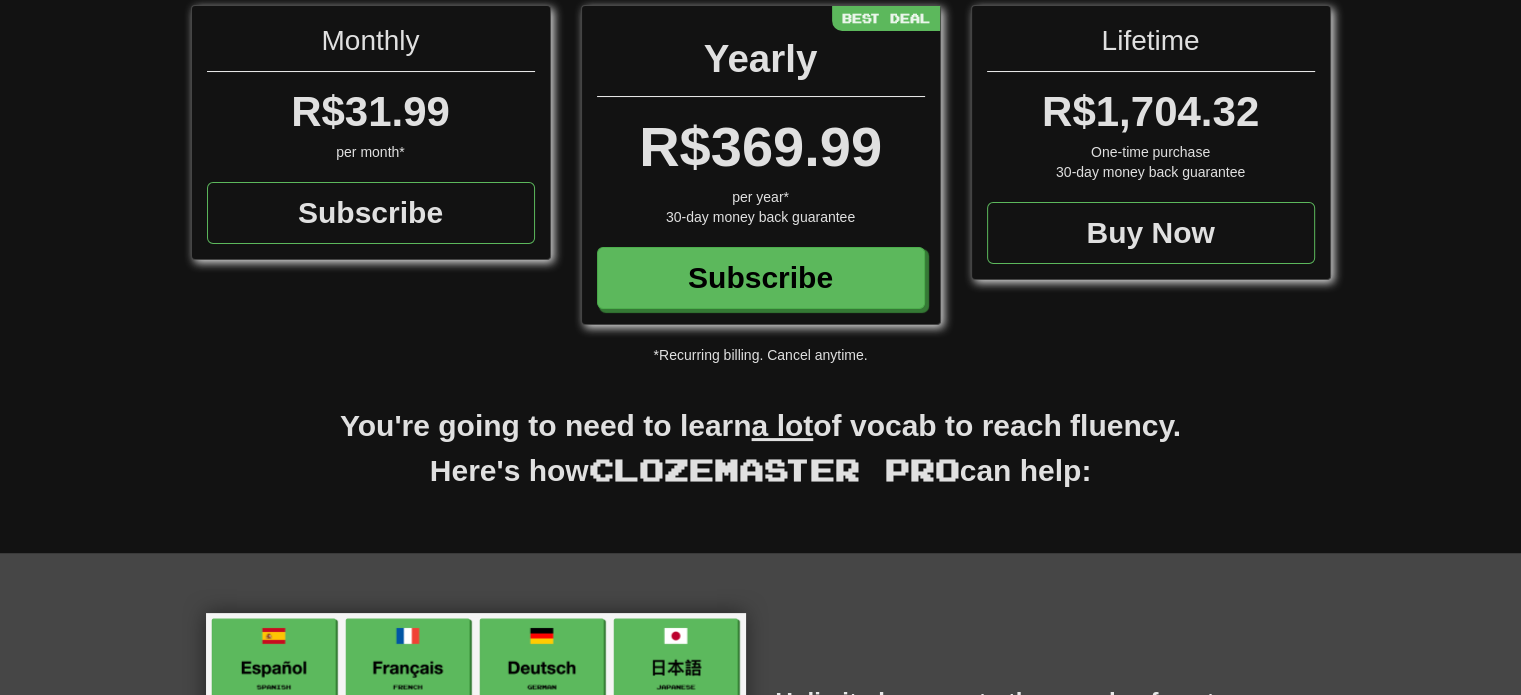 scroll, scrollTop: 143, scrollLeft: 0, axis: vertical 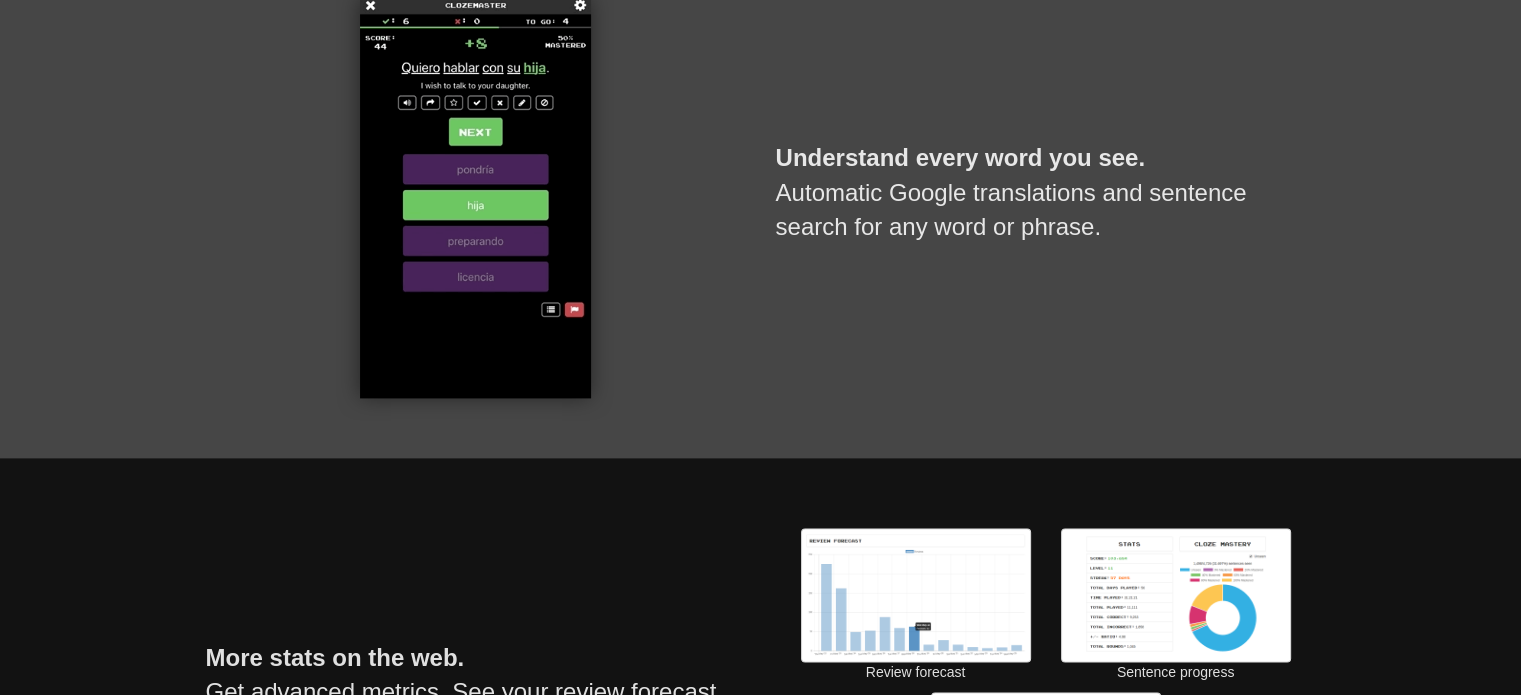 drag, startPoint x: 719, startPoint y: 234, endPoint x: 696, endPoint y: 225, distance: 24.698177 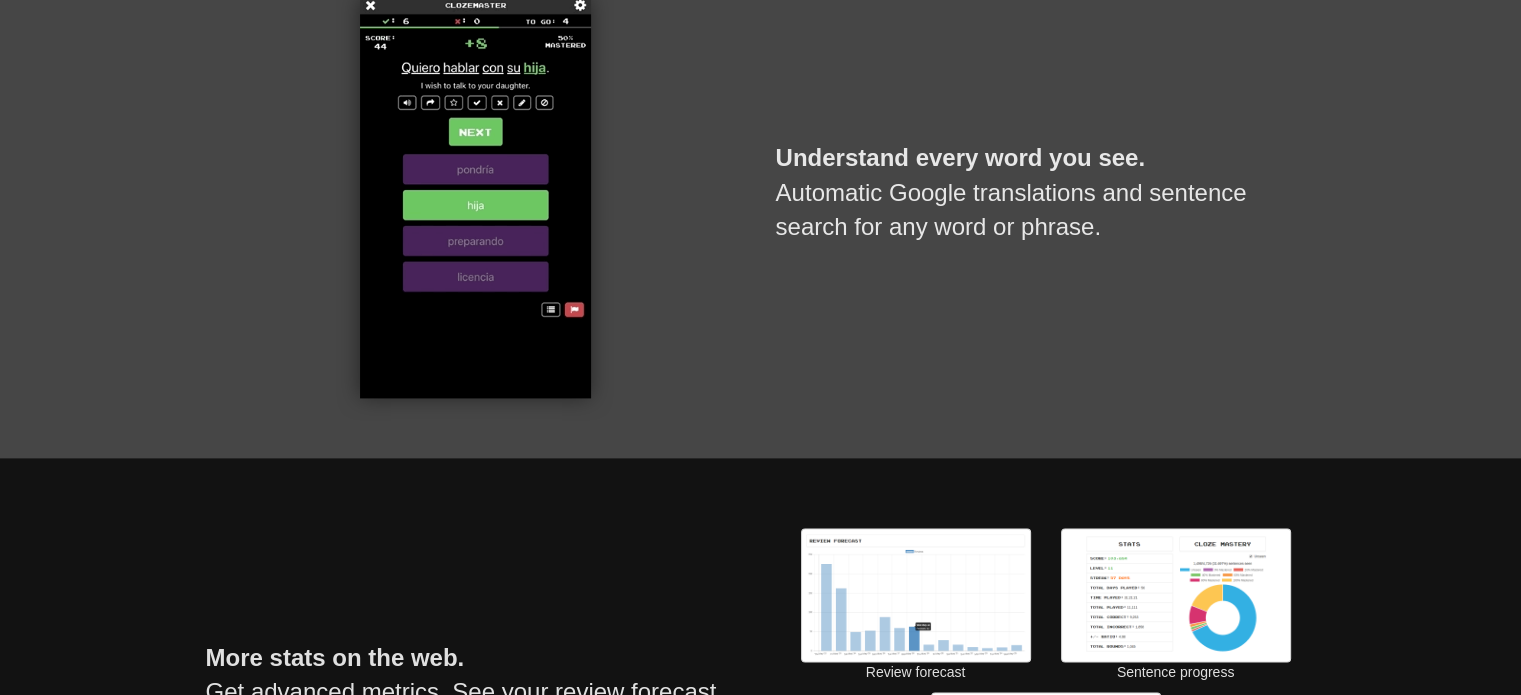 click at bounding box center (476, 198) 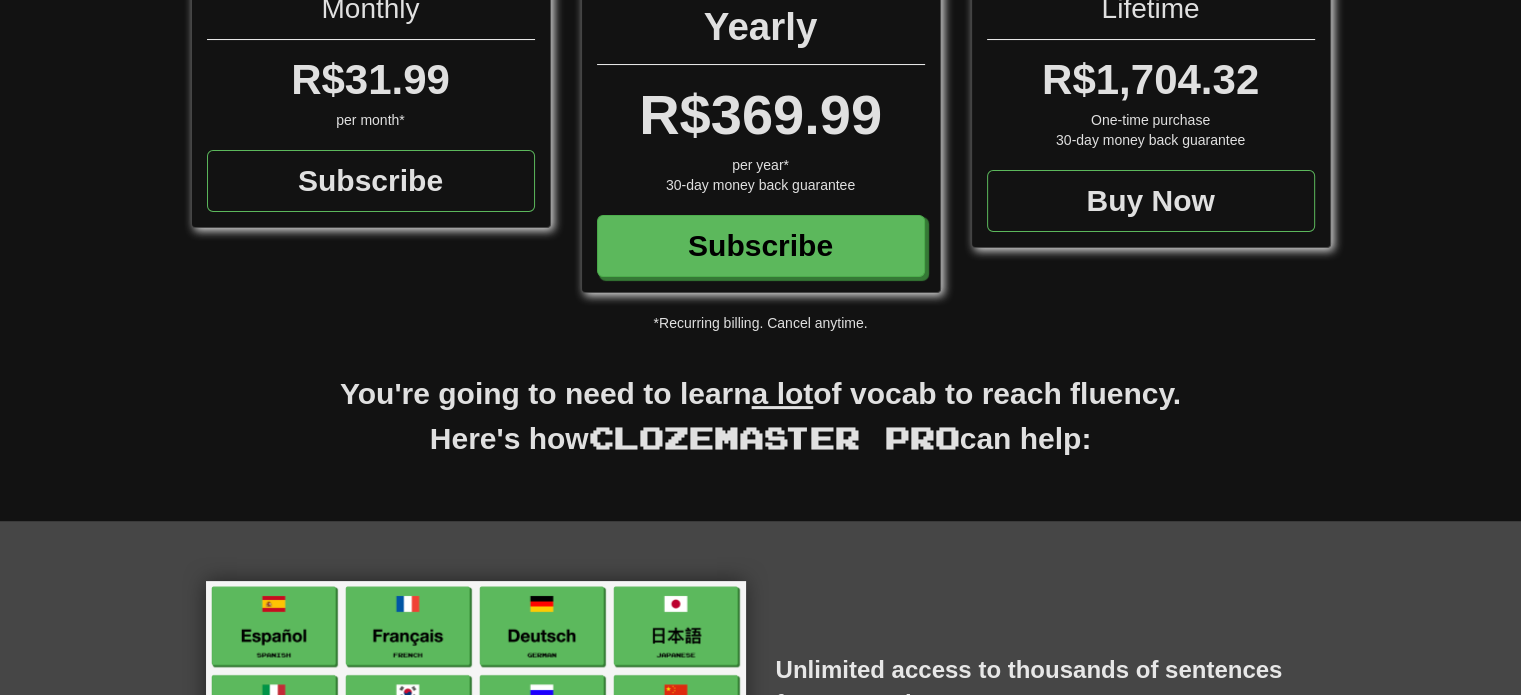scroll, scrollTop: 600, scrollLeft: 0, axis: vertical 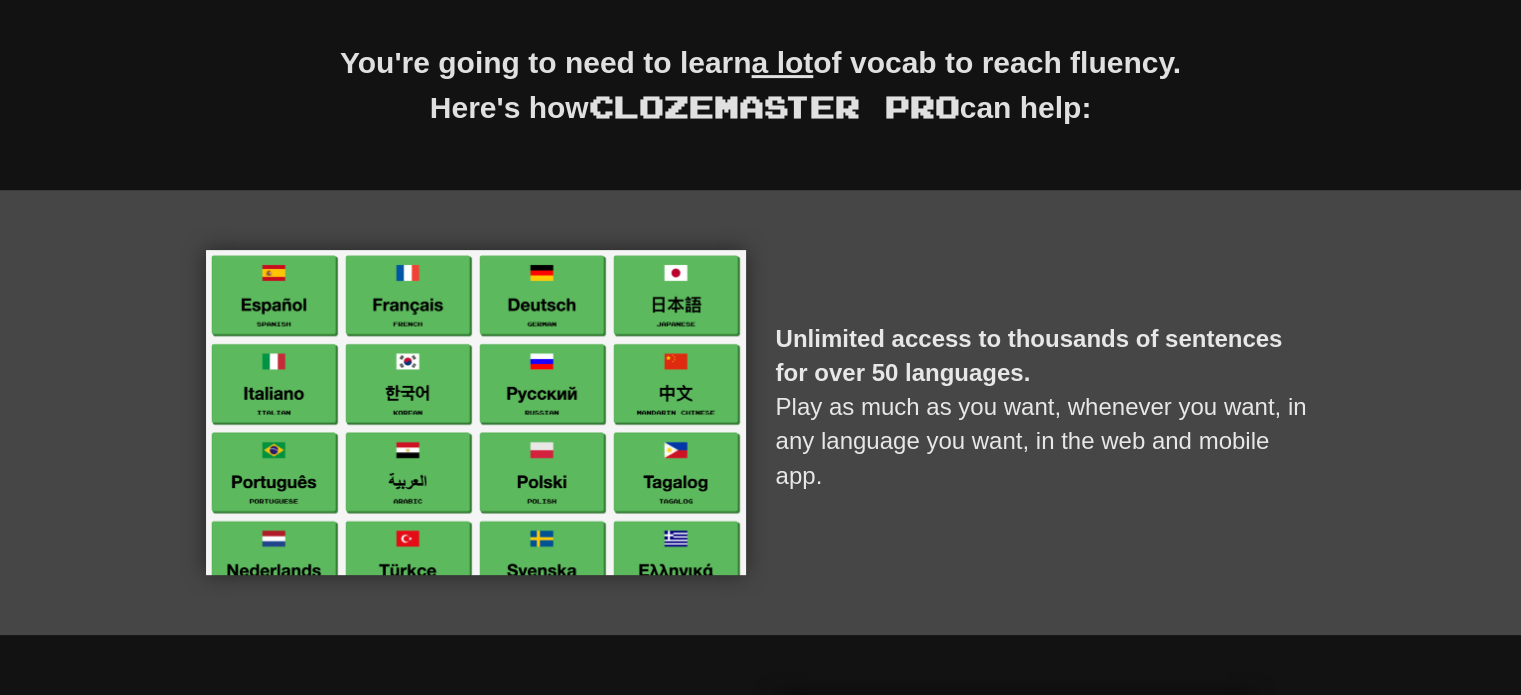 drag, startPoint x: 913, startPoint y: 180, endPoint x: 876, endPoint y: 183, distance: 37.12142 